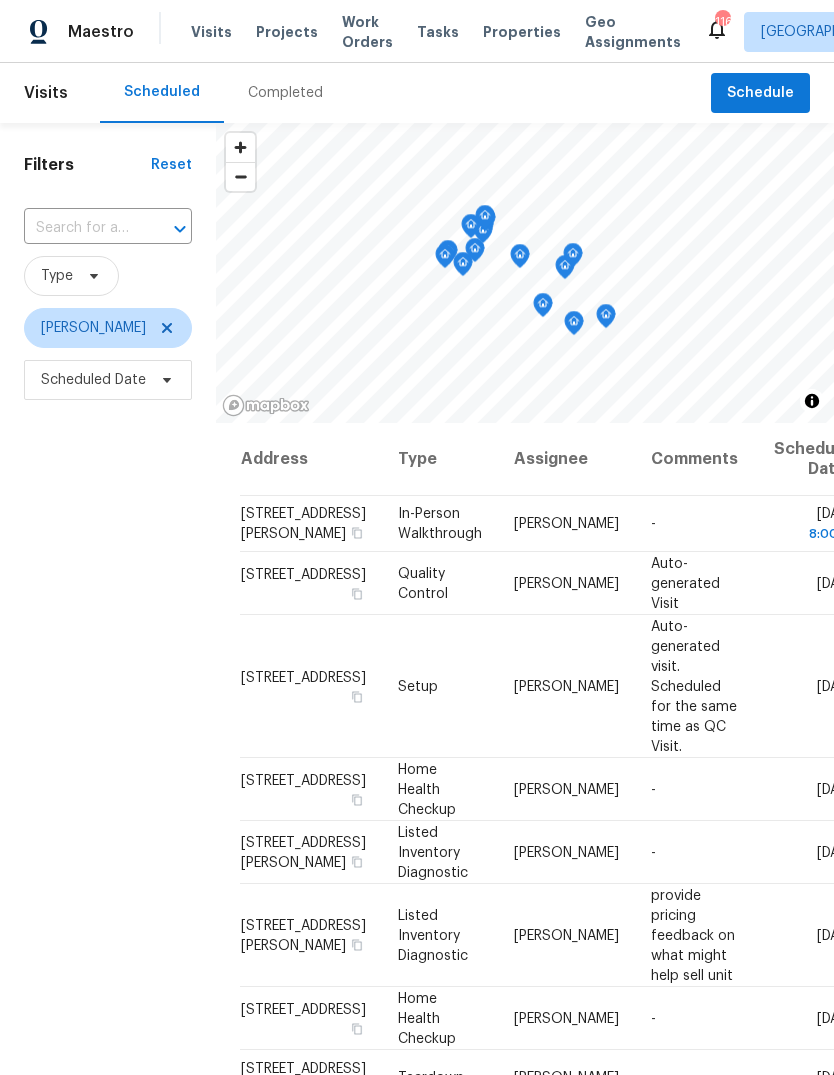 scroll, scrollTop: 75, scrollLeft: 0, axis: vertical 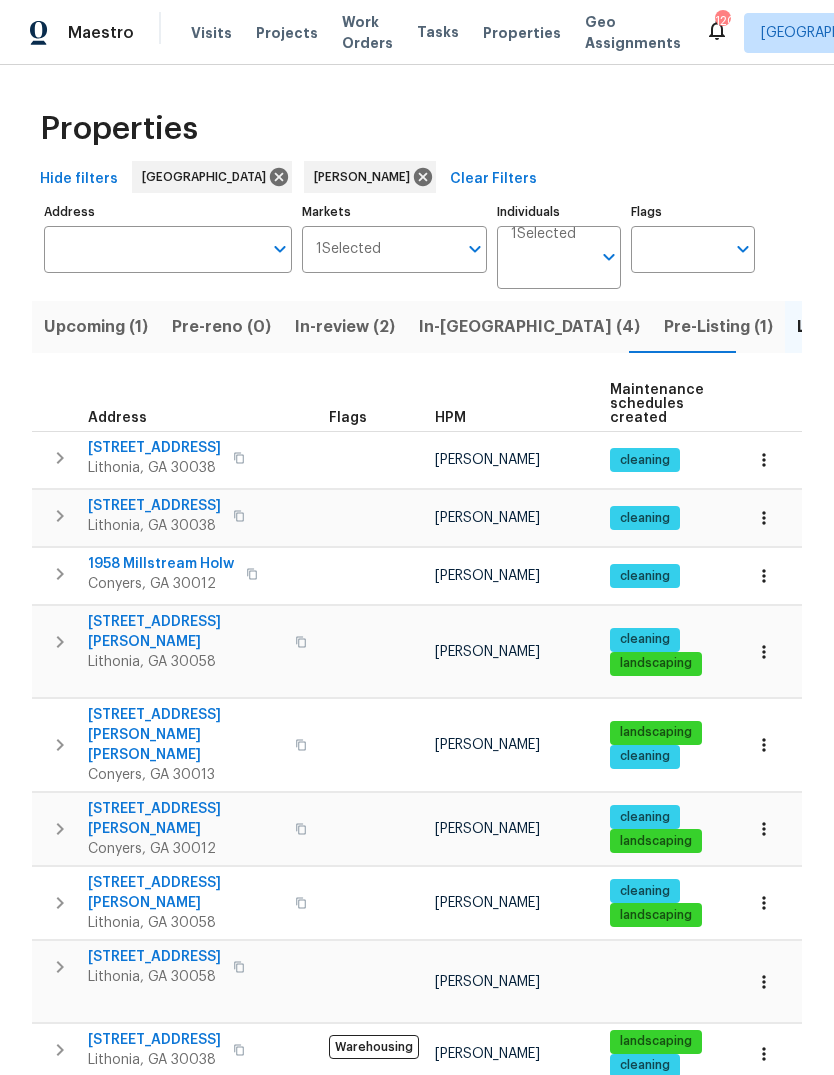 click on "In-reno (4)" at bounding box center (529, 327) 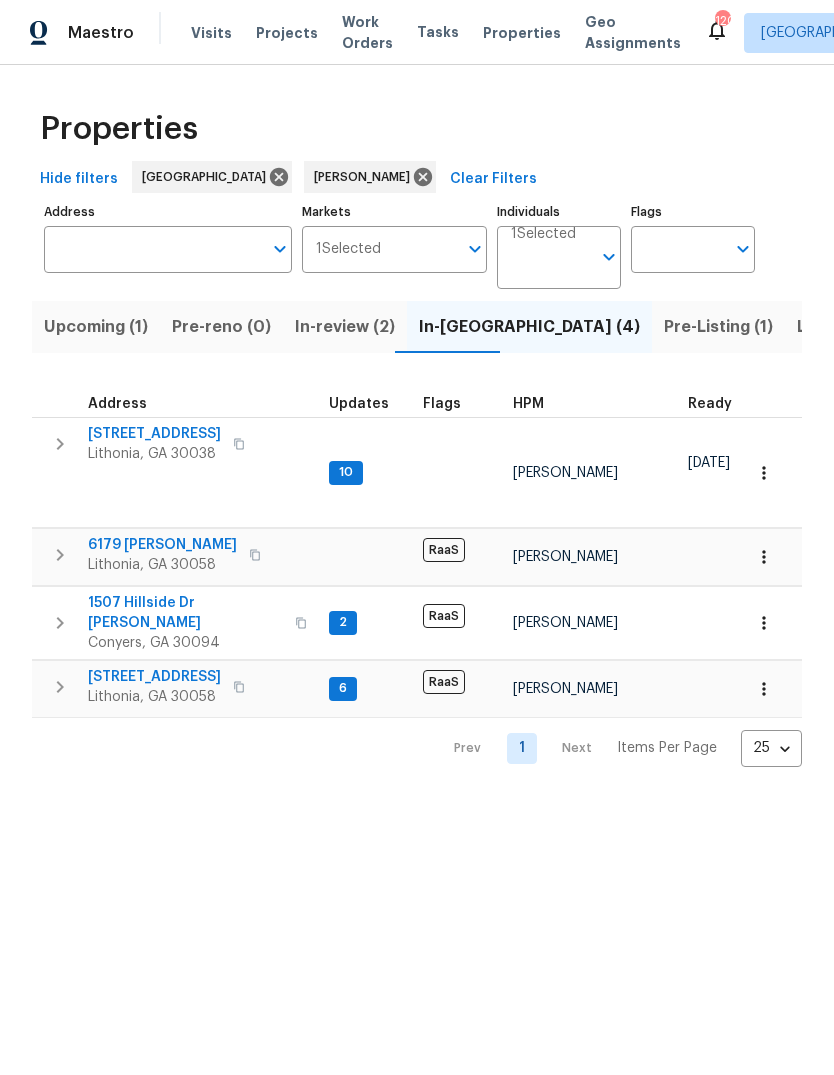 click on "Lithonia, GA 30038" at bounding box center [154, 454] 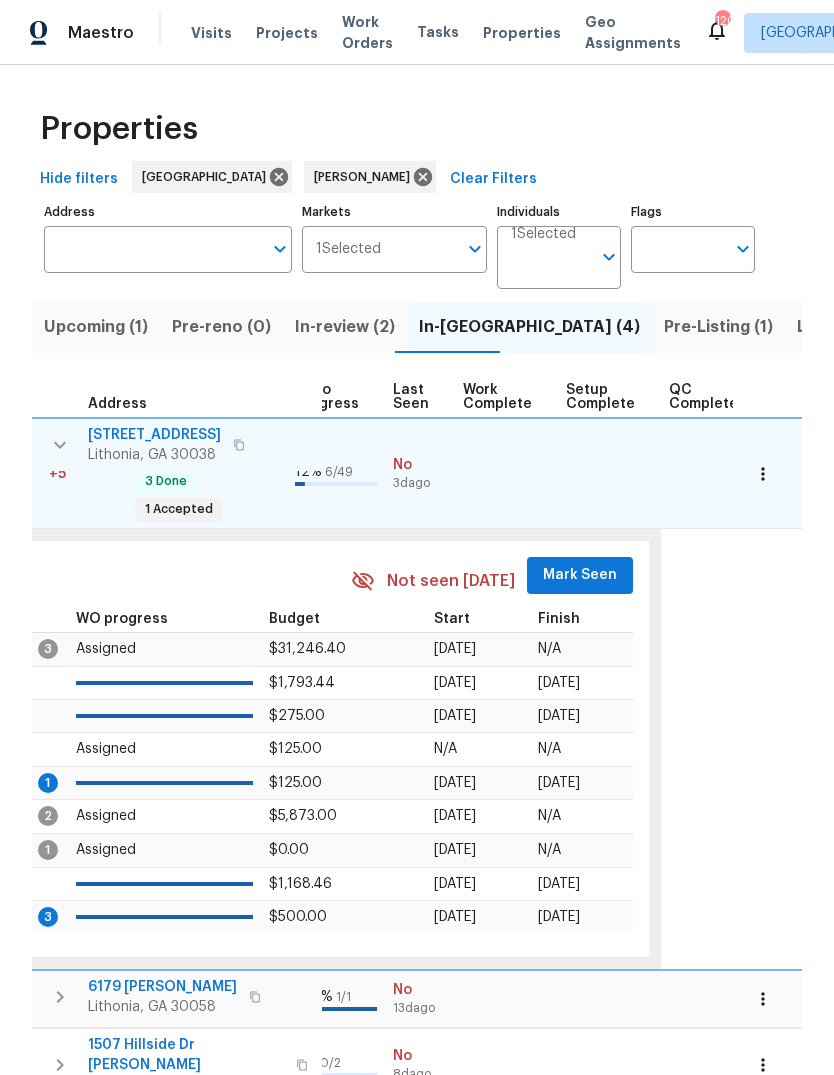 scroll, scrollTop: 0, scrollLeft: 945, axis: horizontal 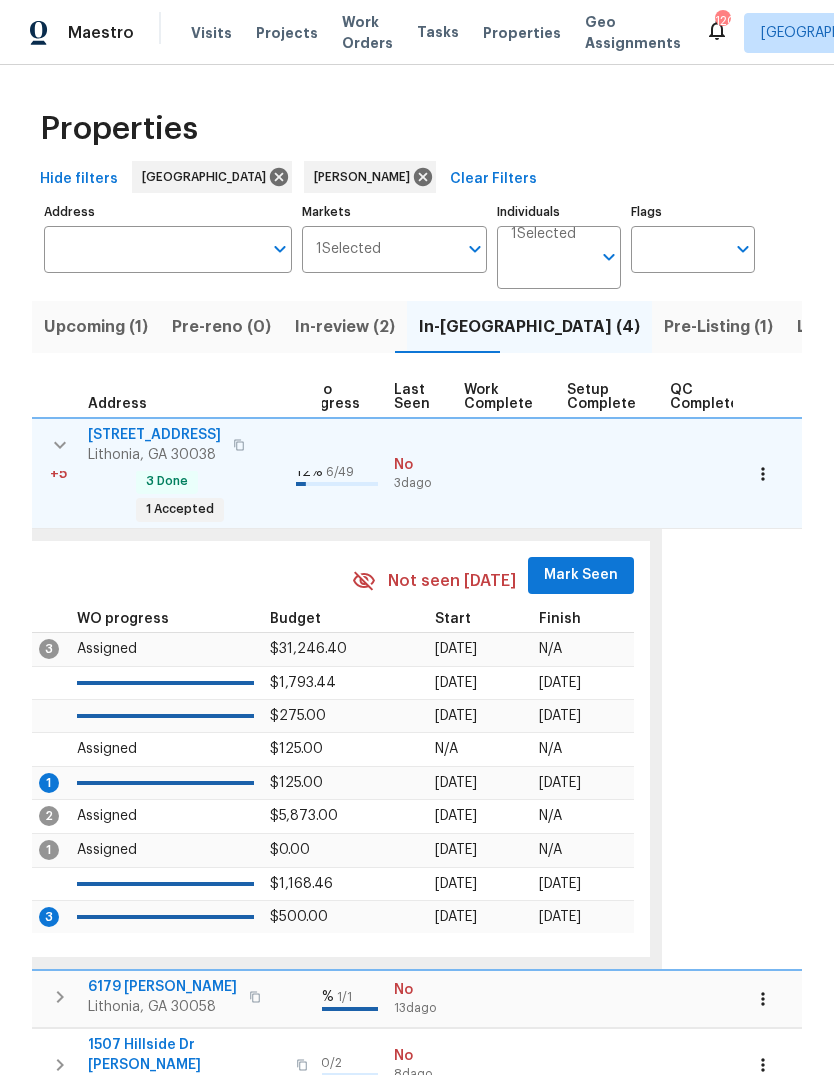 click on "Mark Seen" at bounding box center [581, 575] 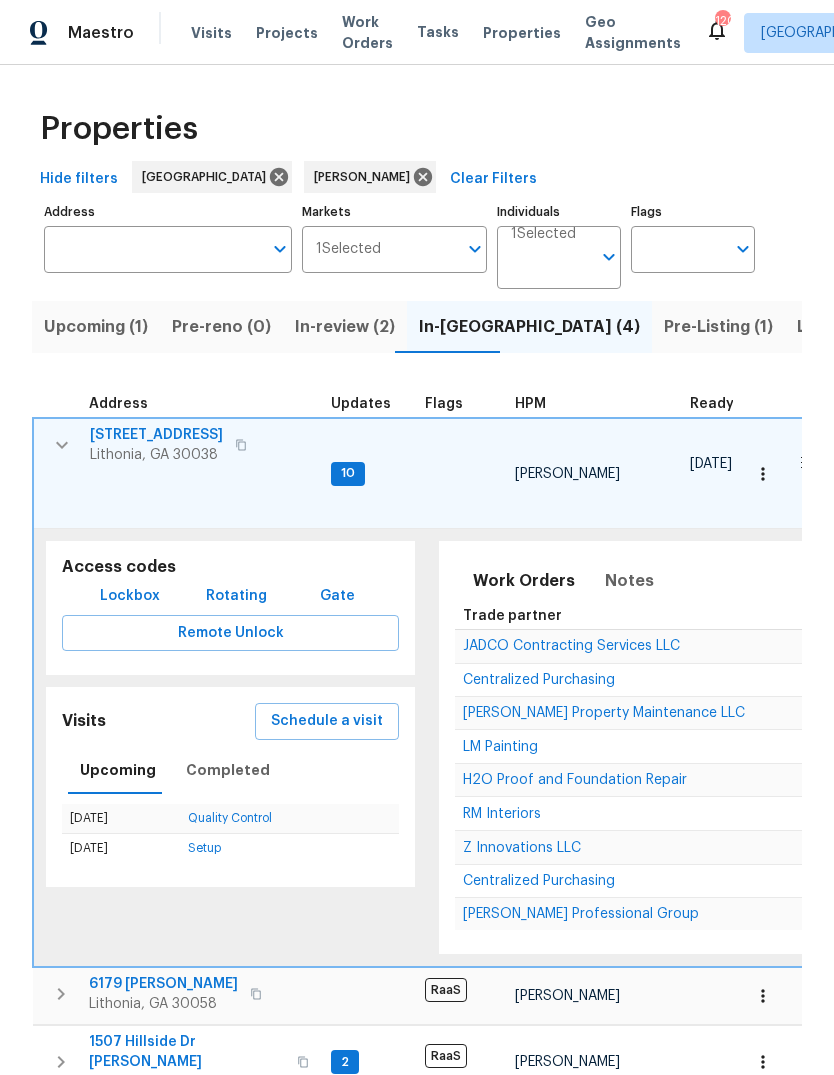 scroll, scrollTop: 0, scrollLeft: 0, axis: both 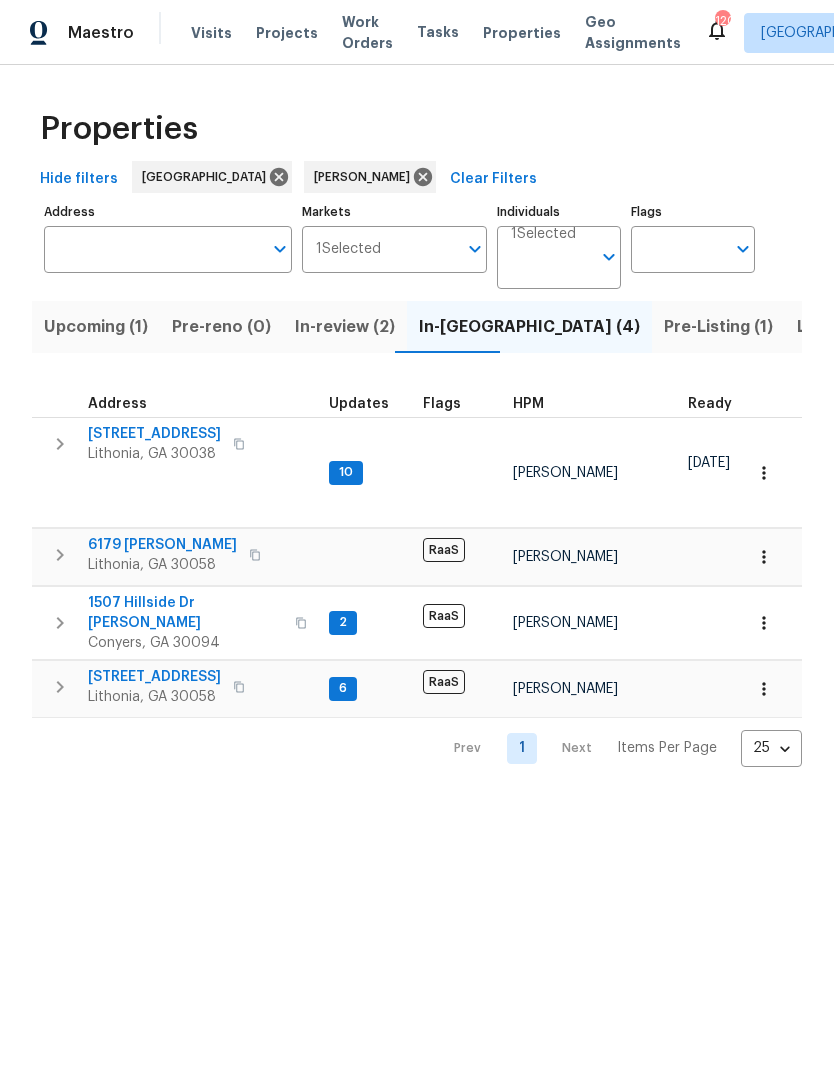 click on "[STREET_ADDRESS]" at bounding box center [154, 434] 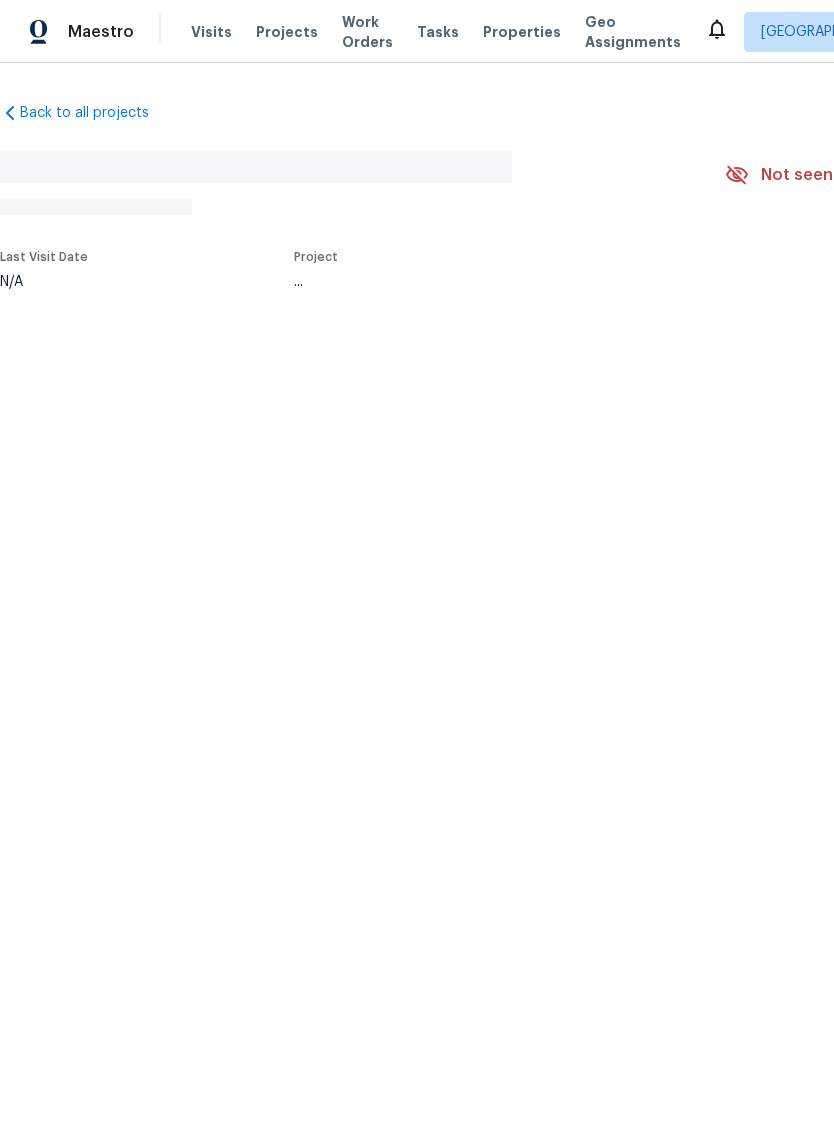 scroll, scrollTop: 0, scrollLeft: 0, axis: both 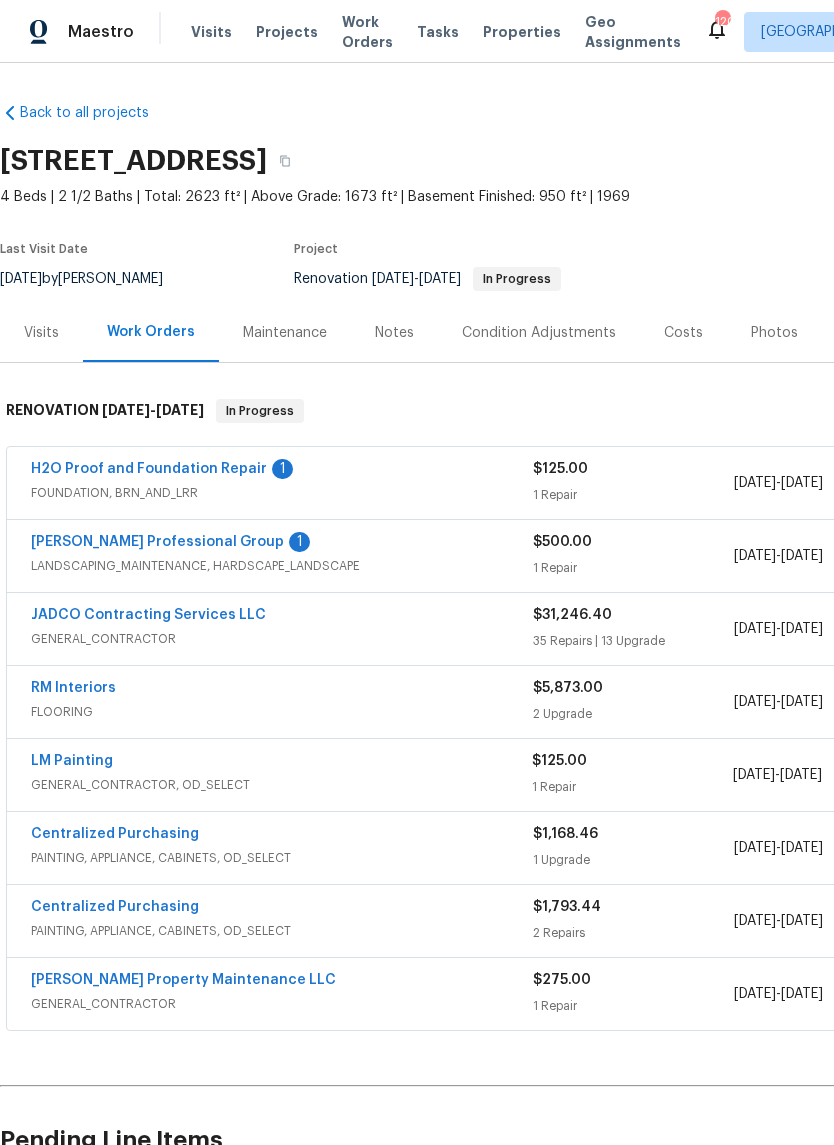 click on "[PERSON_NAME] Professional Group" at bounding box center (157, 542) 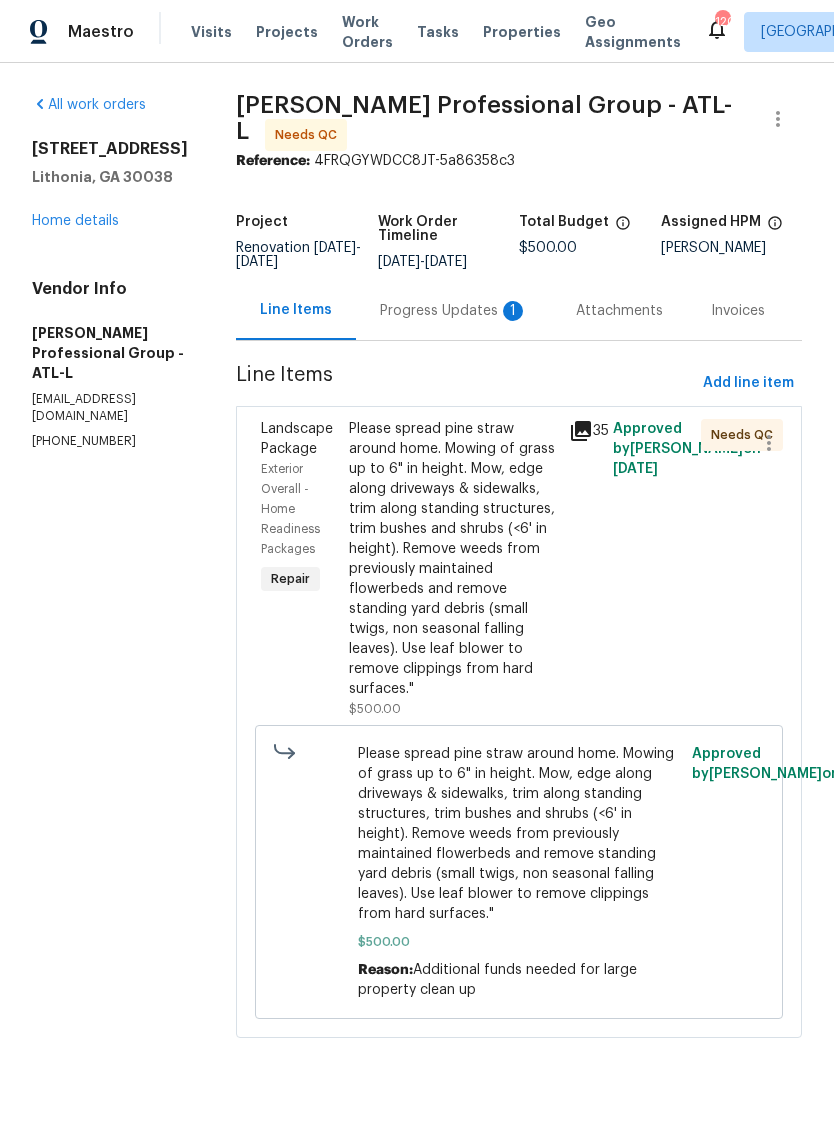 click on "Progress Updates 1" at bounding box center [454, 310] 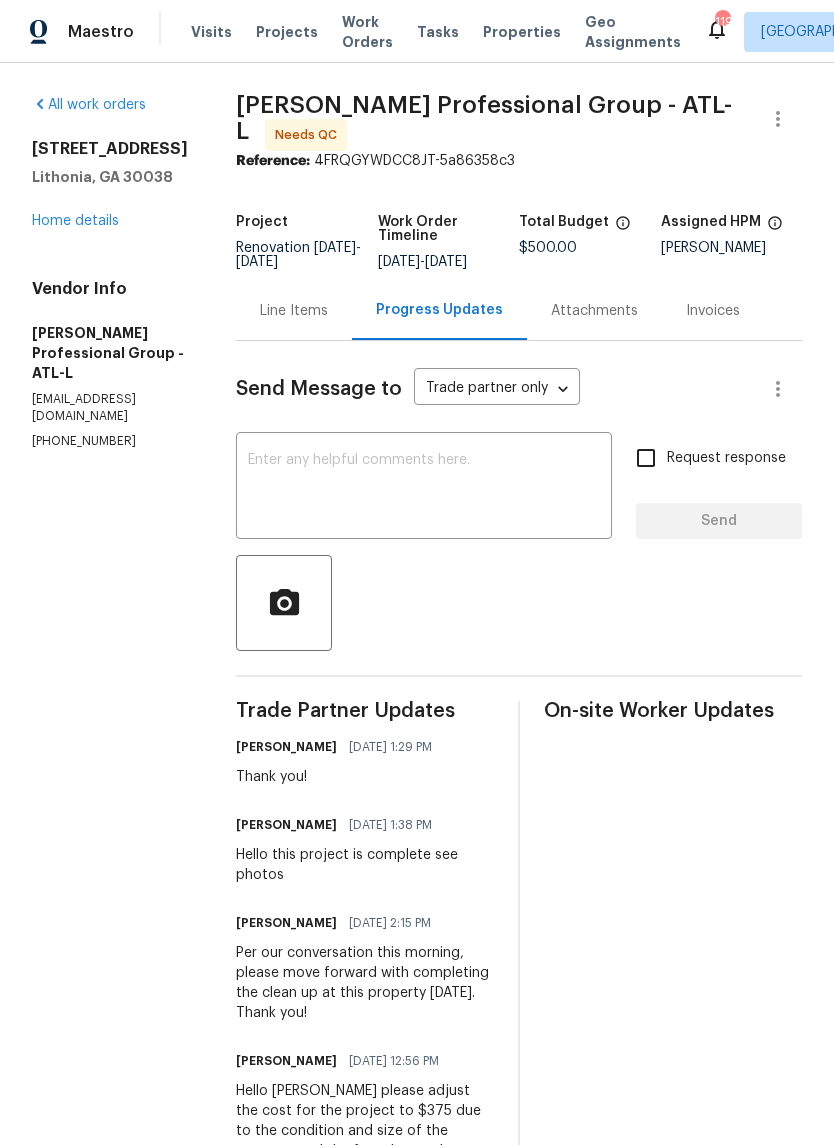 click on "Line Items" at bounding box center [294, 311] 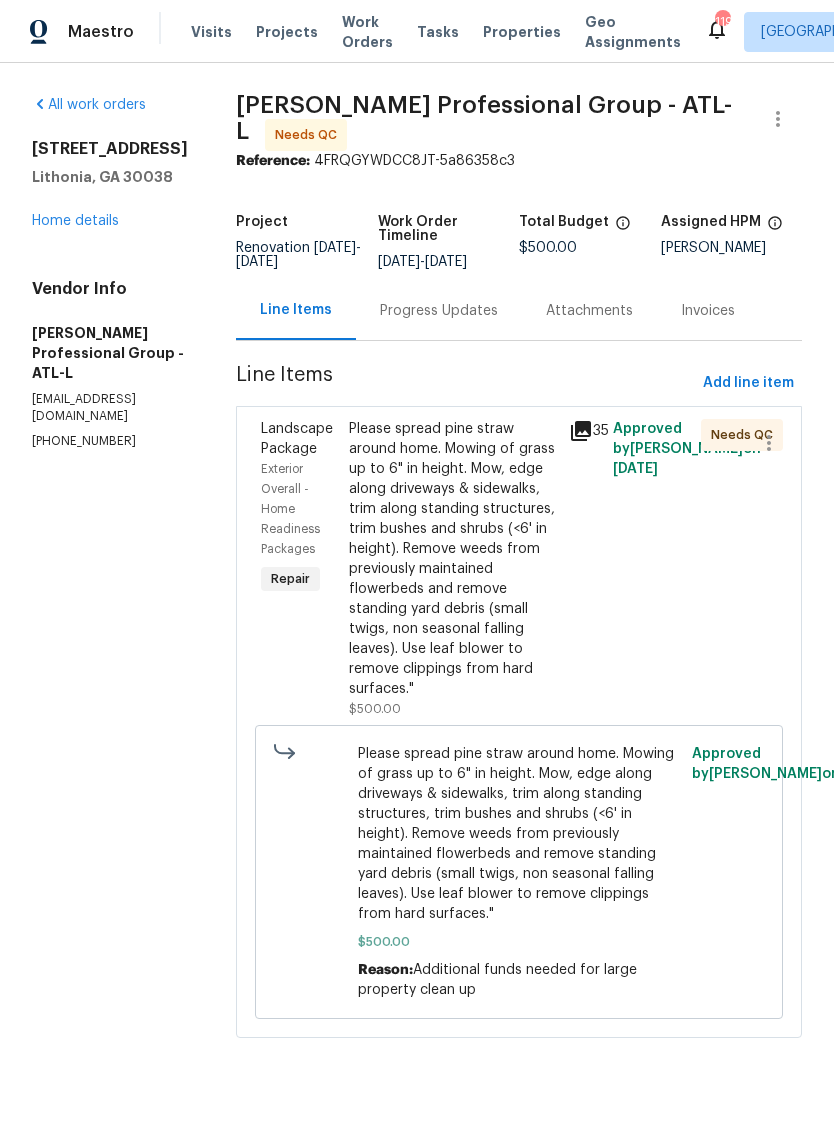 click on "Please spread pine straw around home. Mowing of grass up to 6" in height. Mow, edge along driveways & sidewalks, trim along standing structures, trim bushes and shrubs (<6' in height). Remove weeds from previously maintained flowerbeds and remove standing yard debris (small twigs, non seasonal falling leaves).  Use leaf blower to remove clippings from hard surfaces."" at bounding box center [453, 559] 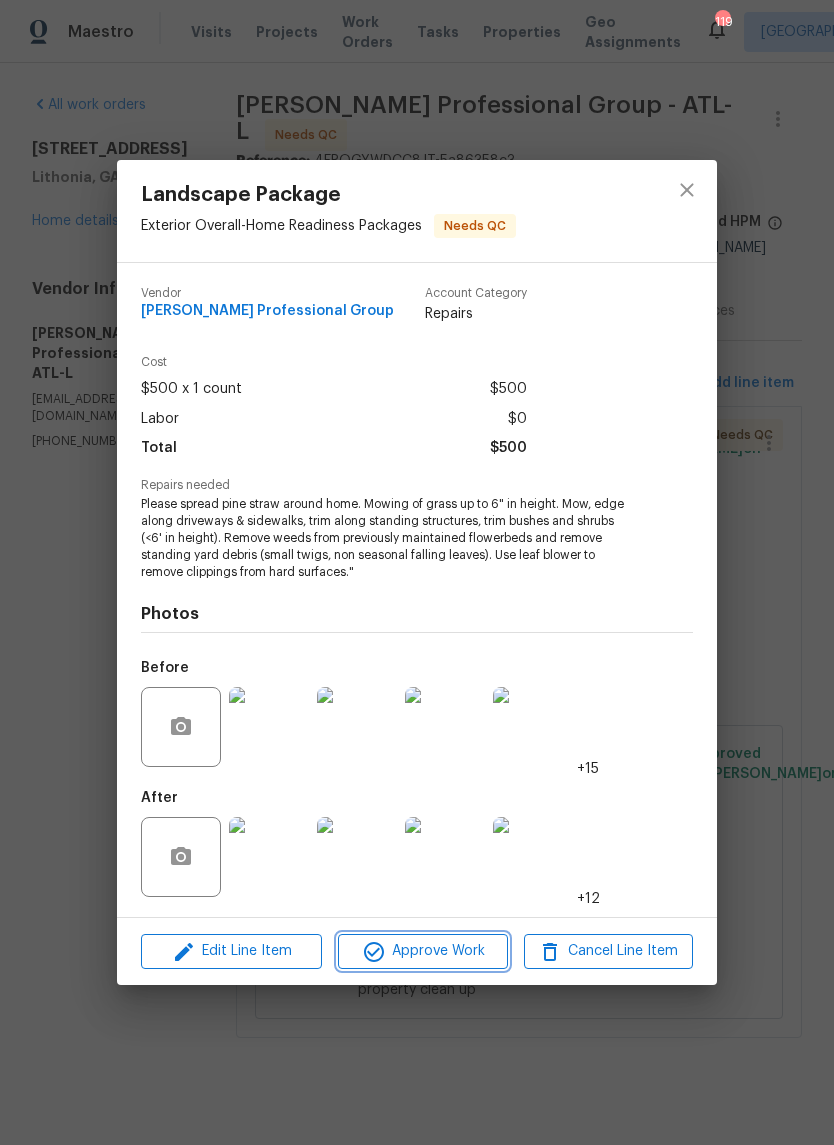 click on "Approve Work" at bounding box center [422, 951] 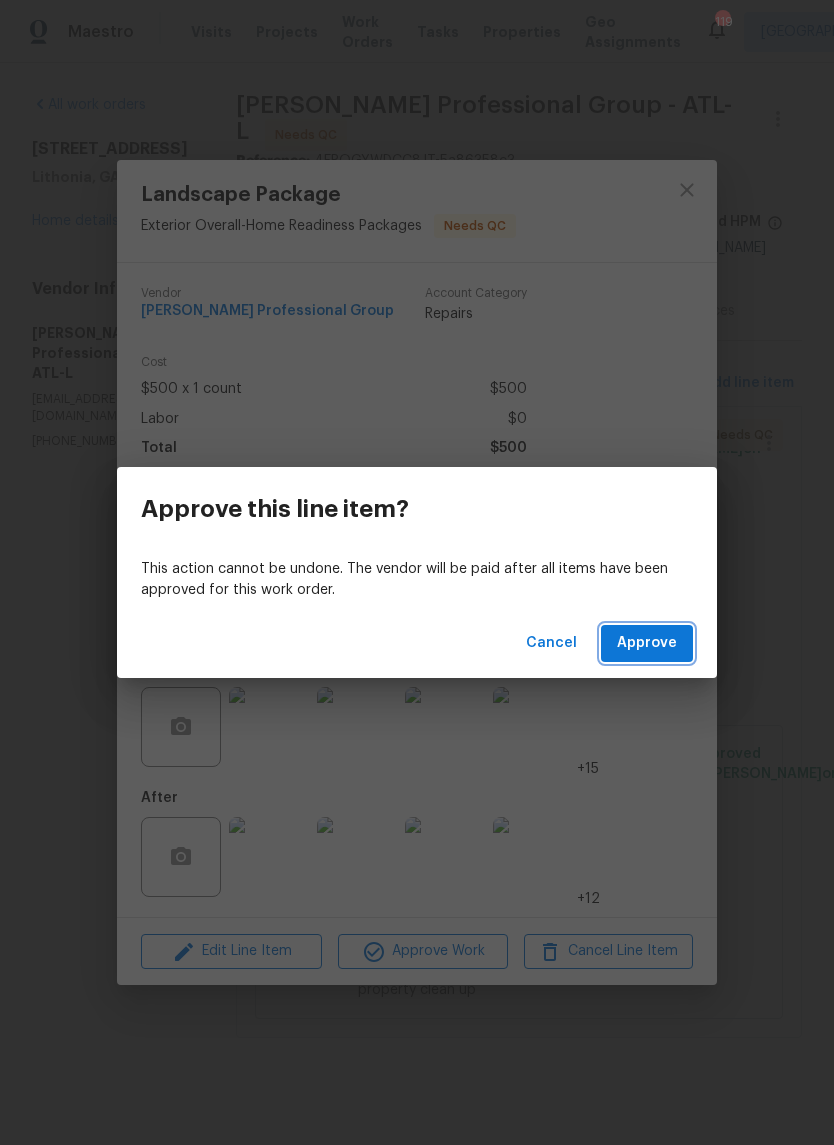 click on "Approve" at bounding box center (647, 643) 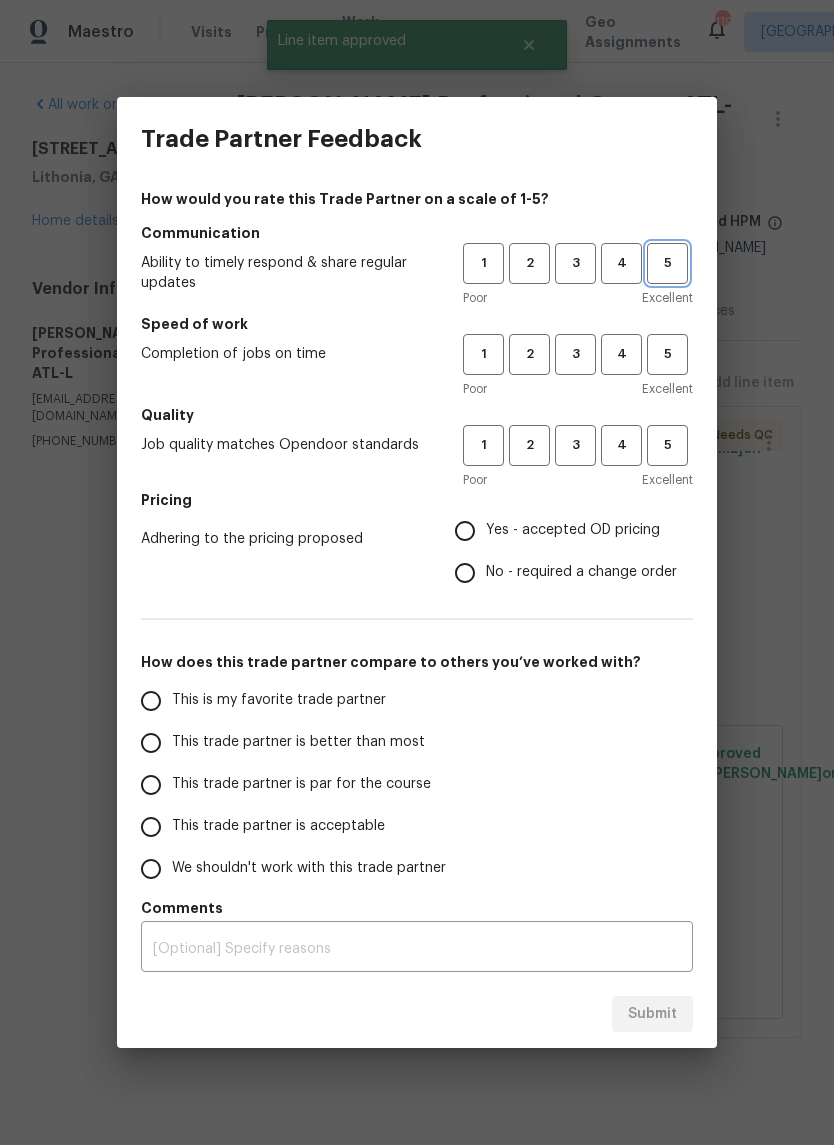 click on "5" at bounding box center [667, 263] 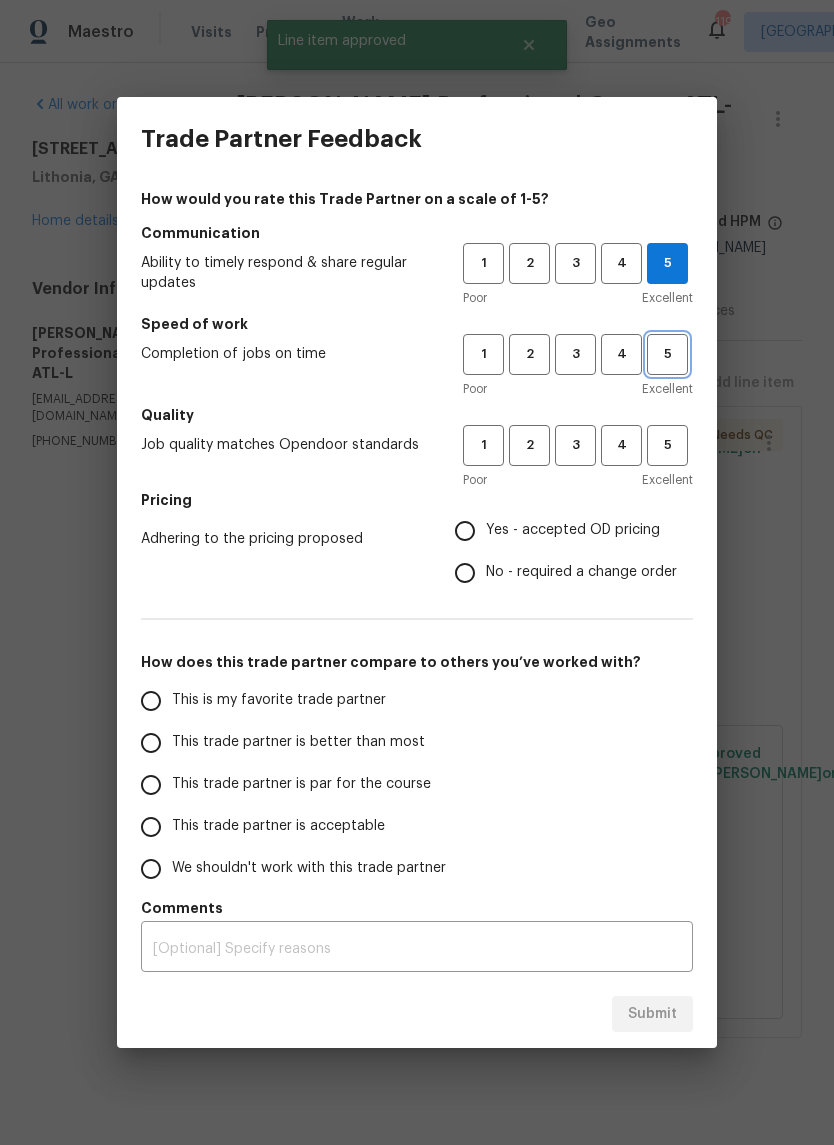 click on "5" at bounding box center [667, 354] 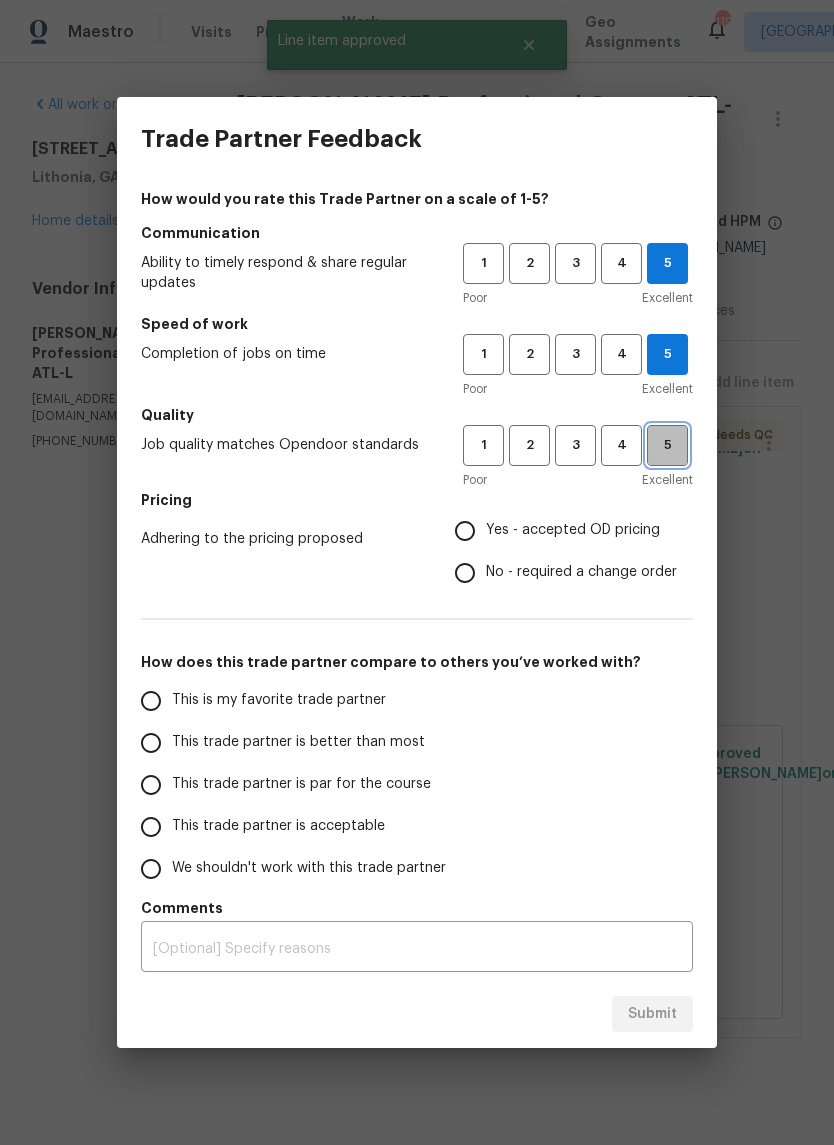 click on "5" at bounding box center [667, 445] 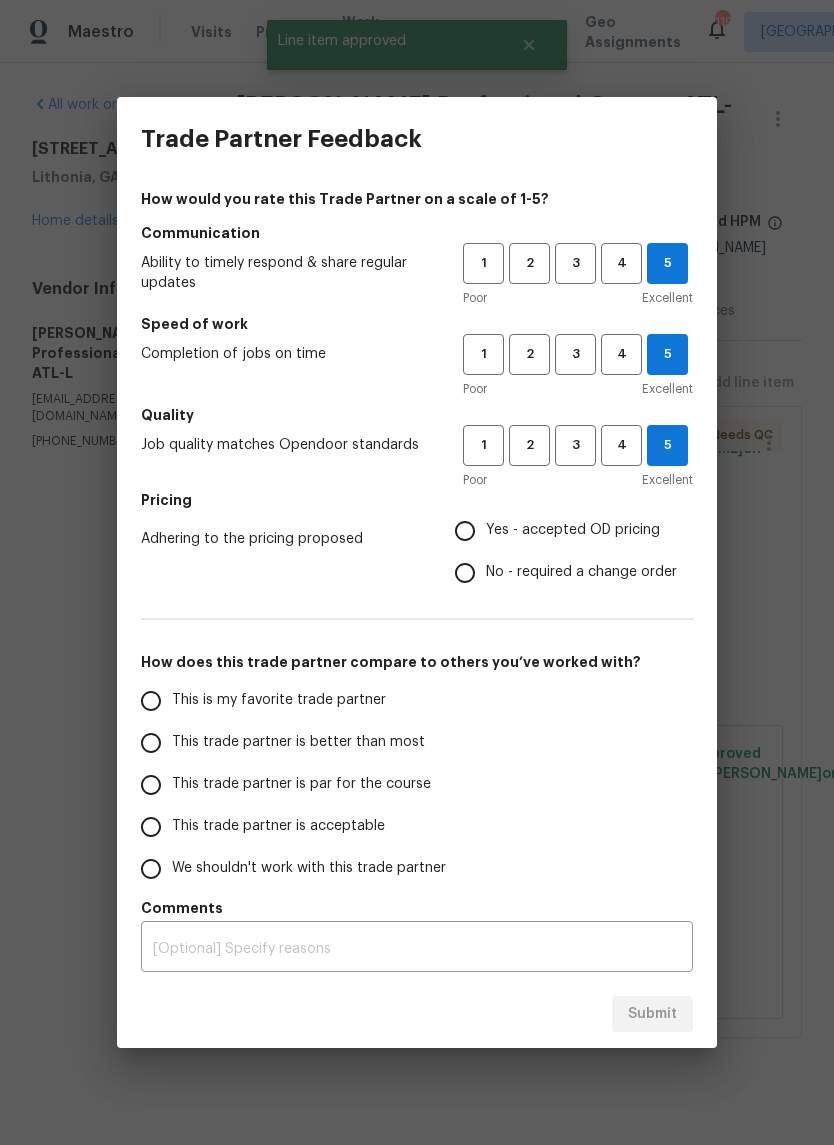 click on "Yes - accepted OD pricing" at bounding box center [573, 530] 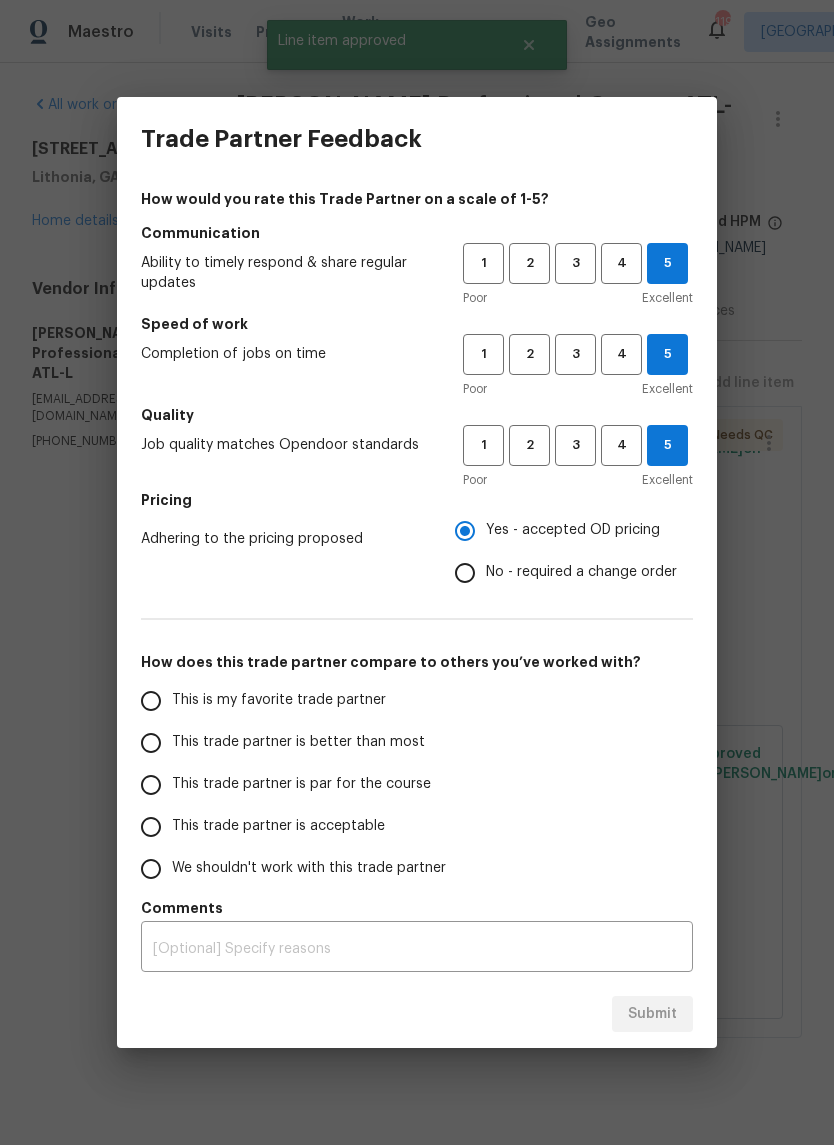 click on "This is my favorite trade partner" at bounding box center (151, 701) 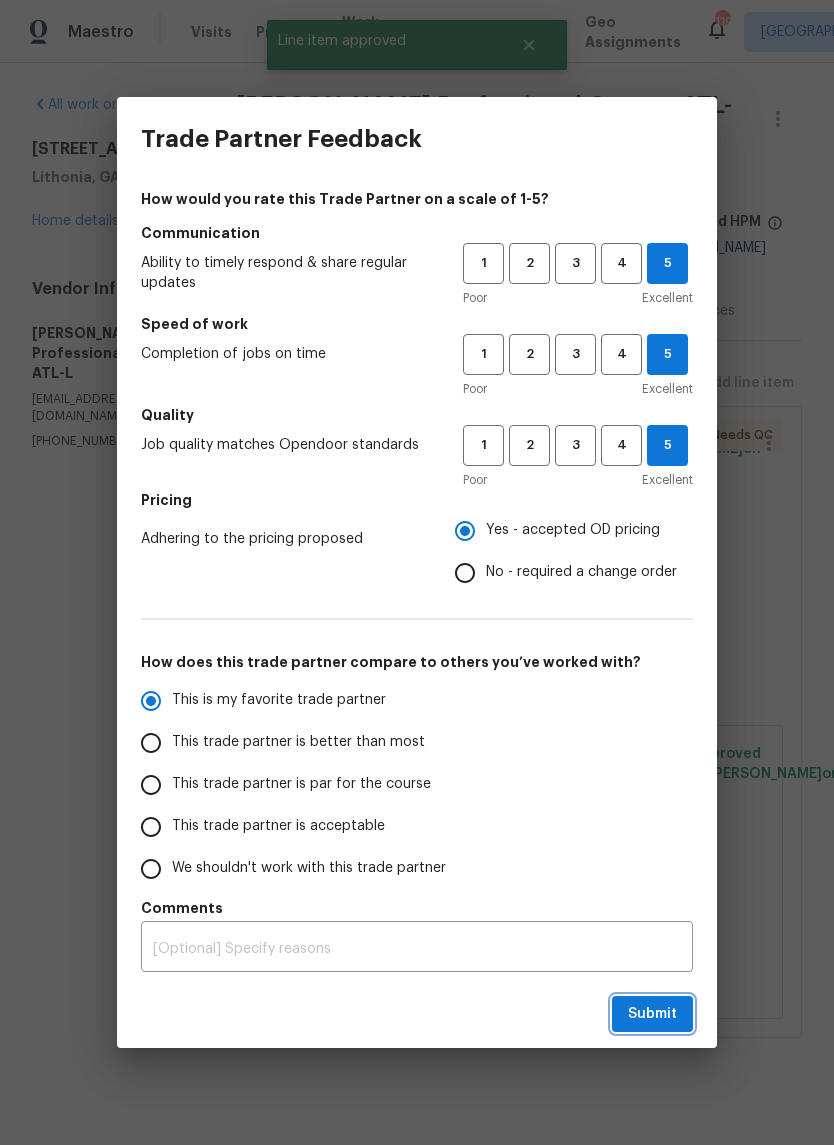 click on "Submit" at bounding box center (652, 1014) 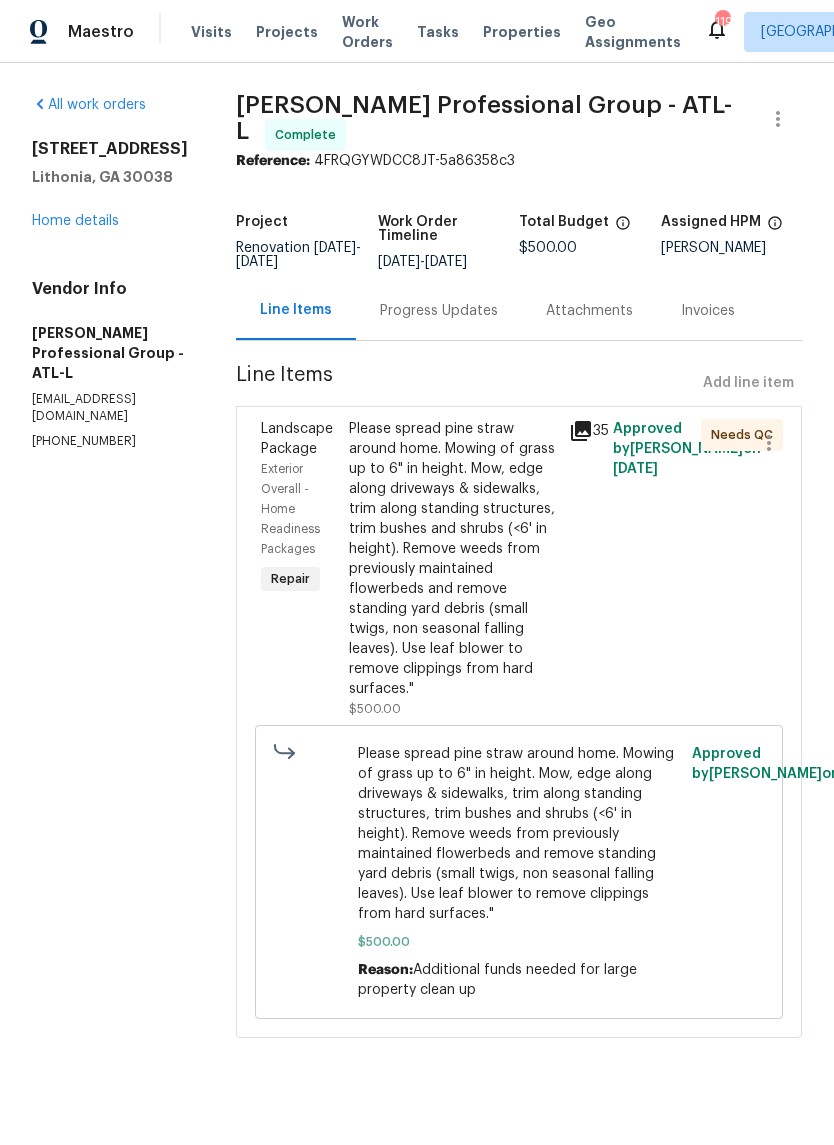 click on "Home details" at bounding box center (75, 221) 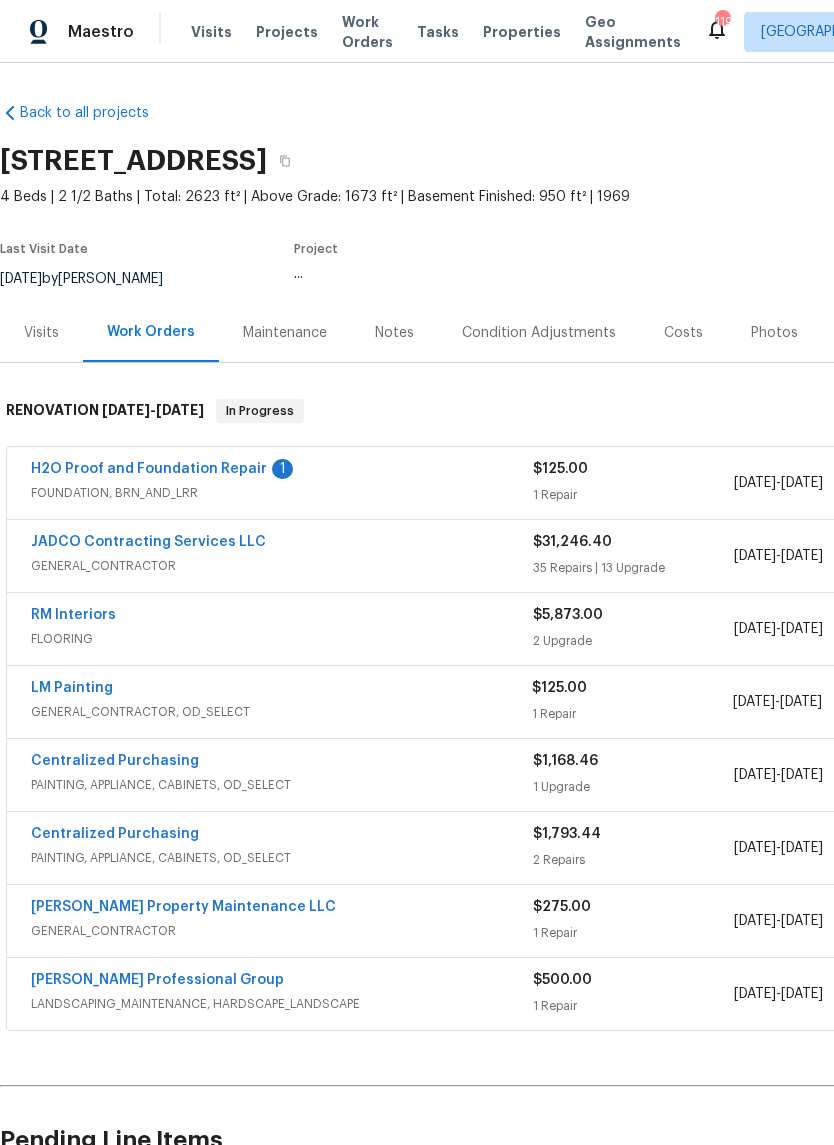 scroll, scrollTop: 0, scrollLeft: 7, axis: horizontal 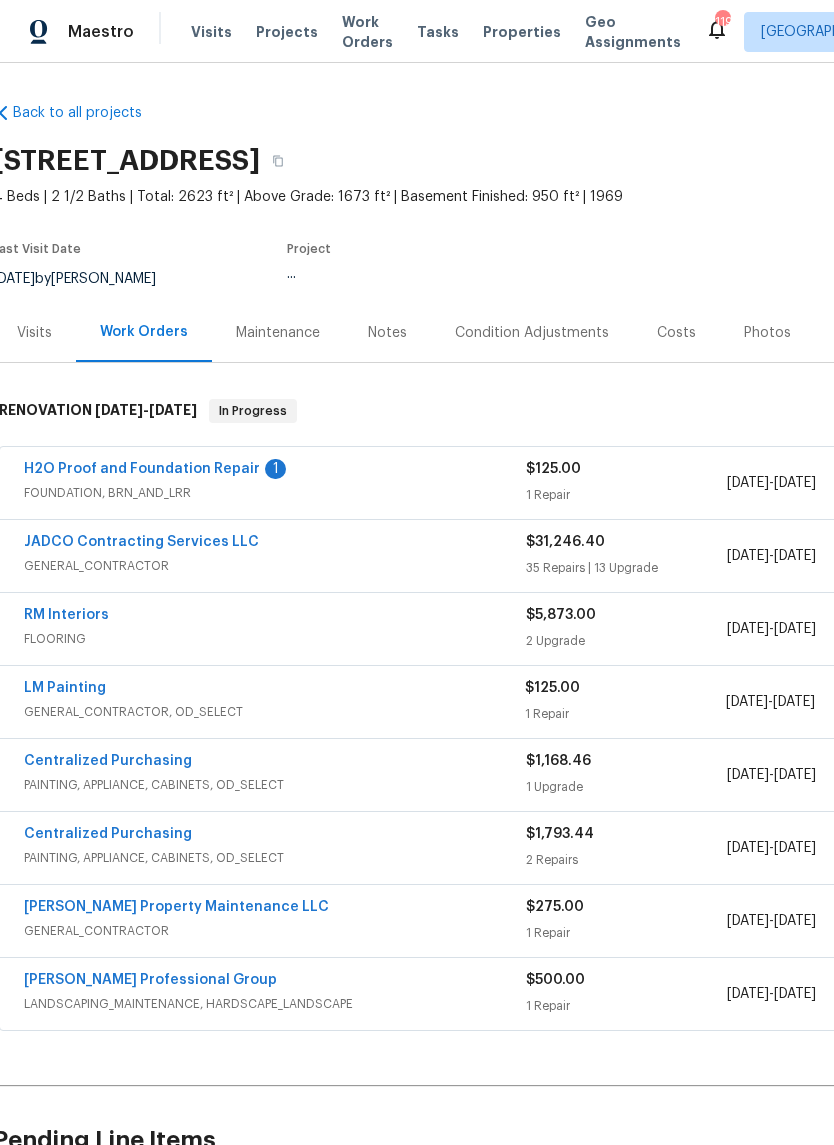click on "H2O Proof and Foundation Repair" at bounding box center [142, 469] 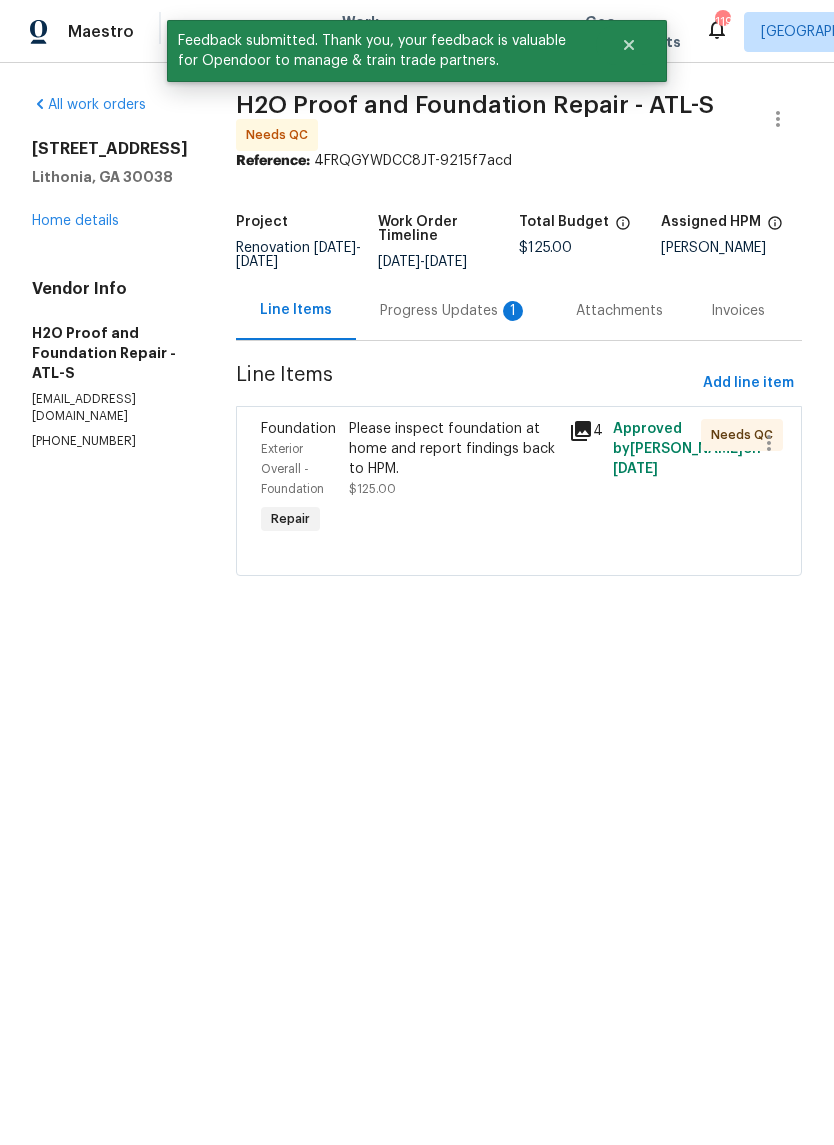 click on "Progress Updates 1" at bounding box center [454, 310] 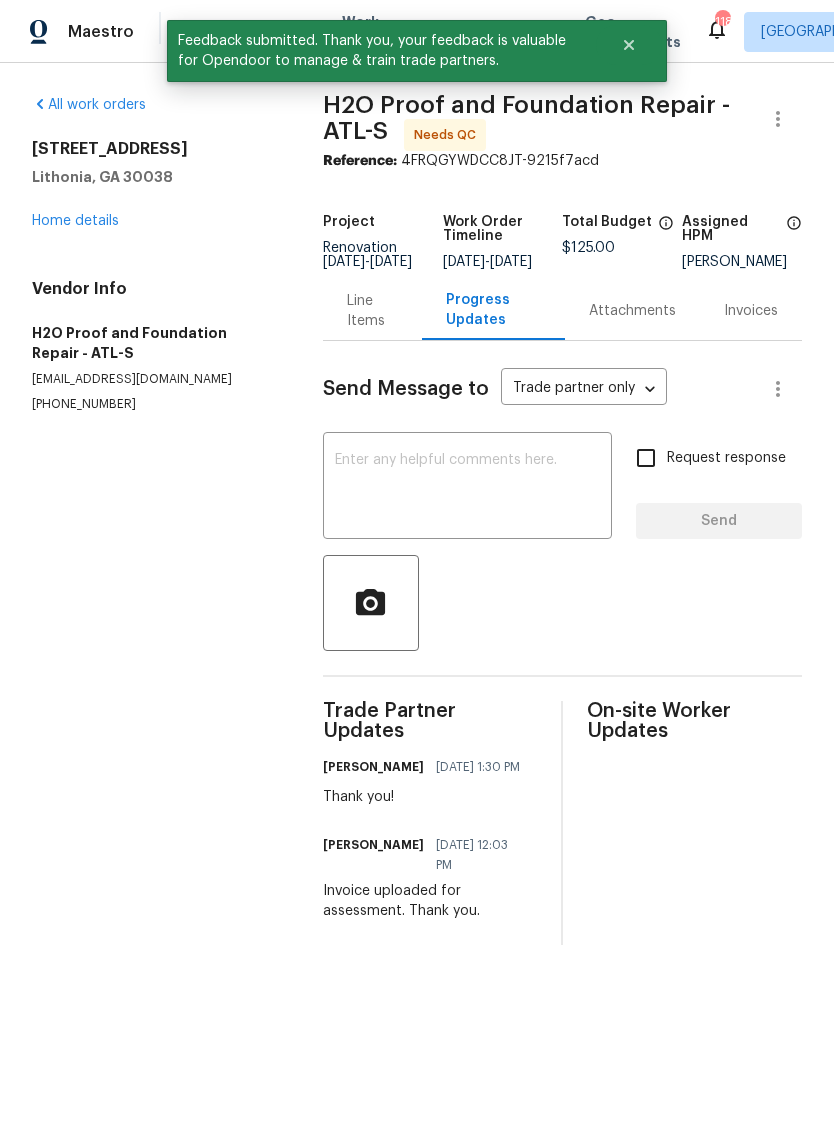 click on "Line Items" at bounding box center [372, 311] 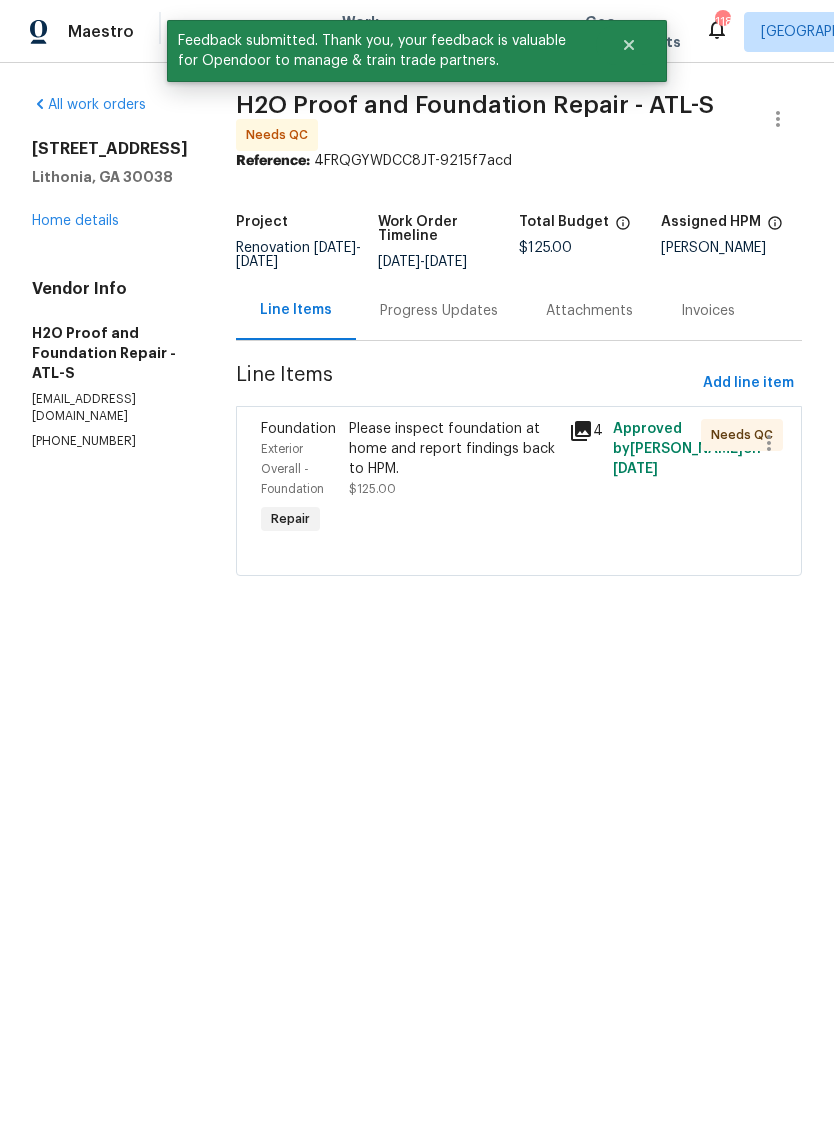 click on "Please inspect foundation at home and report findings back to HPM." at bounding box center (453, 449) 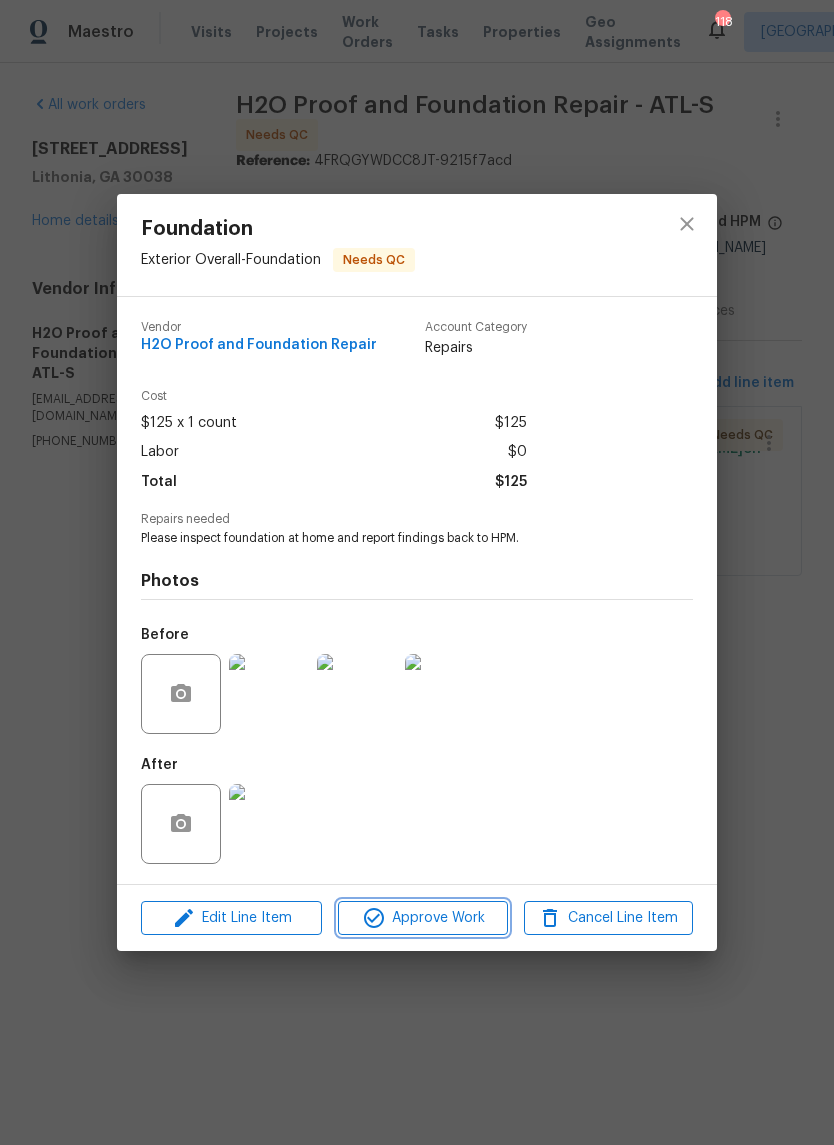 click on "Approve Work" at bounding box center [422, 918] 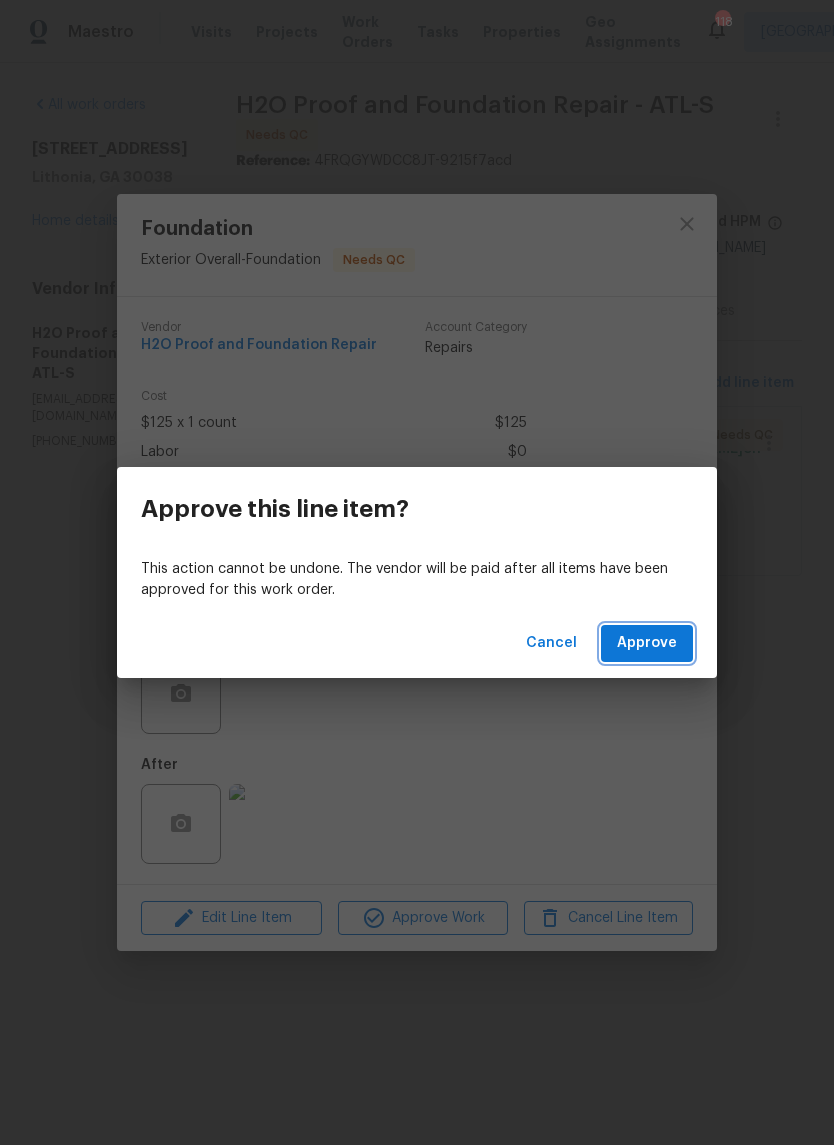 click on "Approve" at bounding box center [647, 643] 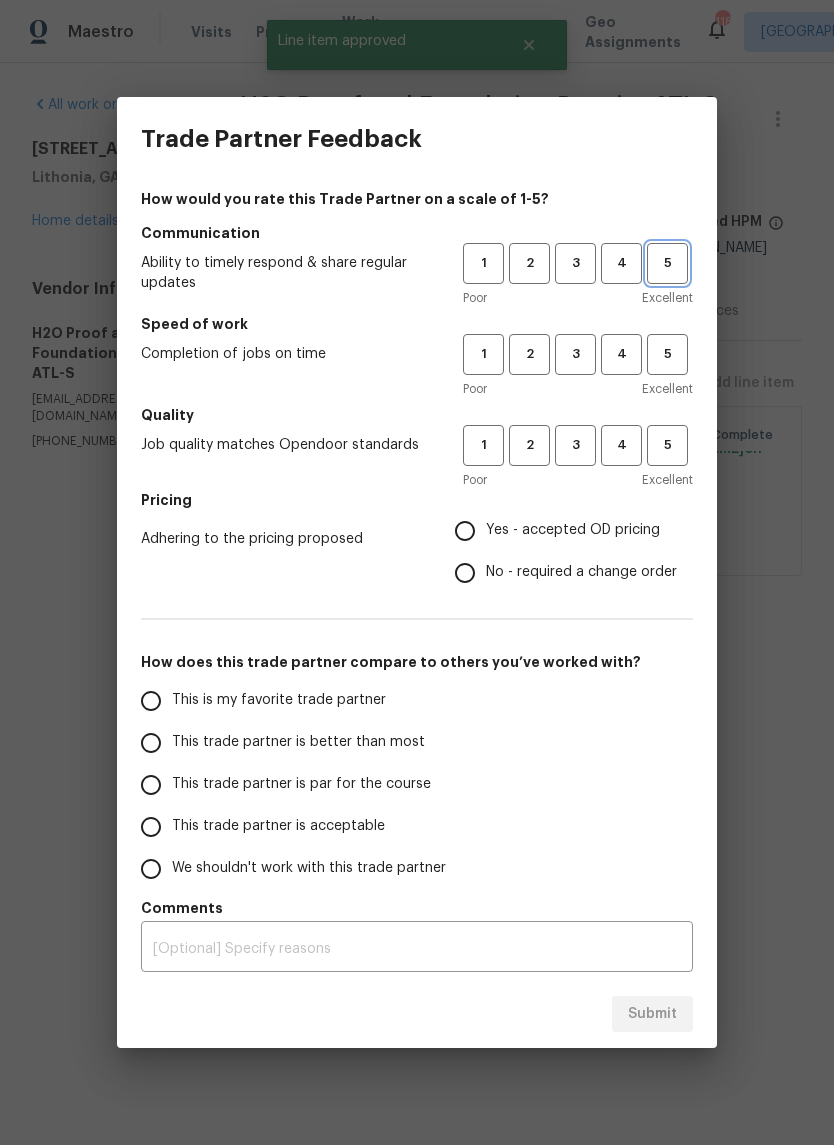 click on "5" at bounding box center (667, 263) 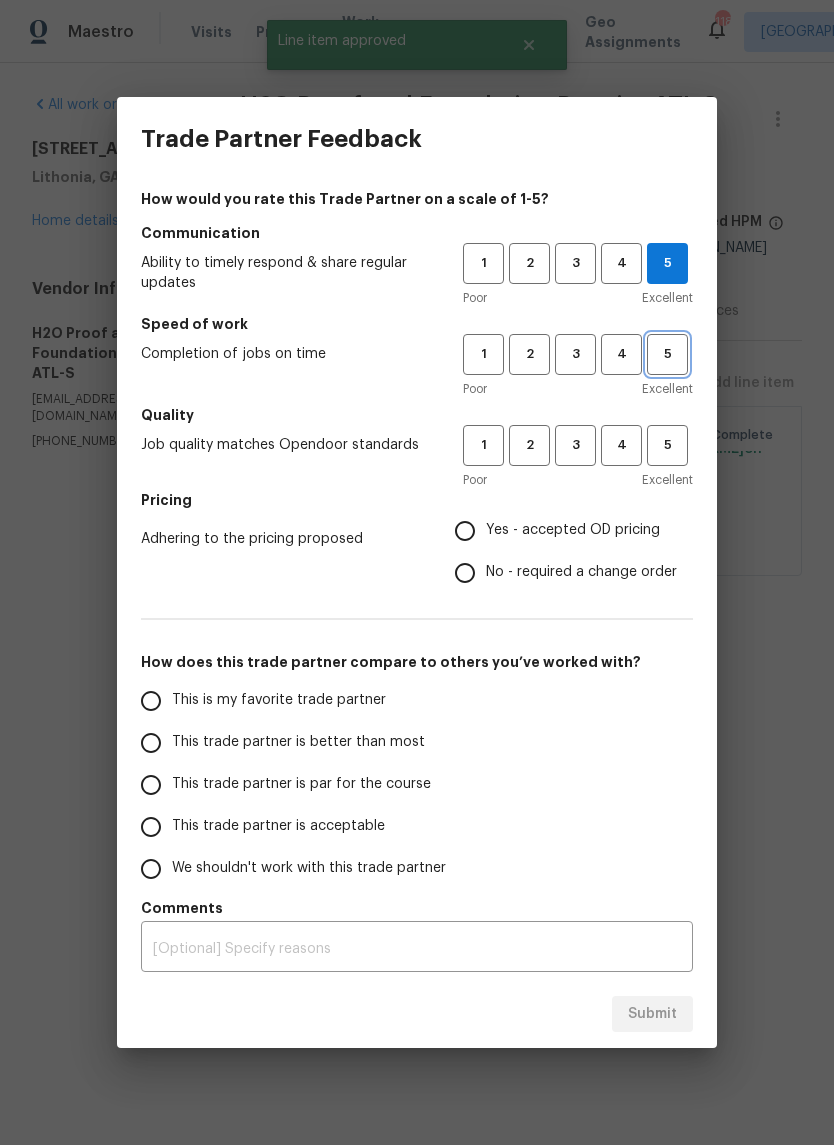 click on "5" at bounding box center [667, 354] 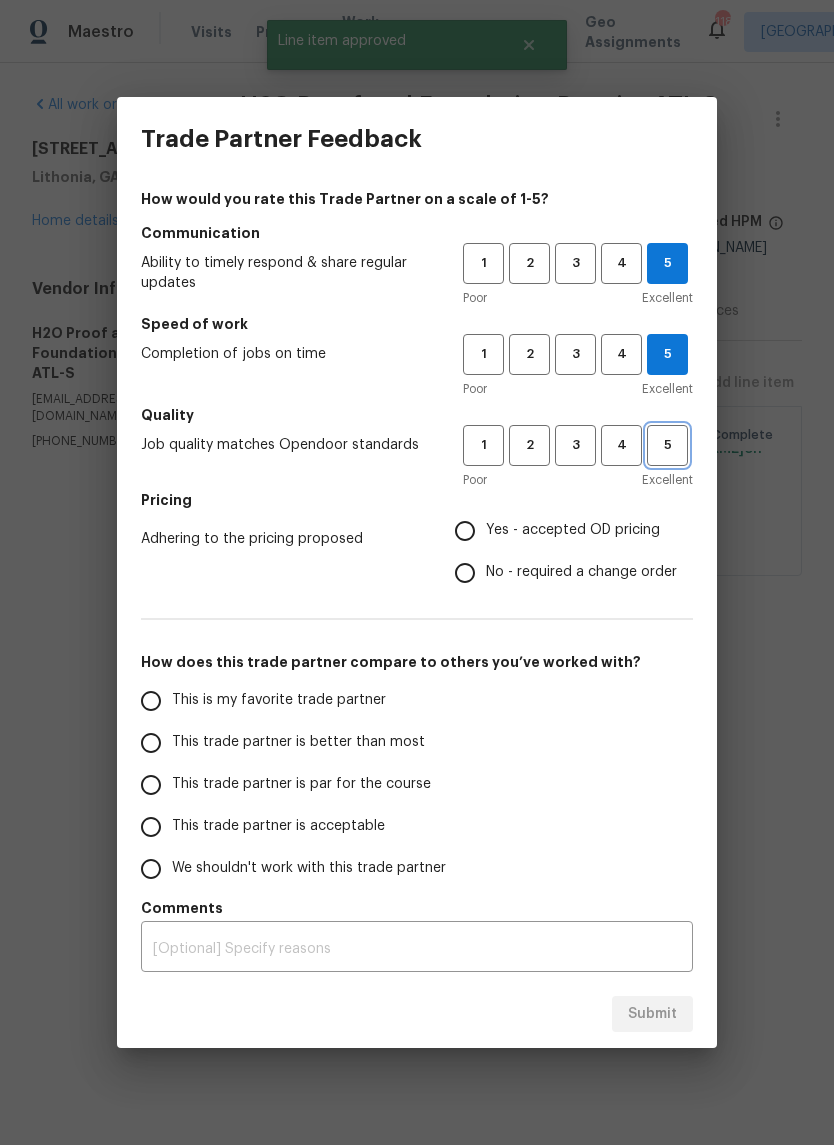 click on "5" at bounding box center (667, 445) 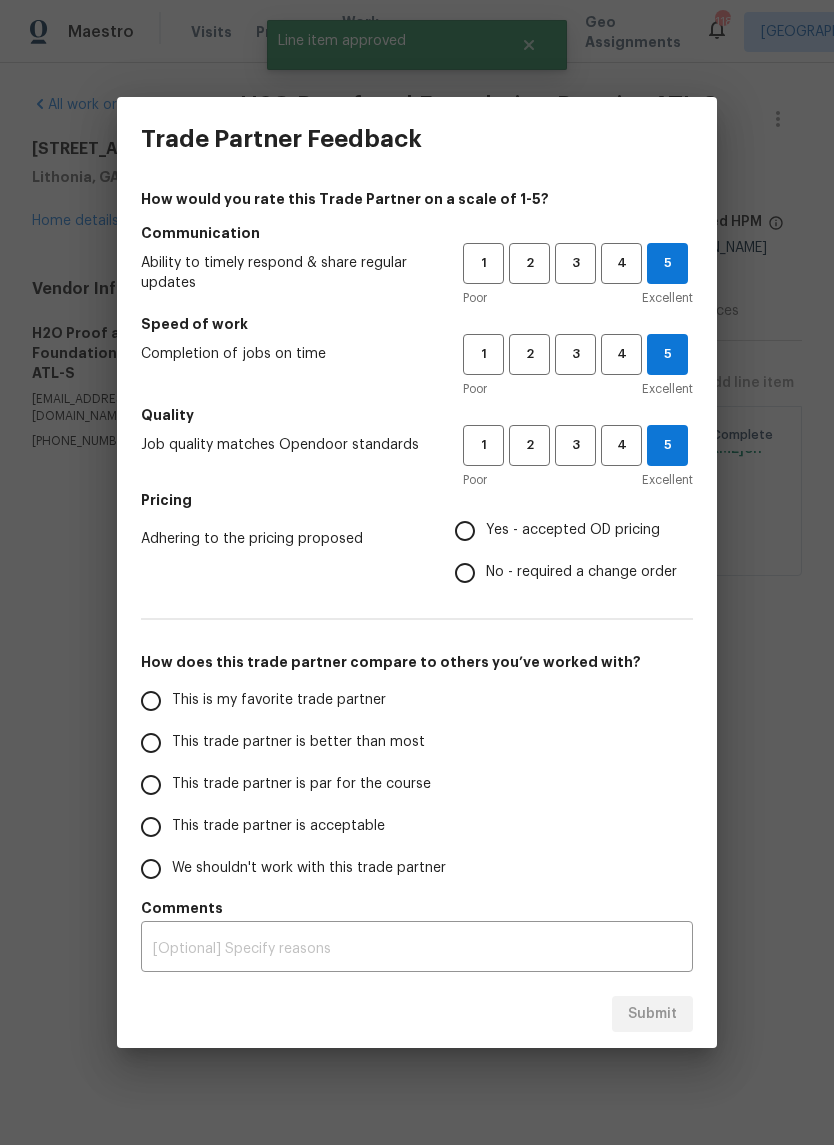 click on "Yes - accepted OD pricing" at bounding box center [560, 531] 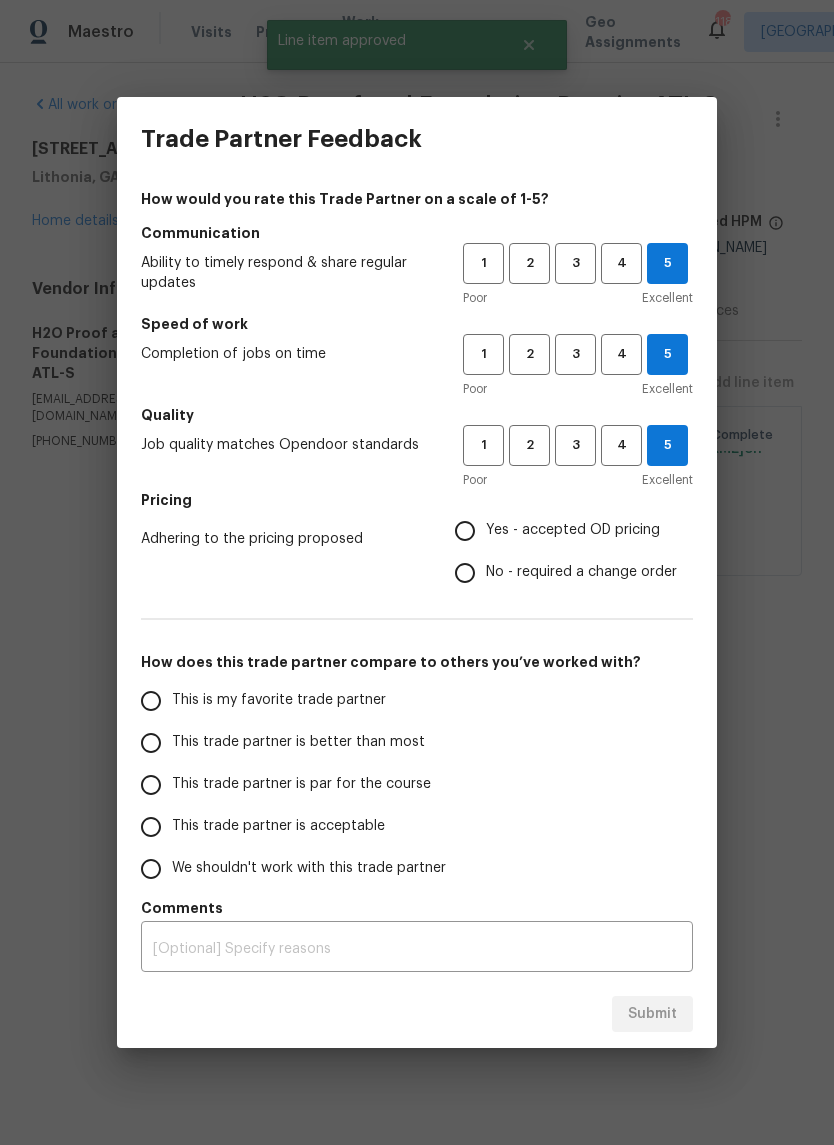 click on "Yes - accepted OD pricing" at bounding box center [465, 531] 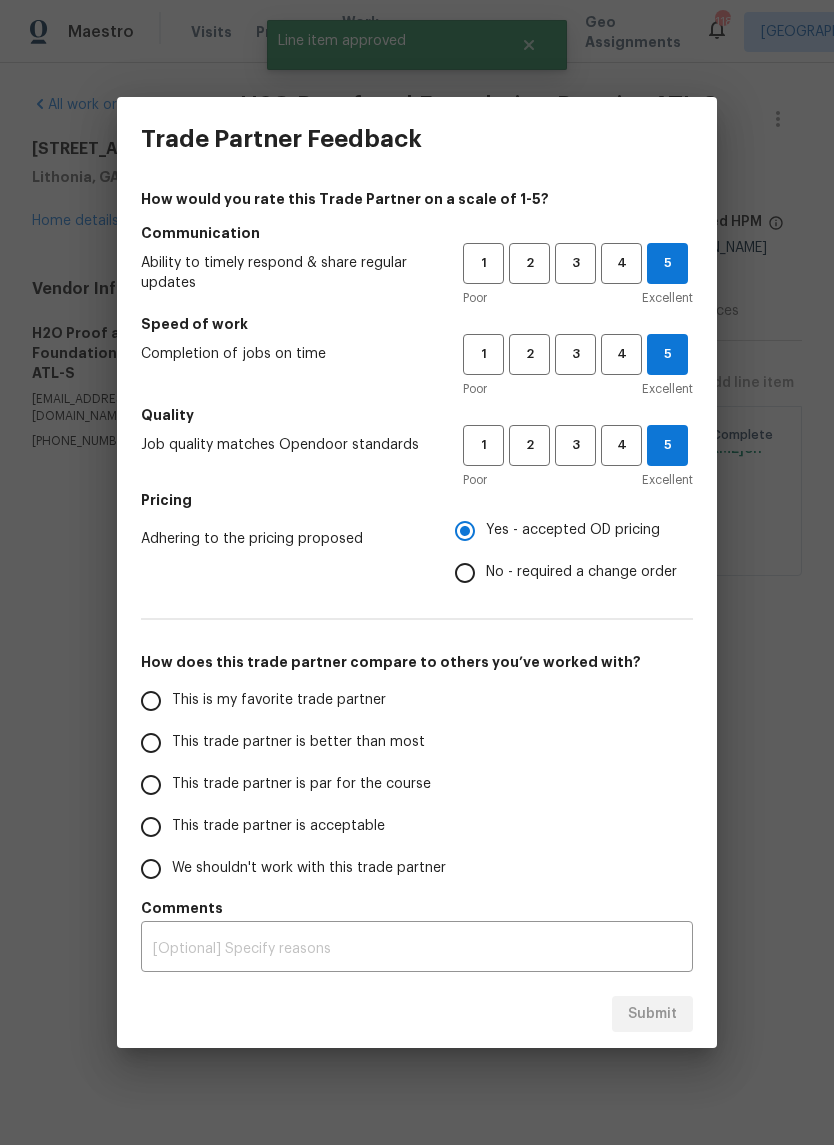 click on "This is my favorite trade partner" at bounding box center [151, 701] 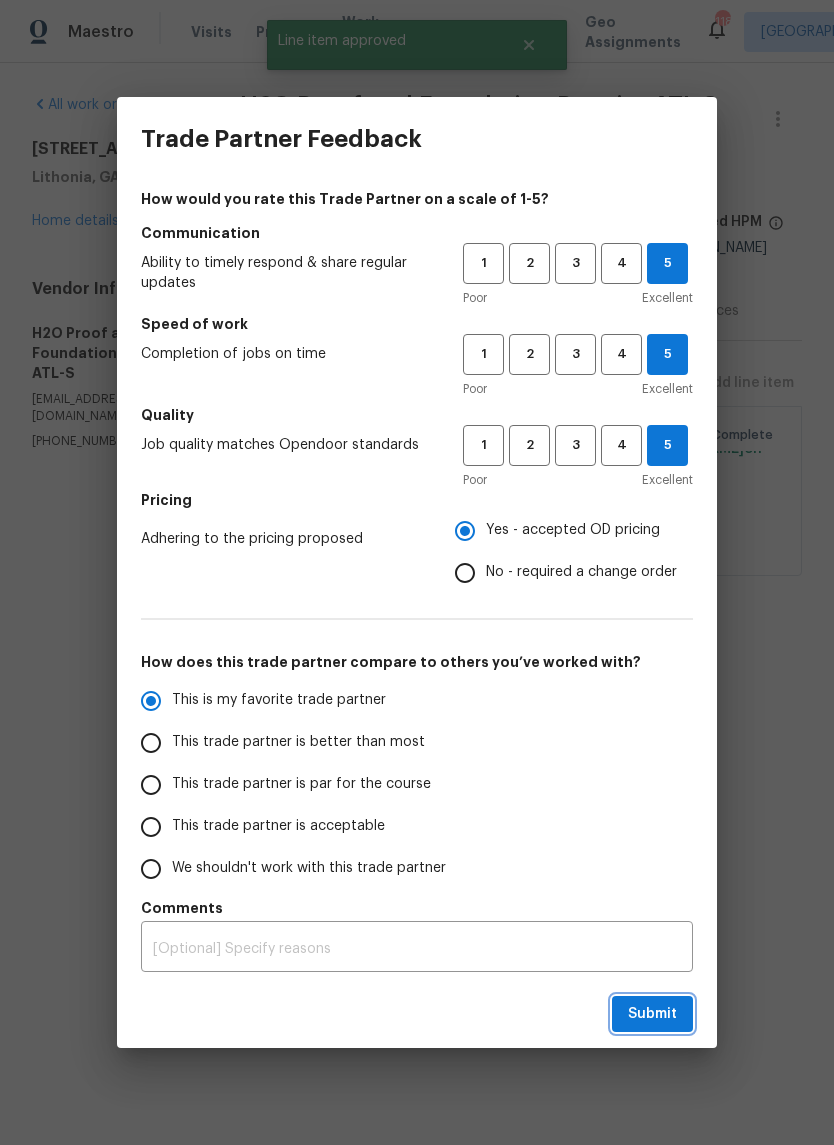 click on "Submit" at bounding box center [652, 1014] 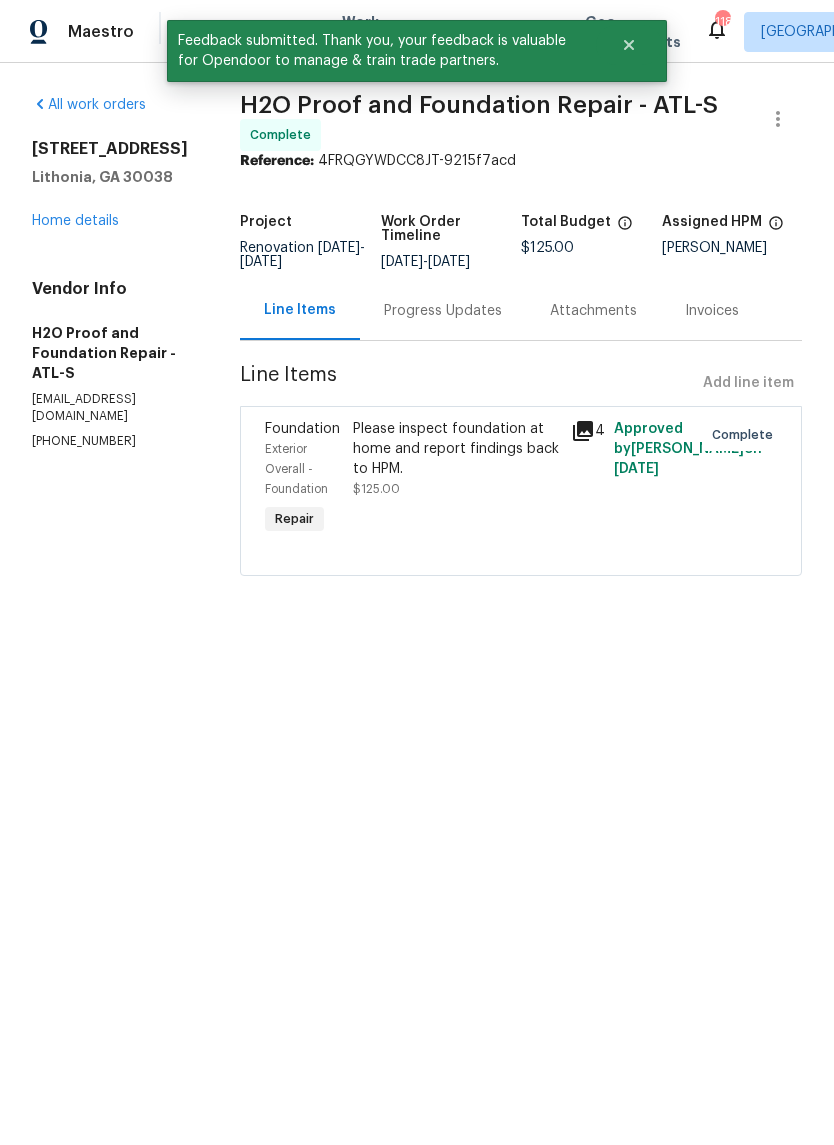click on "Home details" at bounding box center [75, 221] 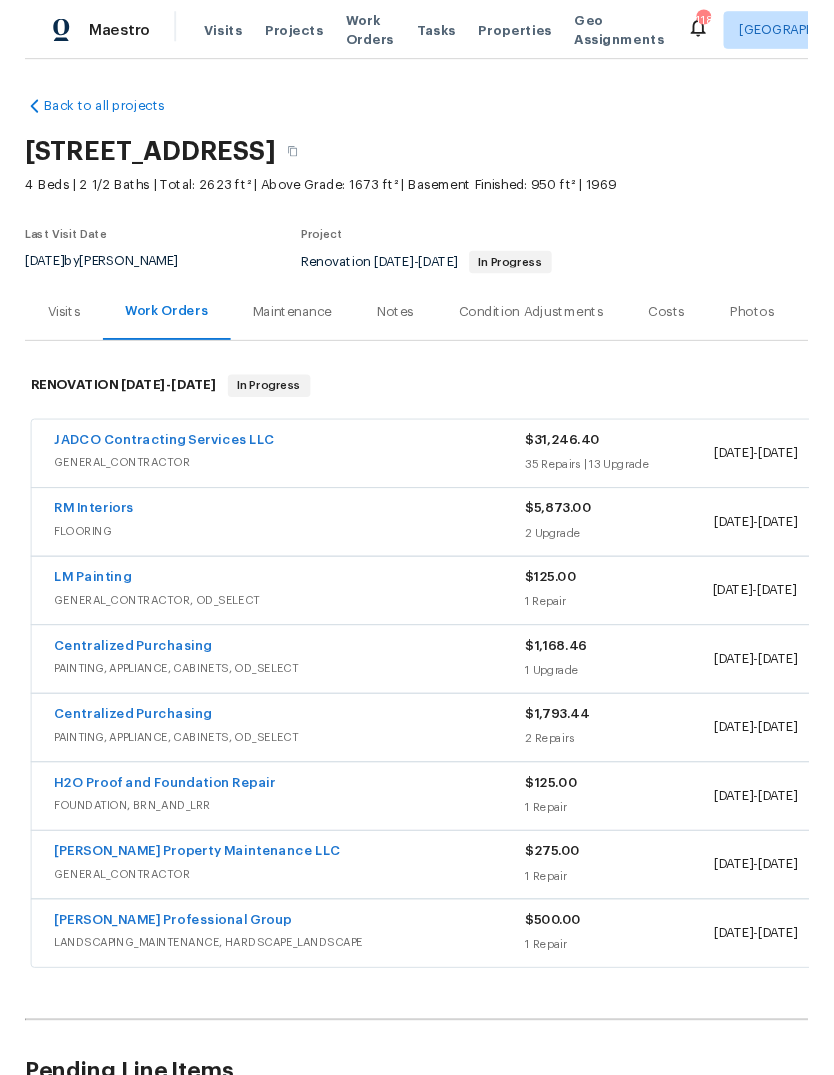 scroll, scrollTop: 0, scrollLeft: 0, axis: both 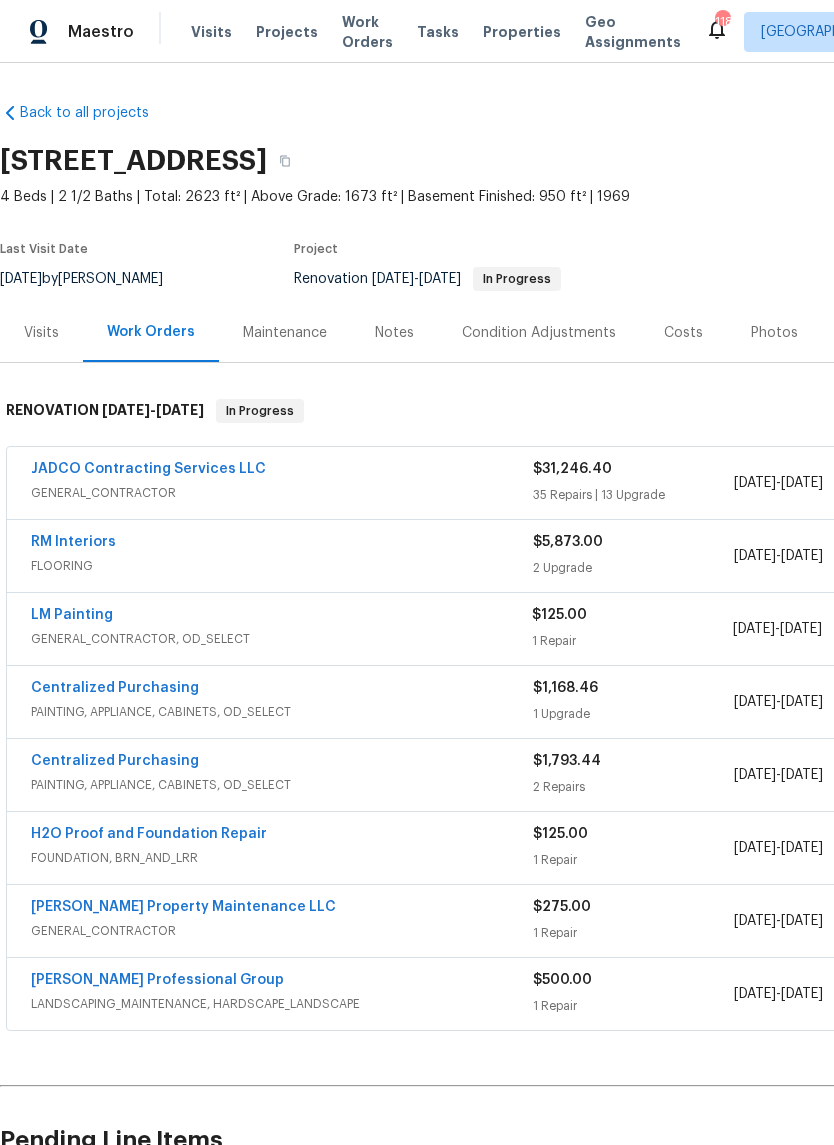 click on "JADCO Contracting Services LLC" at bounding box center [148, 469] 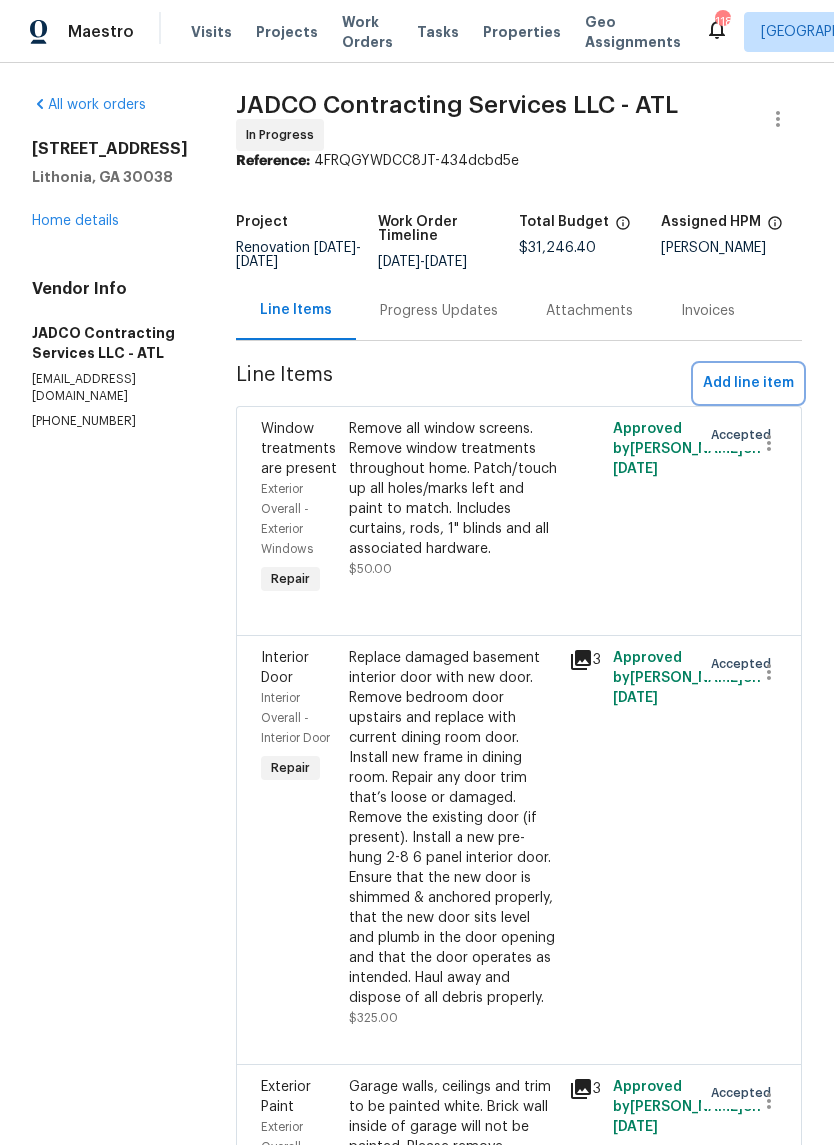 click on "Add line item" at bounding box center [748, 383] 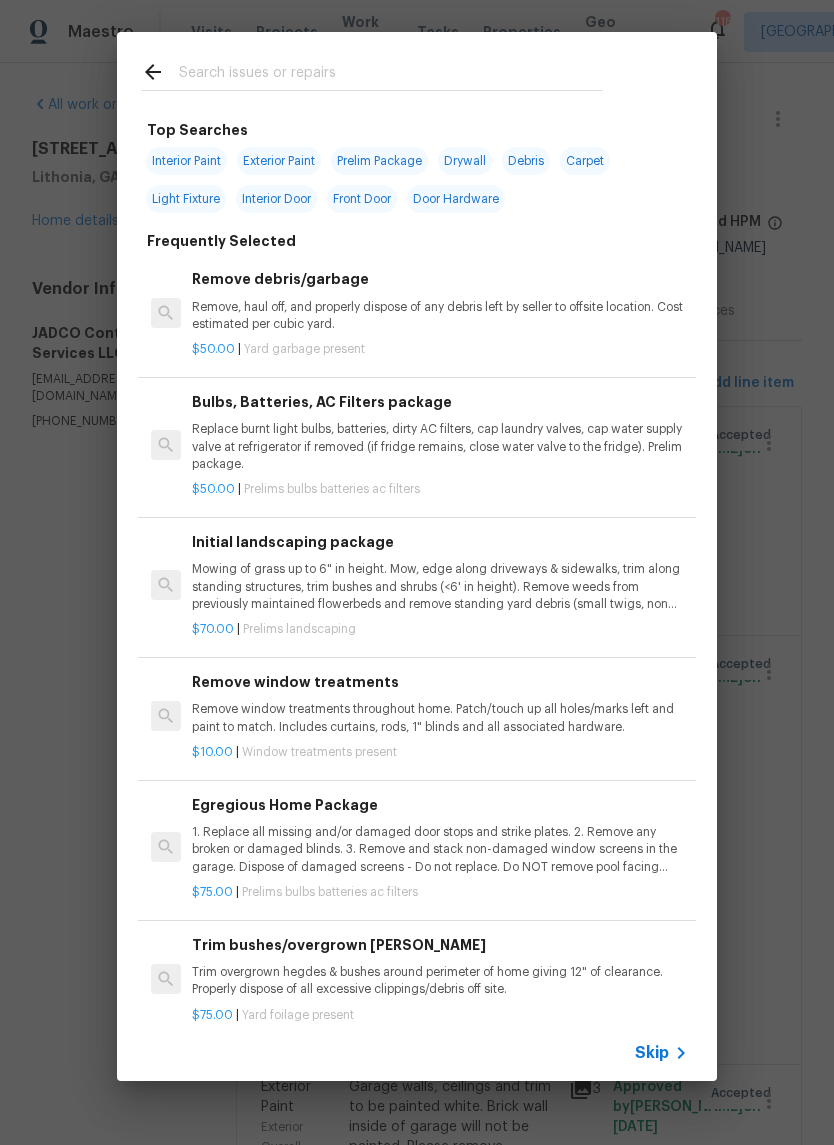 click at bounding box center [391, 75] 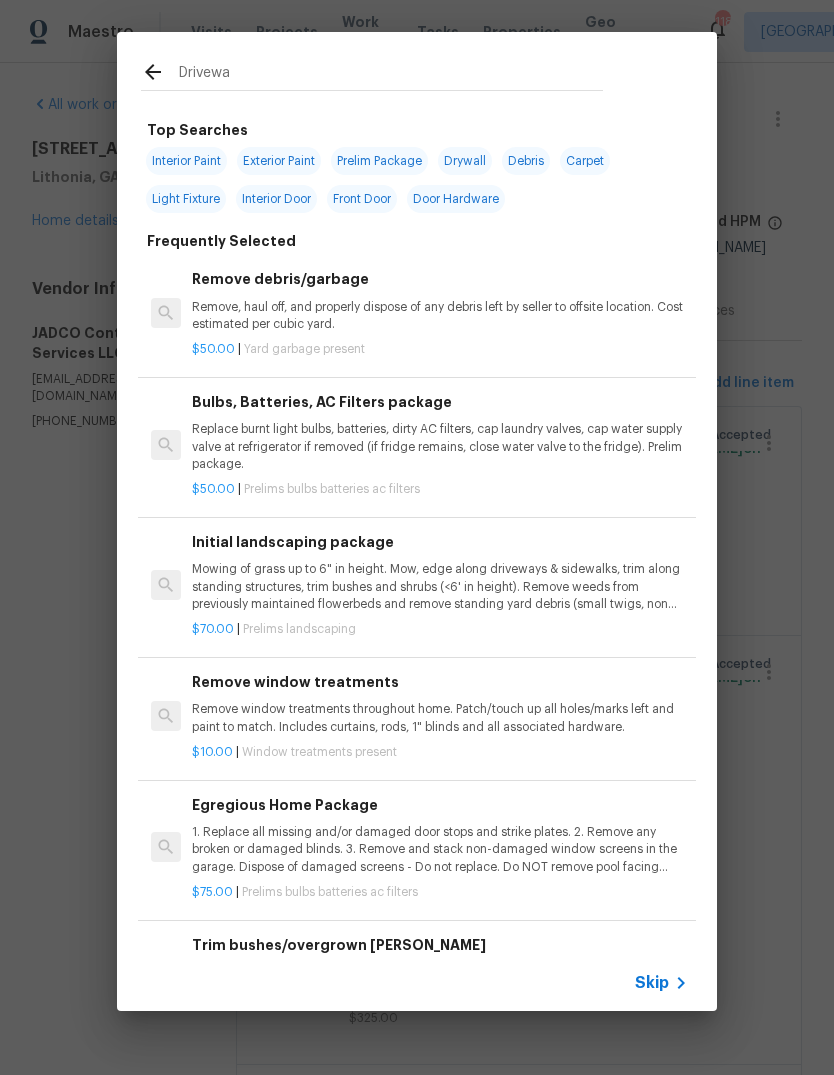 type on "Driveway" 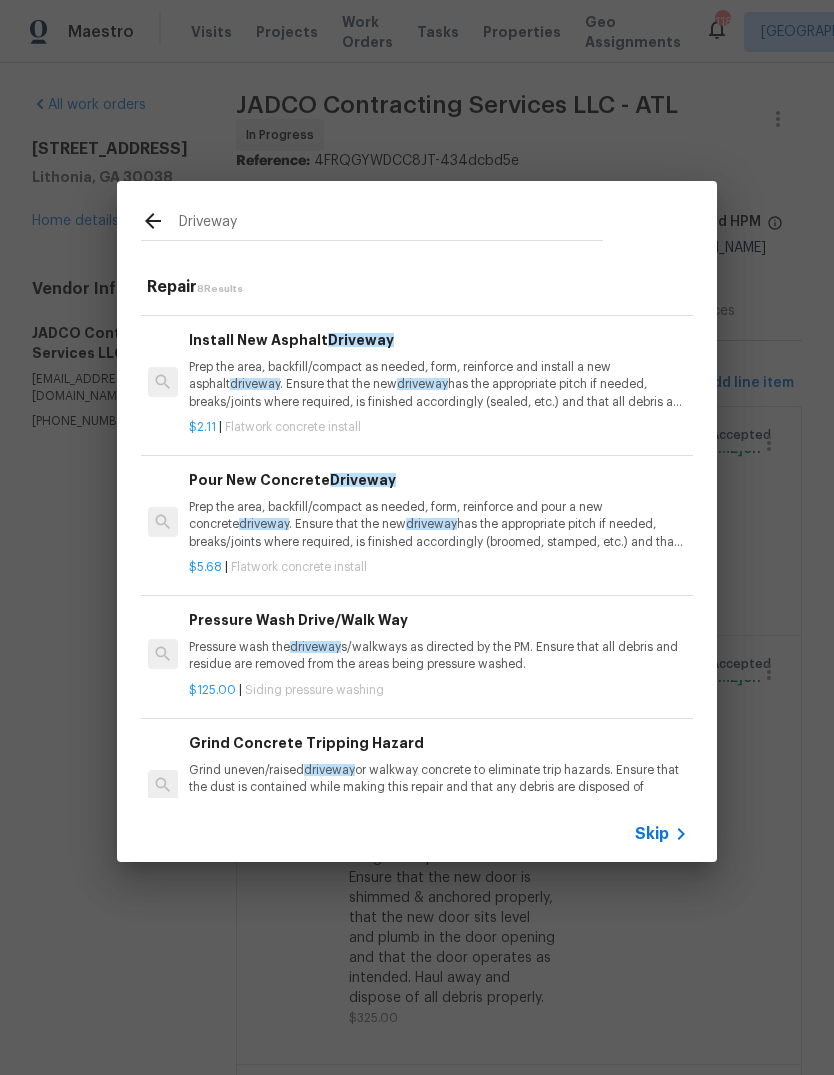 scroll, scrollTop: 122, scrollLeft: 3, axis: both 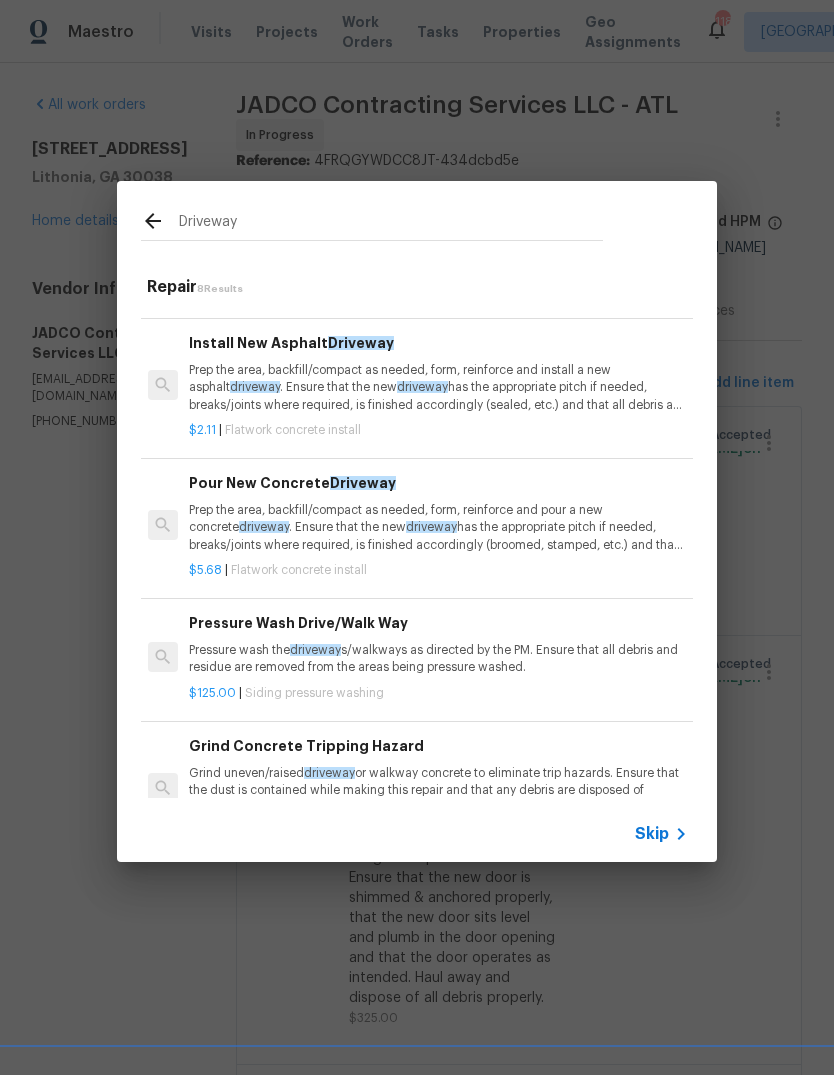 click on "Prep the area, backfill/compact as needed, form, reinforce and pour a new concrete  driveway . Ensure that the new  driveway  has the appropriate pitch if needed, breaks/joints where required, is finished accordingly (broomed, stamped, etc.) and that all debris are hauled away and disposed of properly." at bounding box center [437, 527] 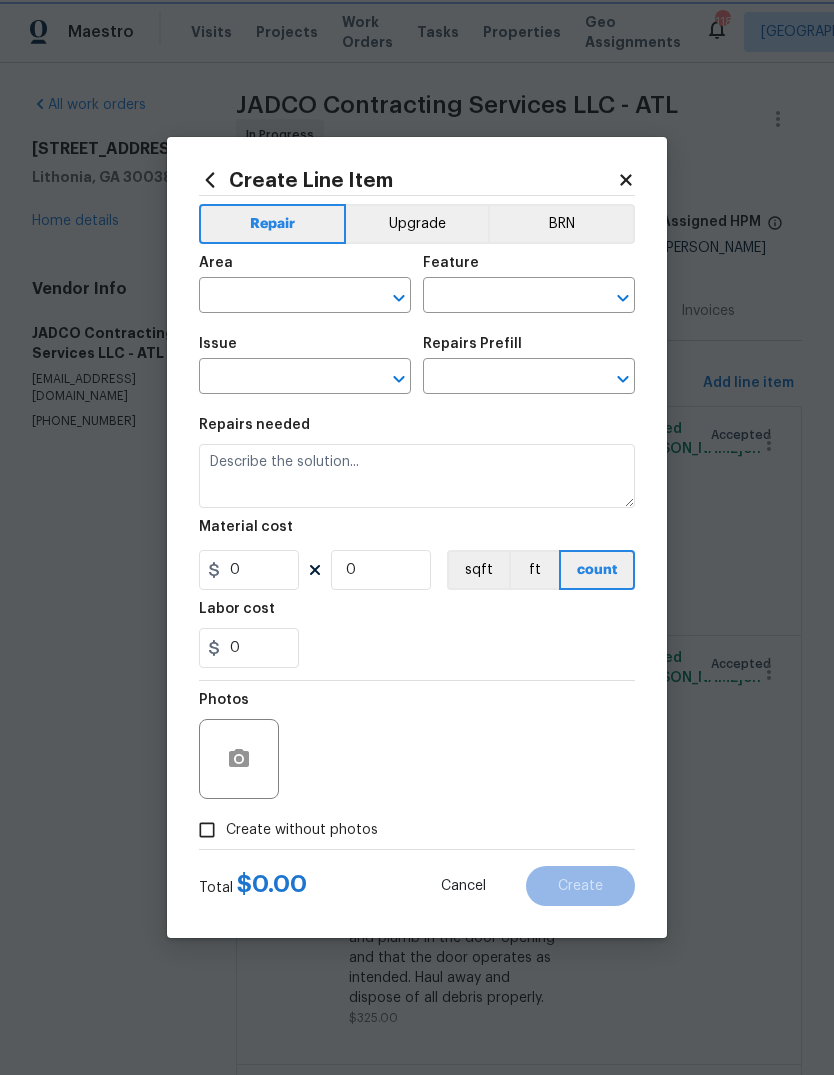 type on "Flatwork" 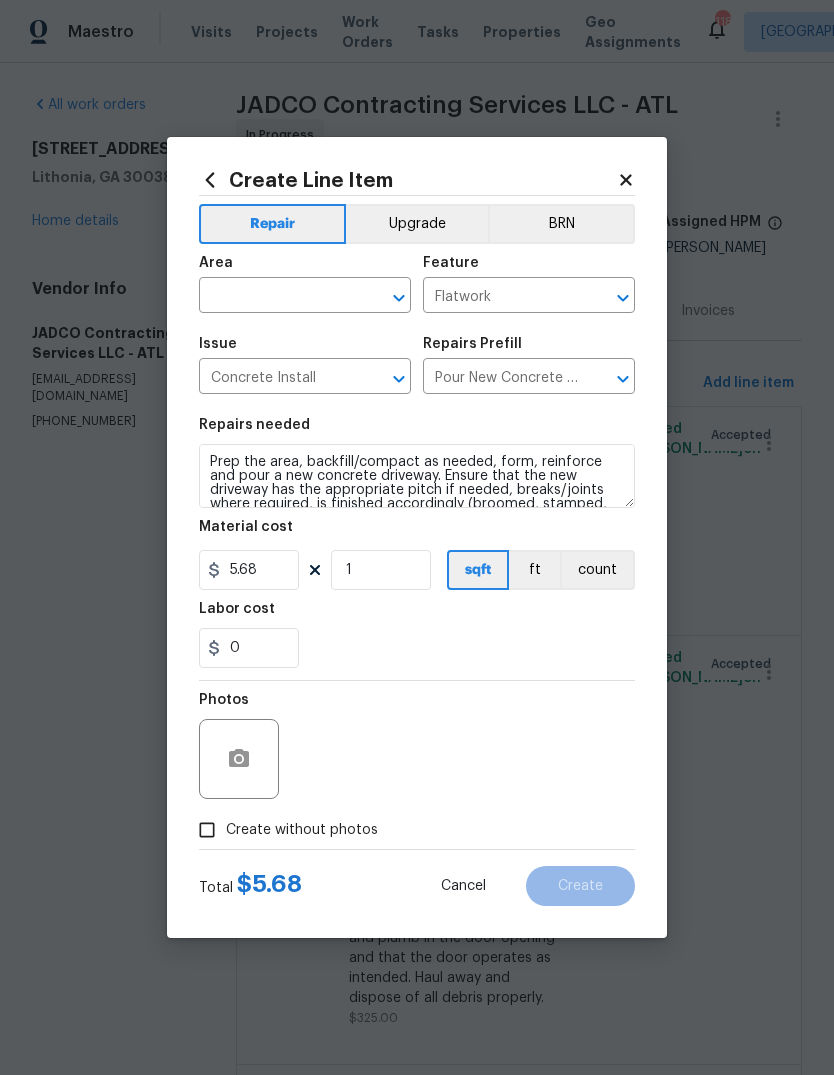 click at bounding box center (277, 297) 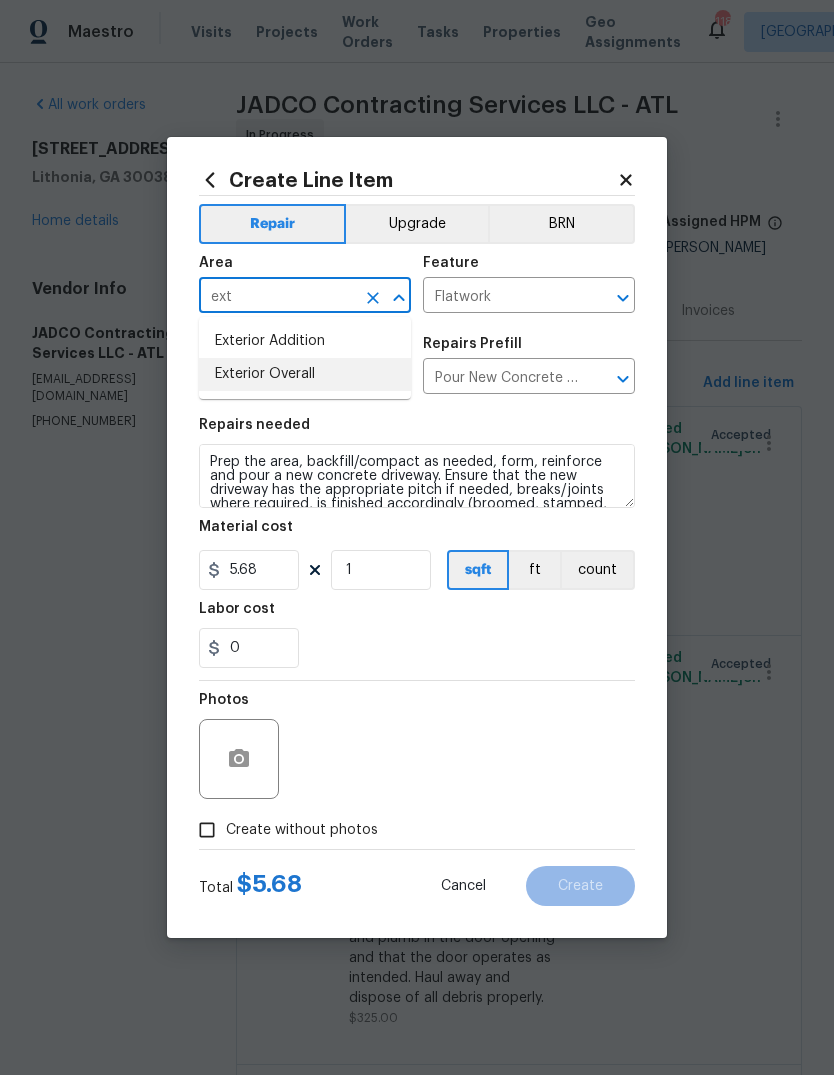 click on "Exterior Overall" at bounding box center (305, 374) 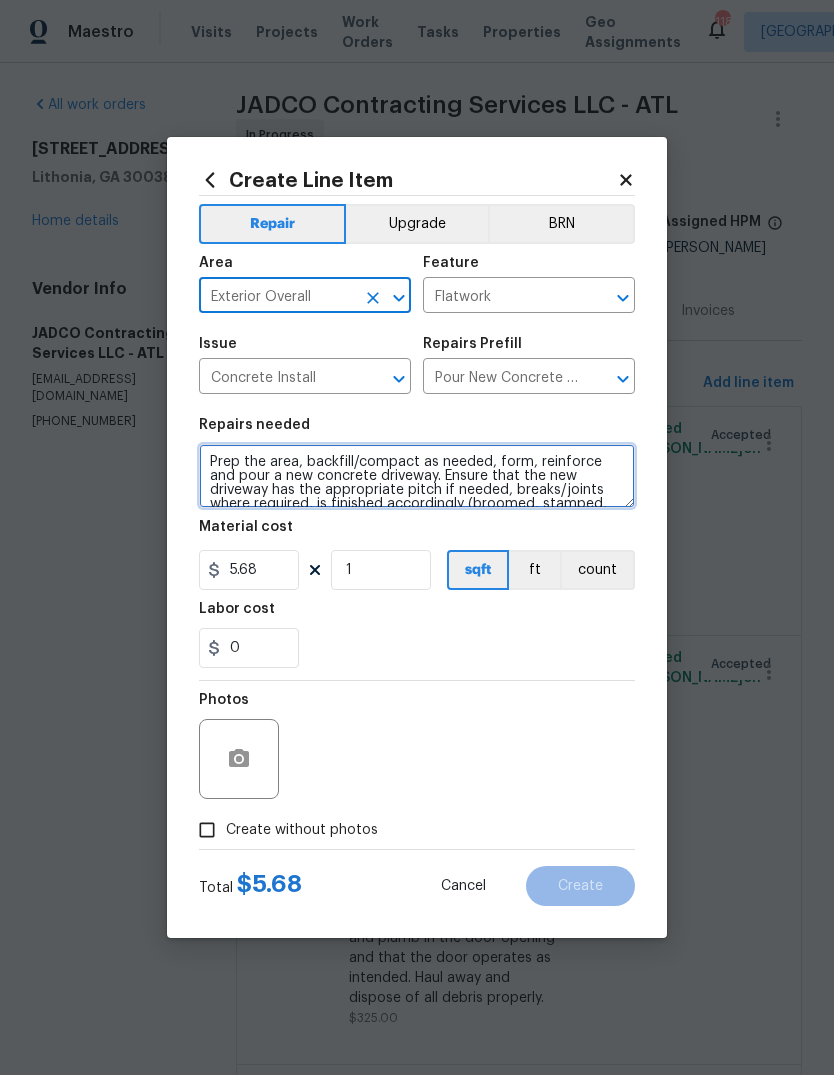 click on "Prep the area, backfill/compact as needed, form, reinforce and pour a new concrete driveway. Ensure that the new driveway has the appropriate pitch if needed, breaks/joints where required, is finished accordingly (broomed, stamped, etc.) and that all debris are hauled away and disposed of properly." at bounding box center (417, 476) 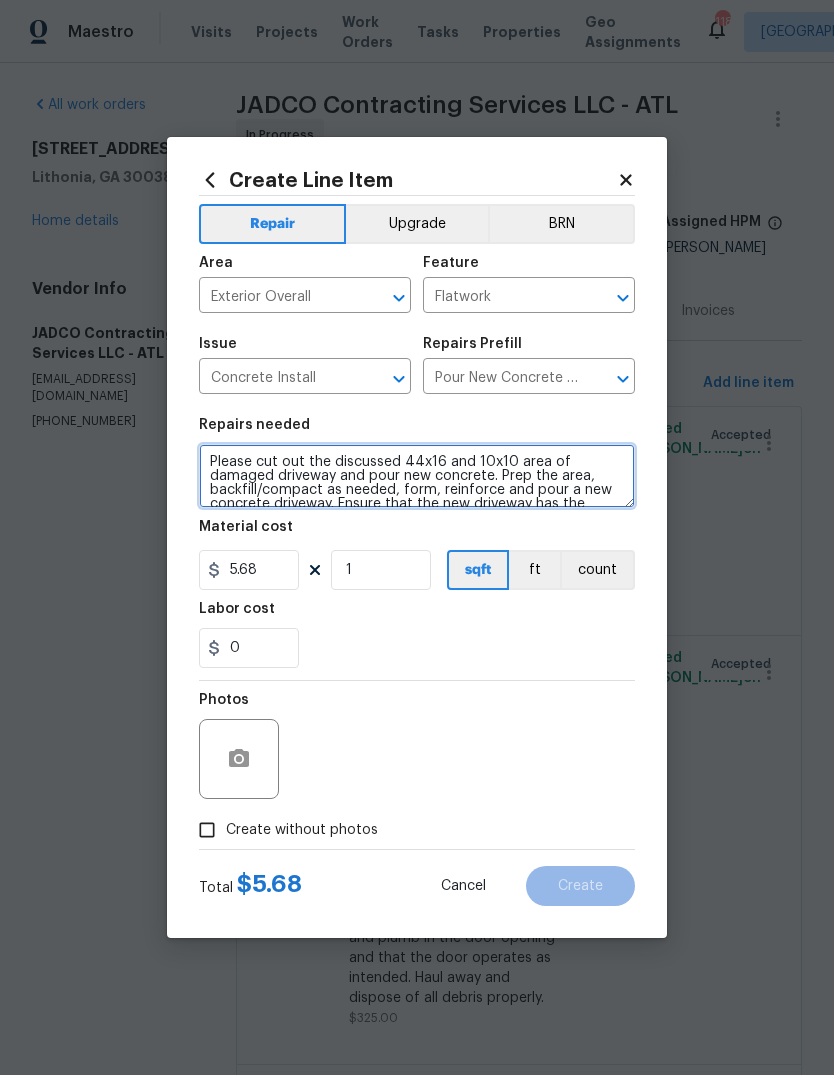 type on "Please cut out the discussed 44x16 and 10x10 area of damaged driveway and pour new concrete. Prep the area, backfill/compact as needed, form, reinforce and pour a new concrete driveway. Ensure that the new driveway has the appropriate pitch if needed, breaks/joints where required, is finished accordingly (broomed, stamped, etc.) and that all debris are hauled away and disposed of properly." 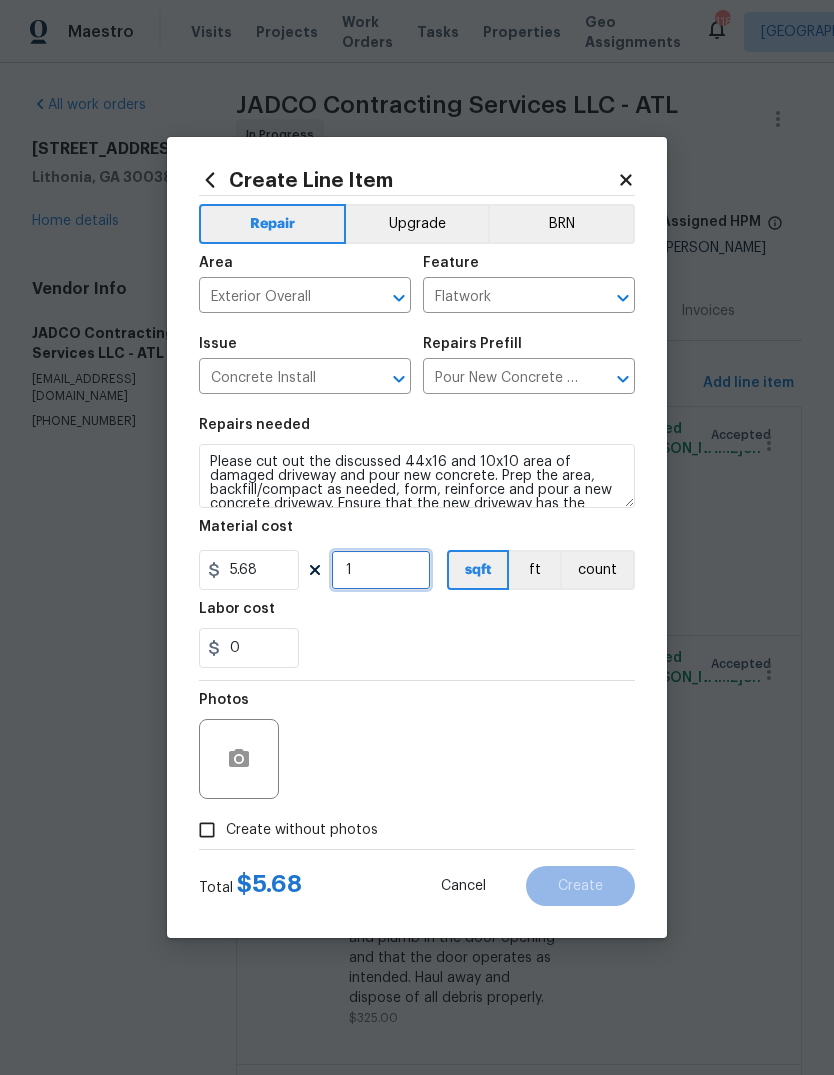 click on "1" at bounding box center [381, 570] 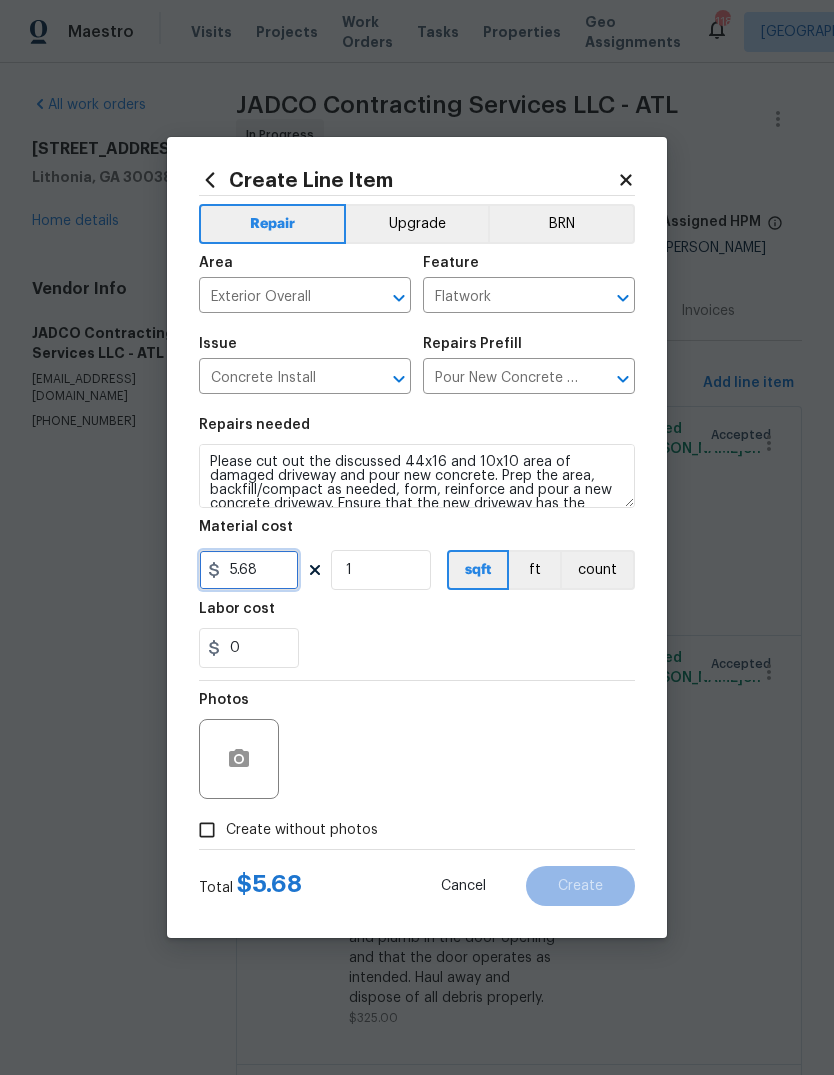 click on "5.68" at bounding box center (249, 570) 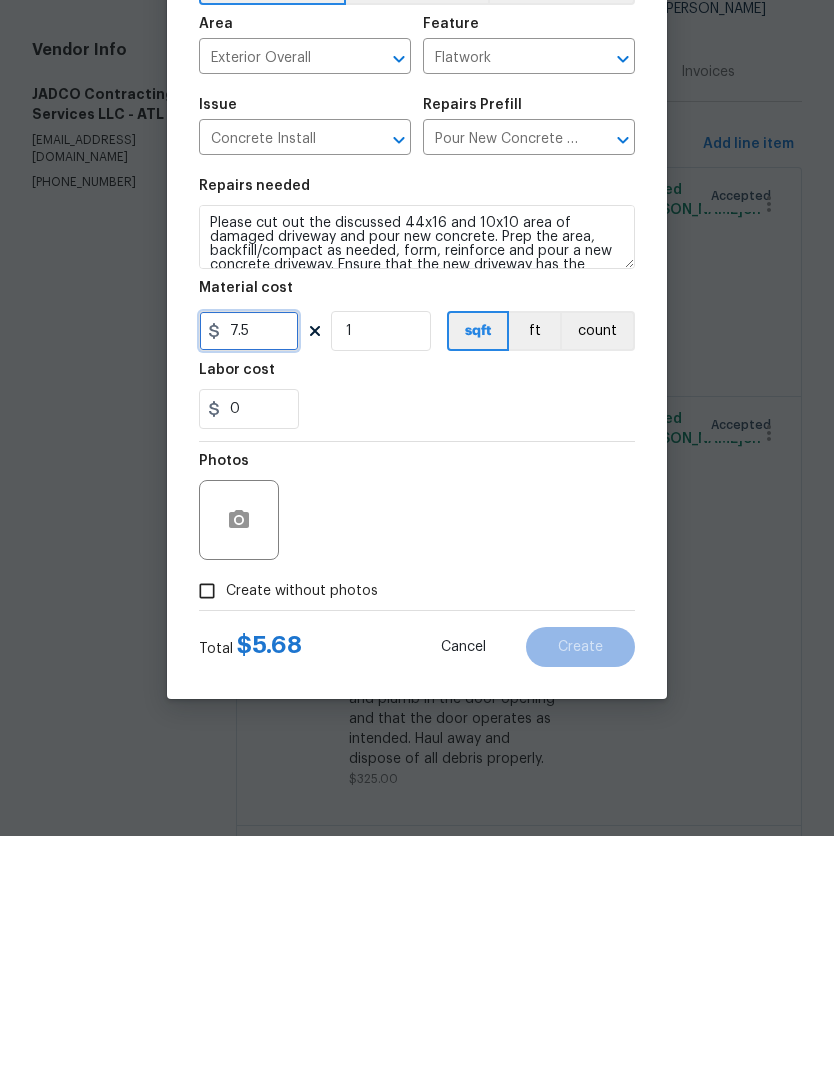type on "7.5" 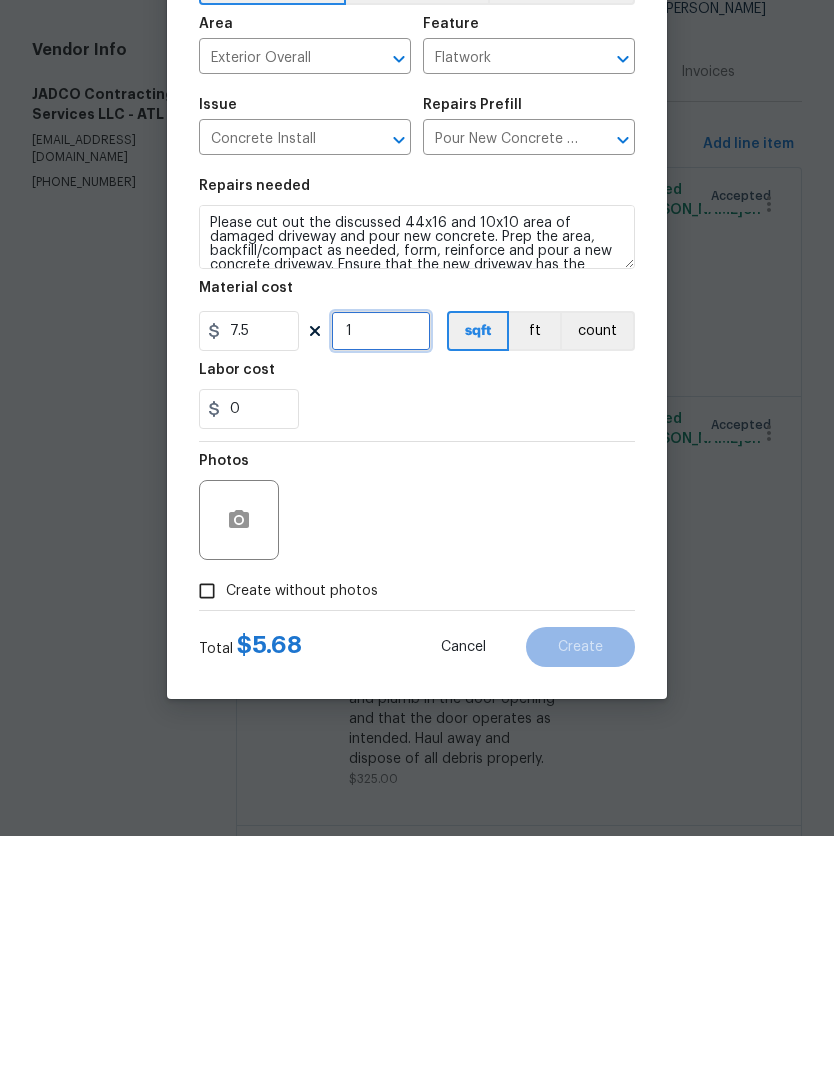 click on "1" at bounding box center [381, 570] 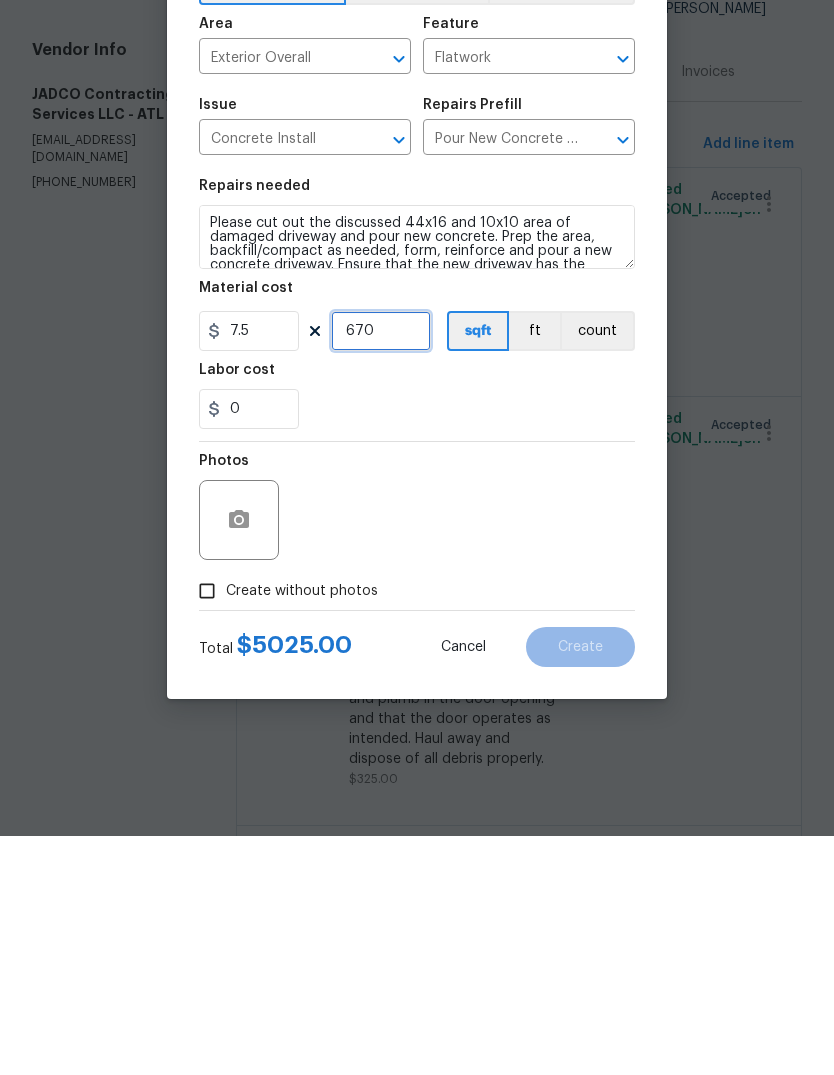 type on "670" 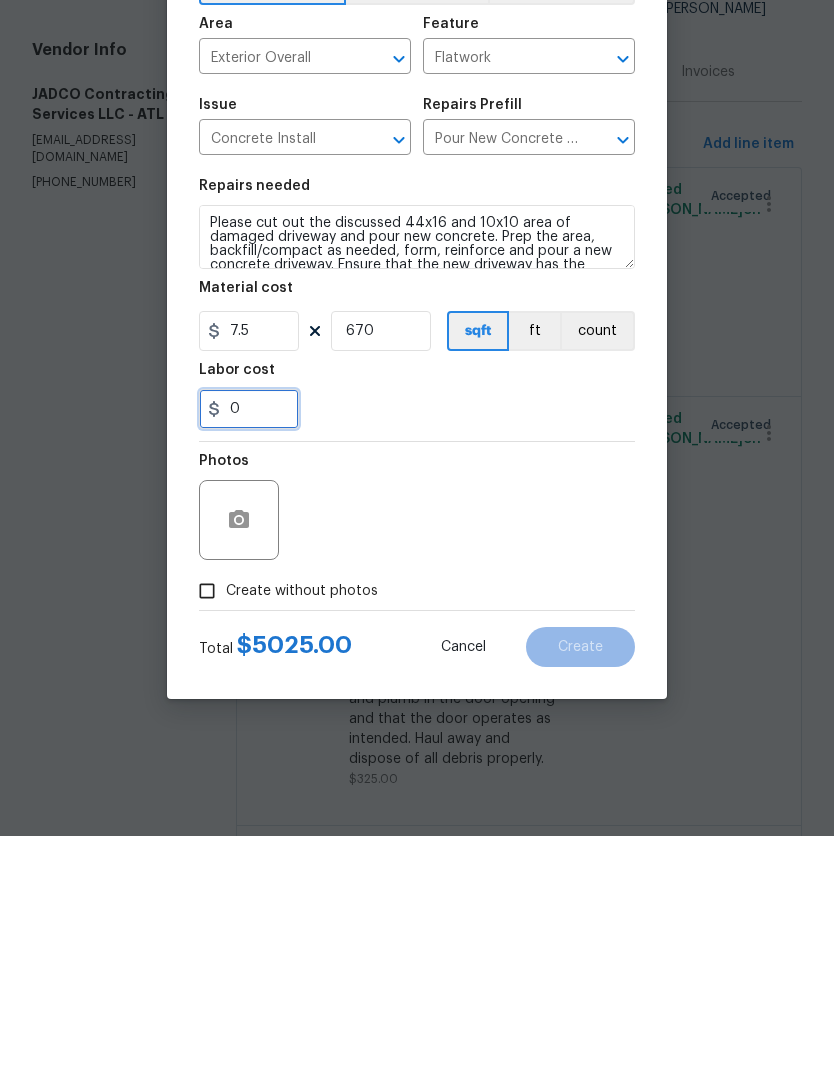 click on "0" at bounding box center [249, 648] 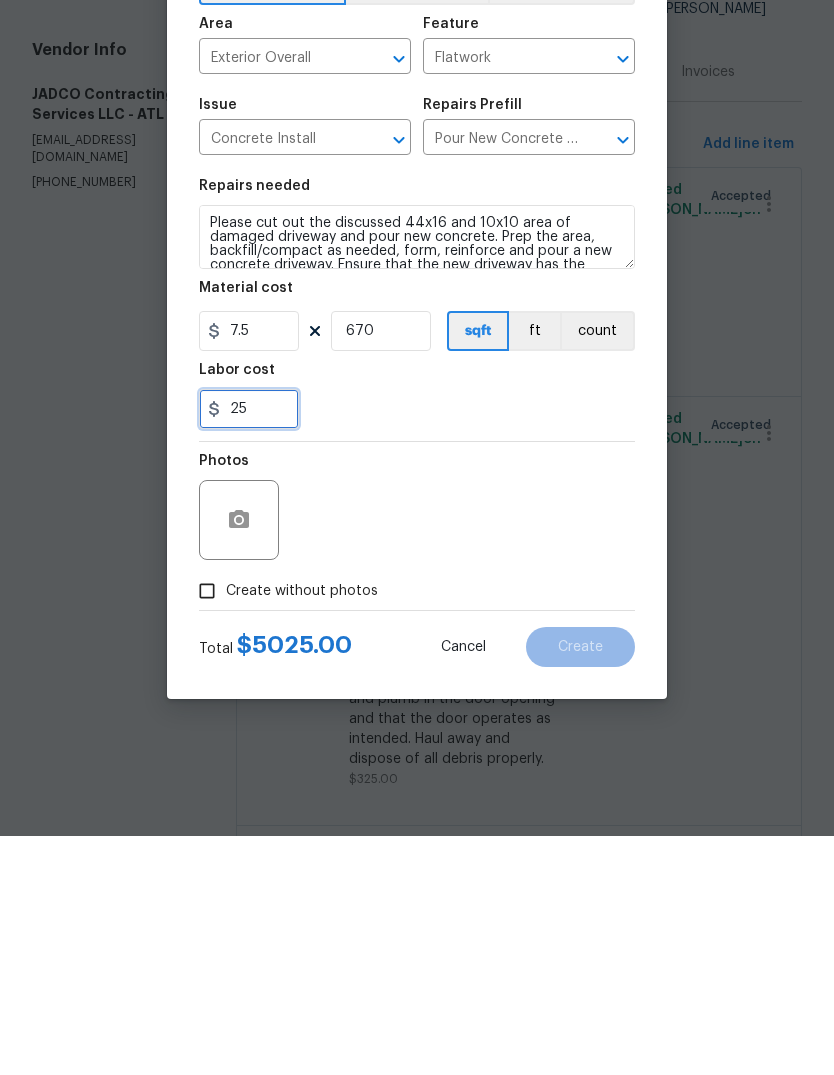type on "25" 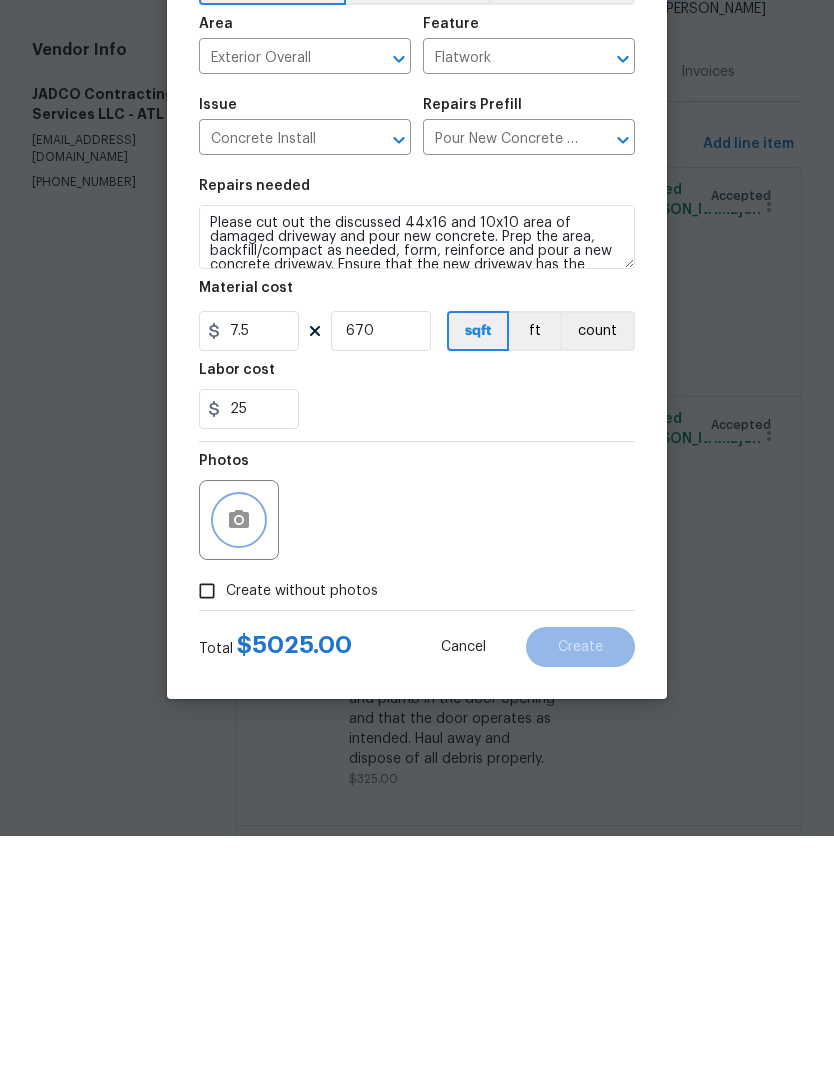 click at bounding box center [239, 759] 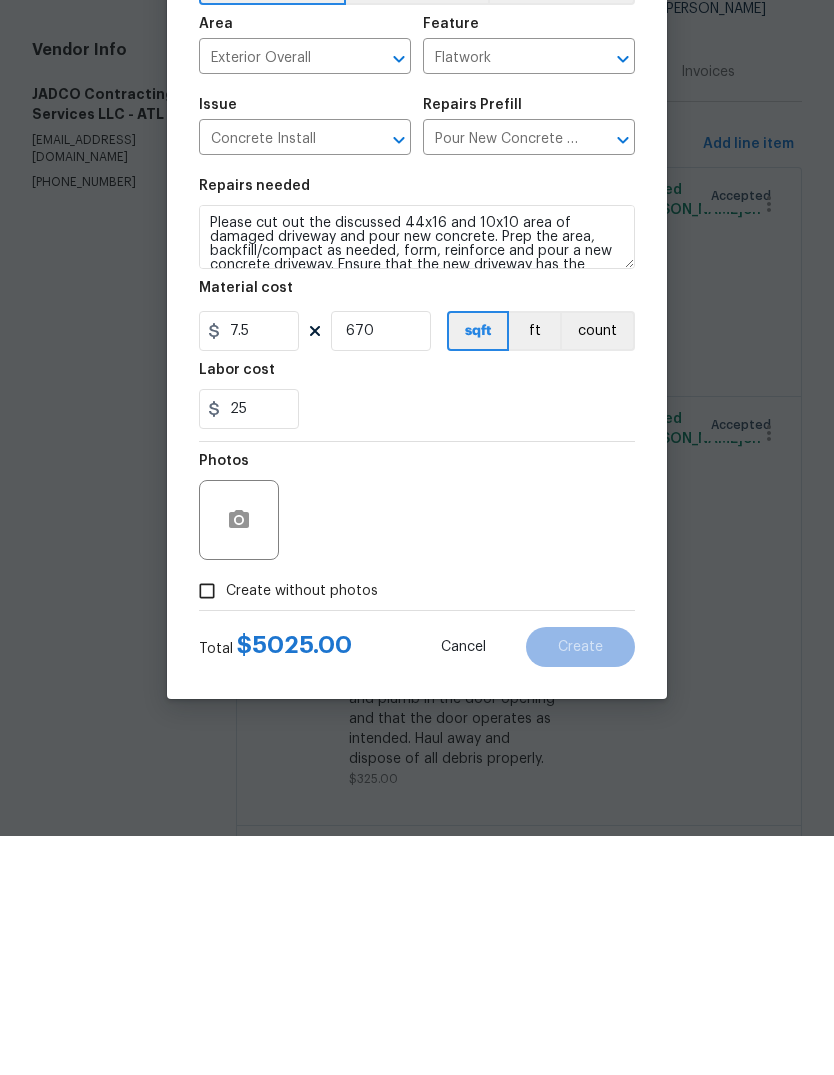 scroll, scrollTop: 75, scrollLeft: 0, axis: vertical 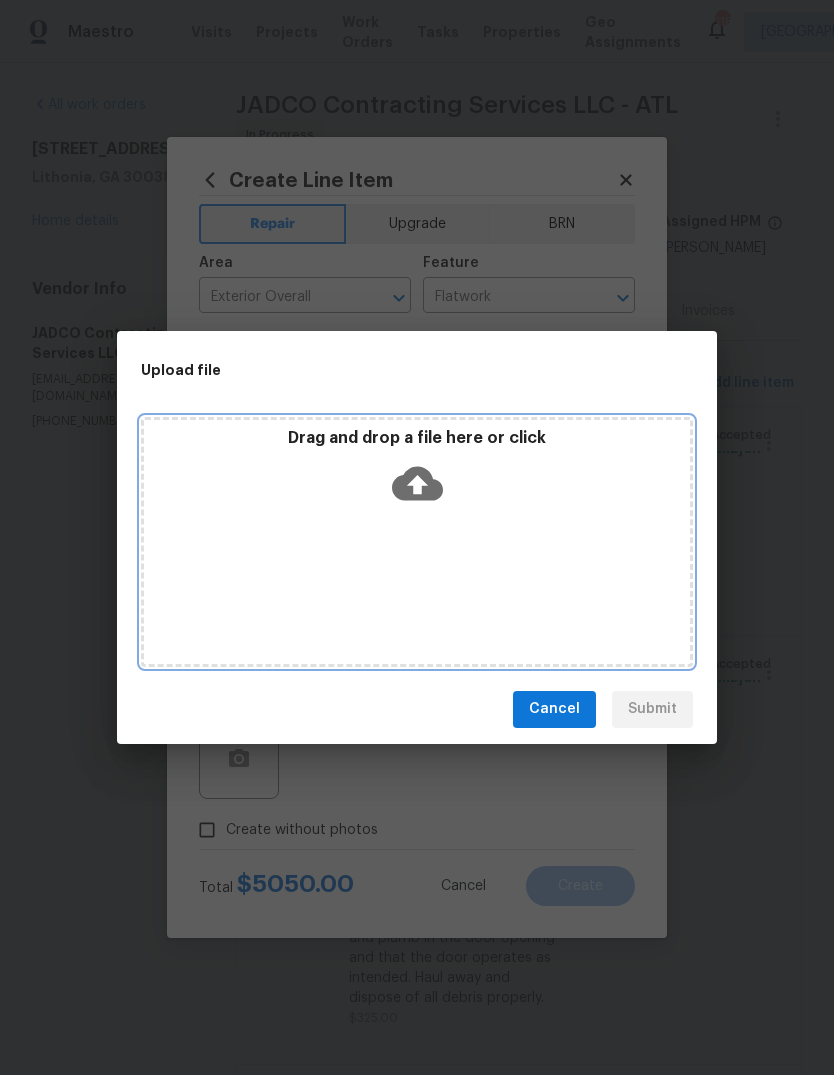 click 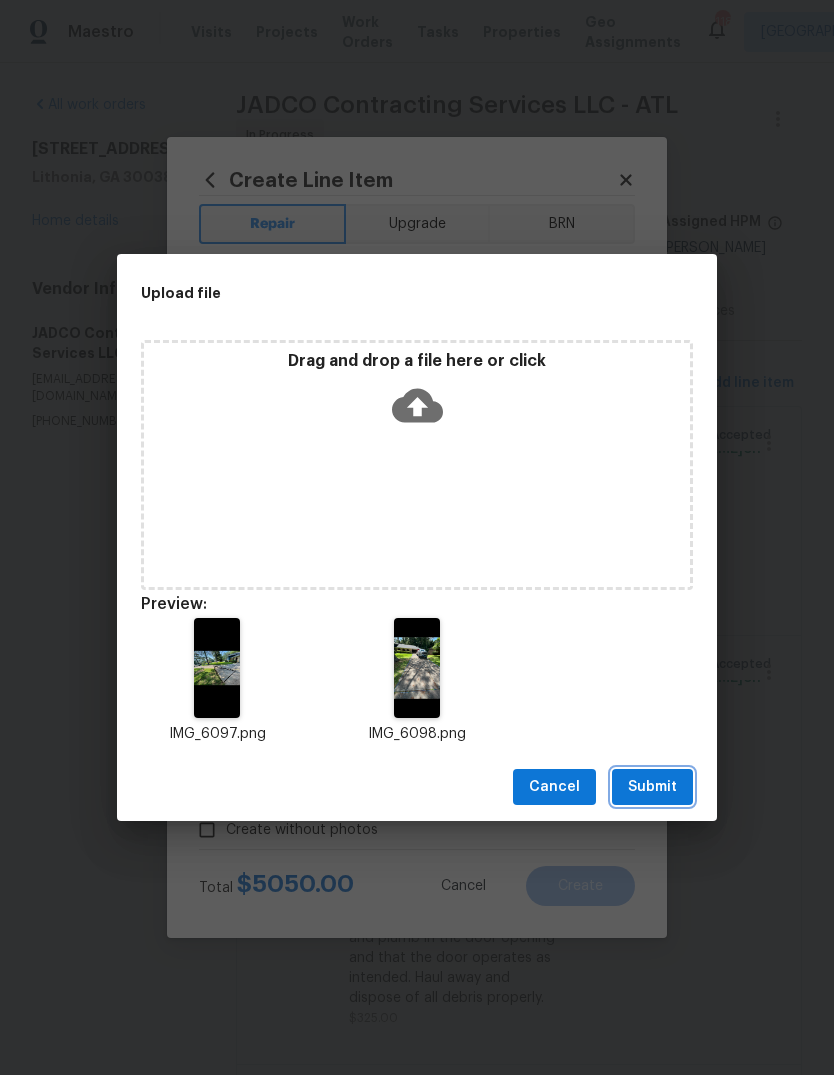click on "Submit" at bounding box center [652, 787] 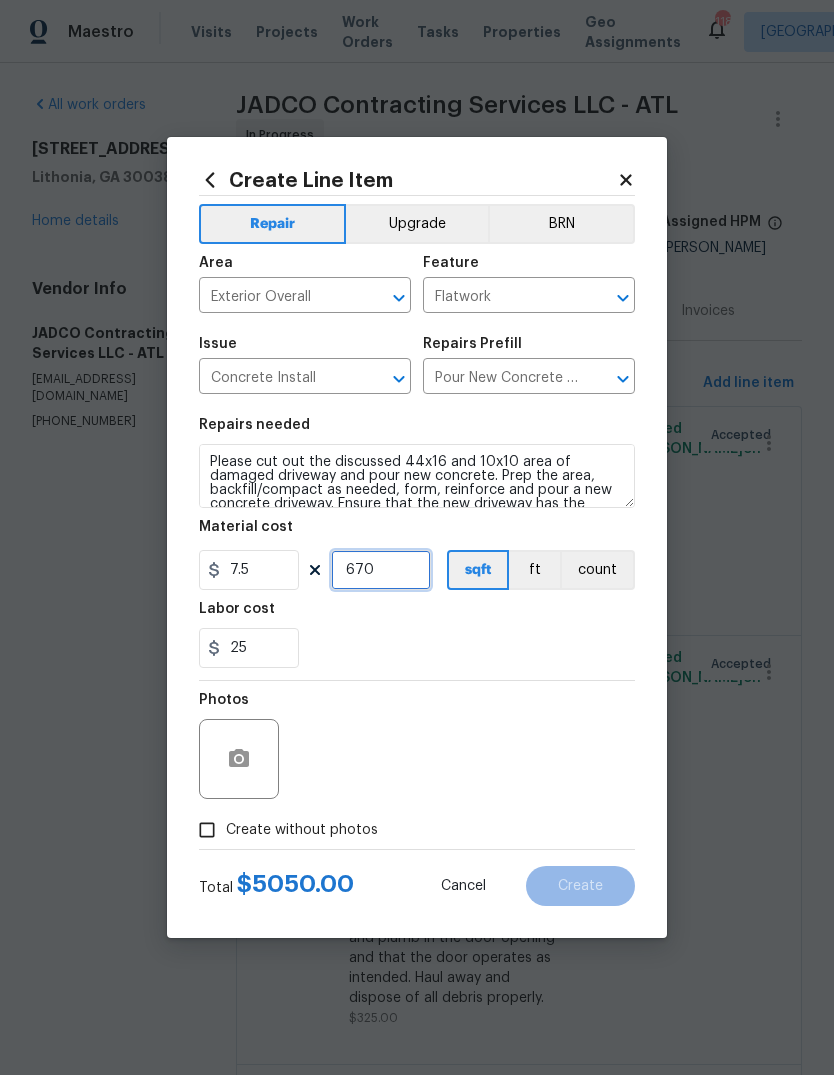 click on "670" at bounding box center (381, 570) 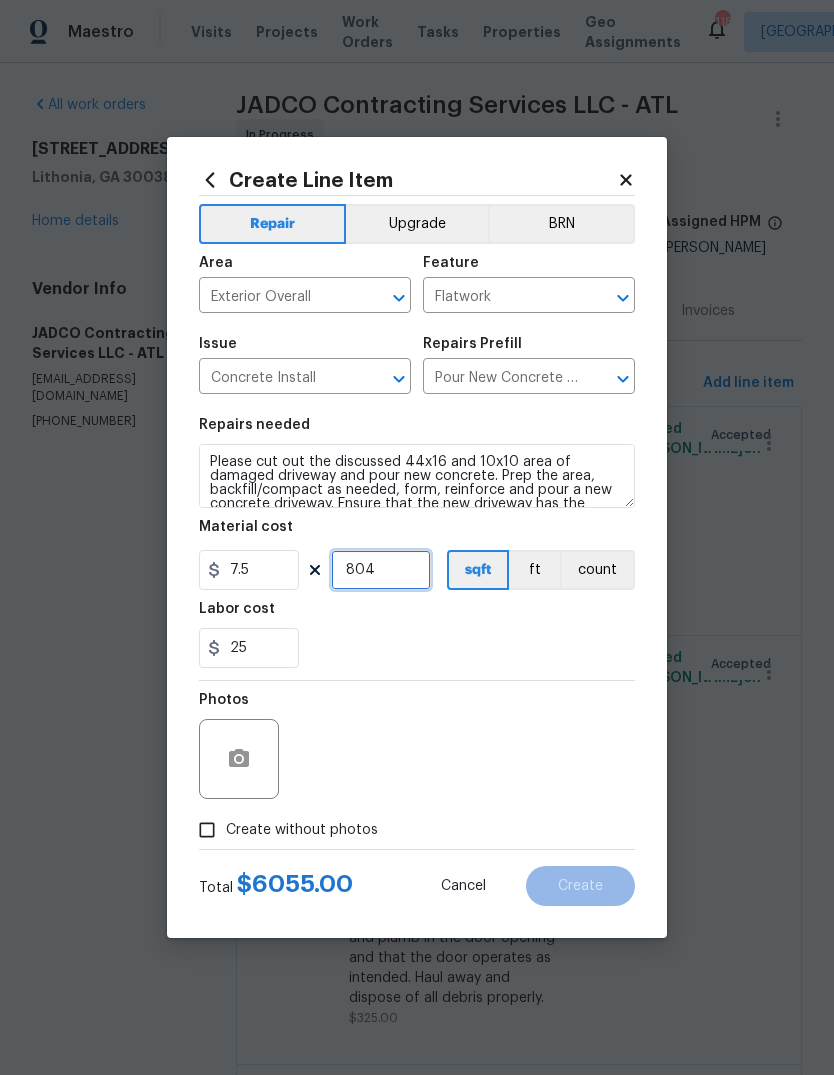 type on "804" 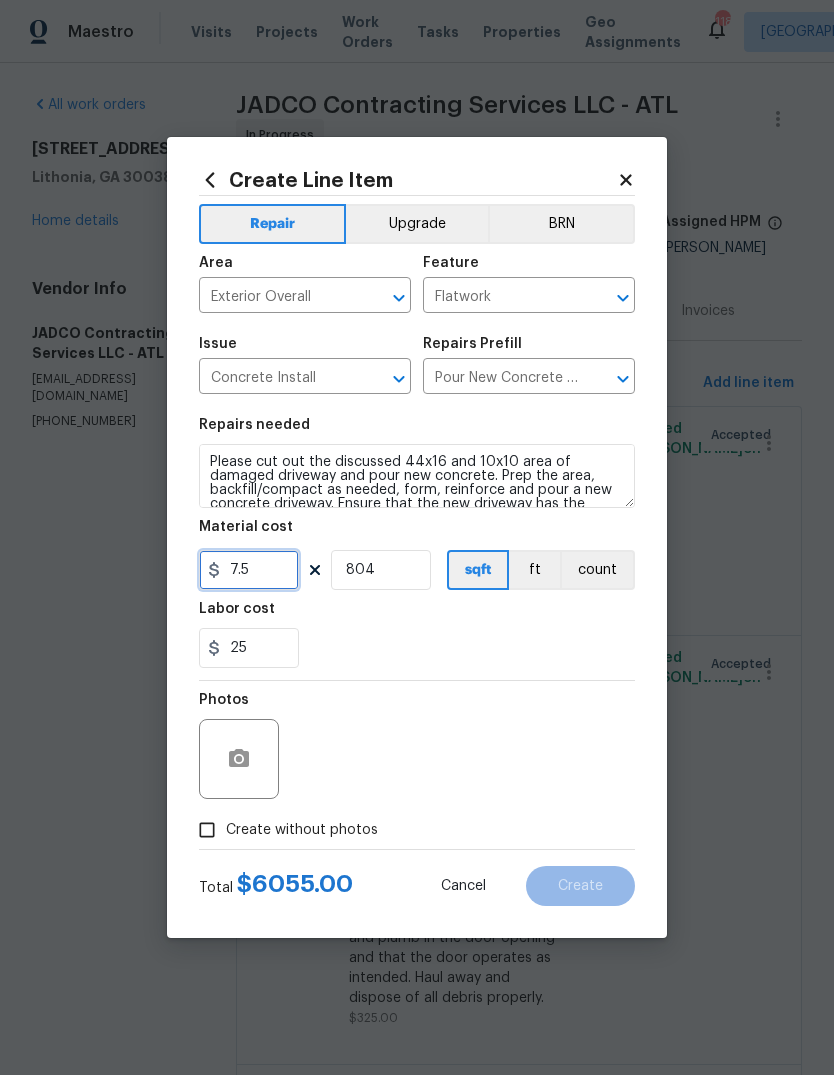 click on "7.5" at bounding box center [249, 570] 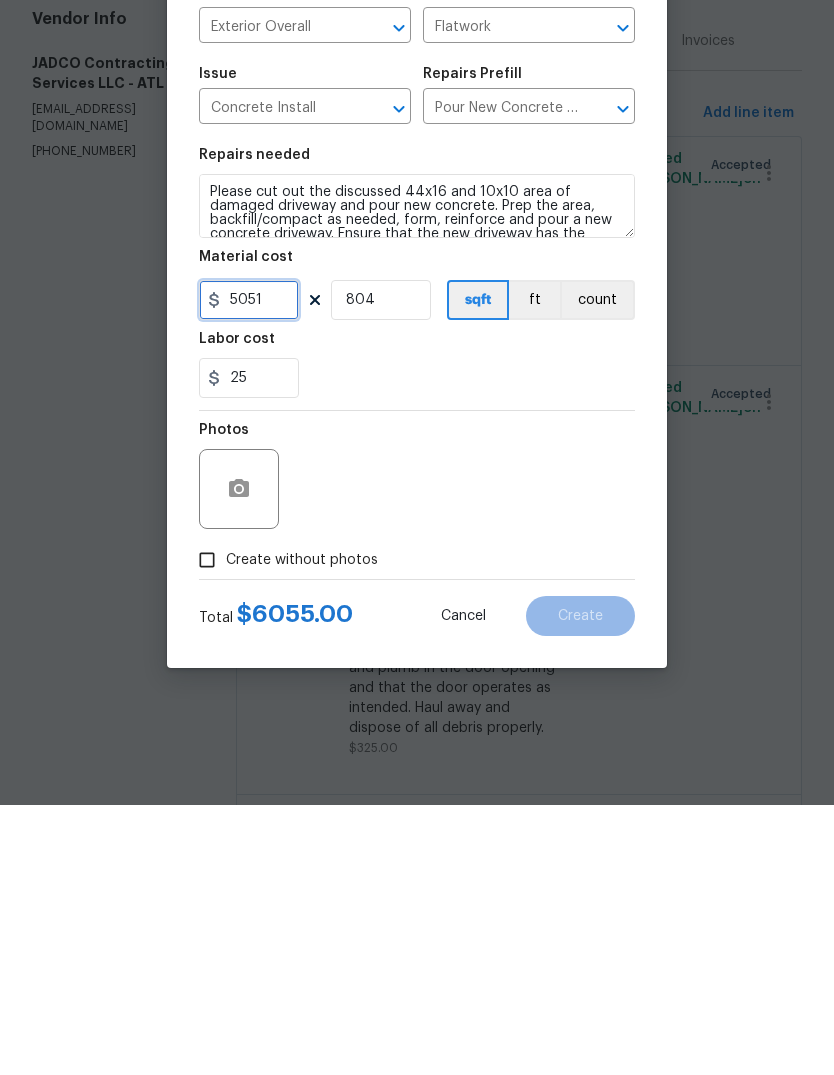 type on "5051" 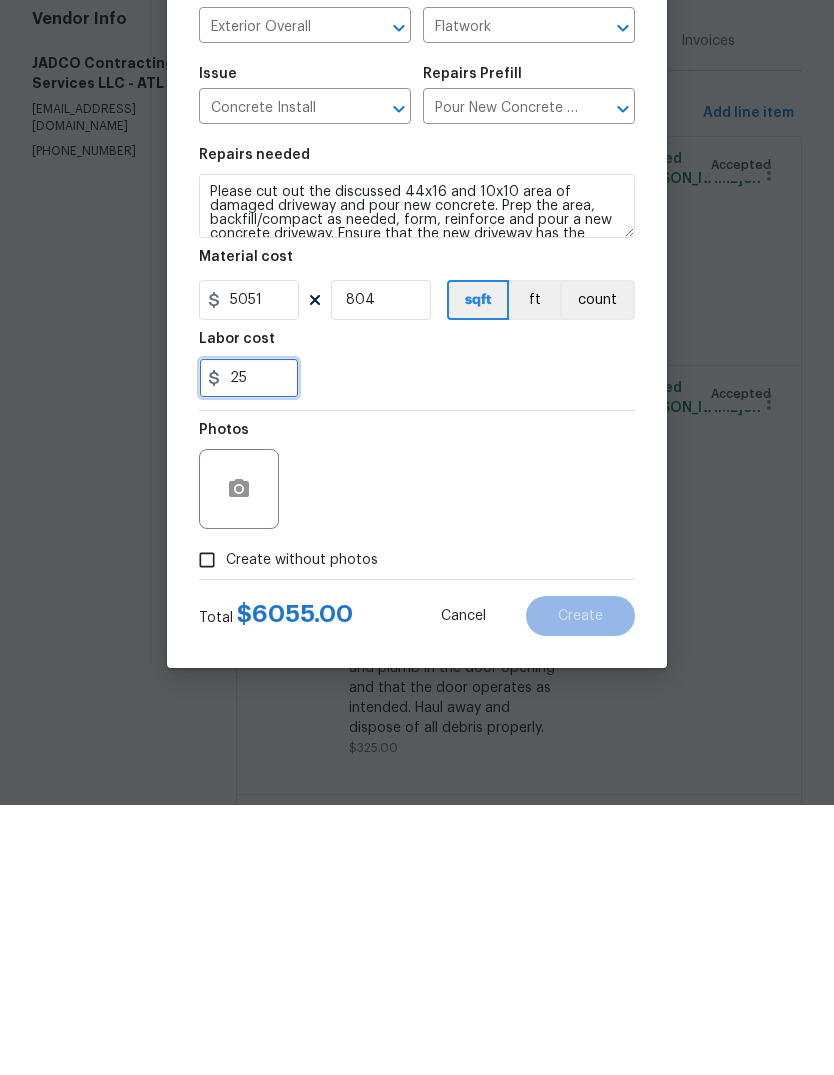 click on "25" at bounding box center [249, 648] 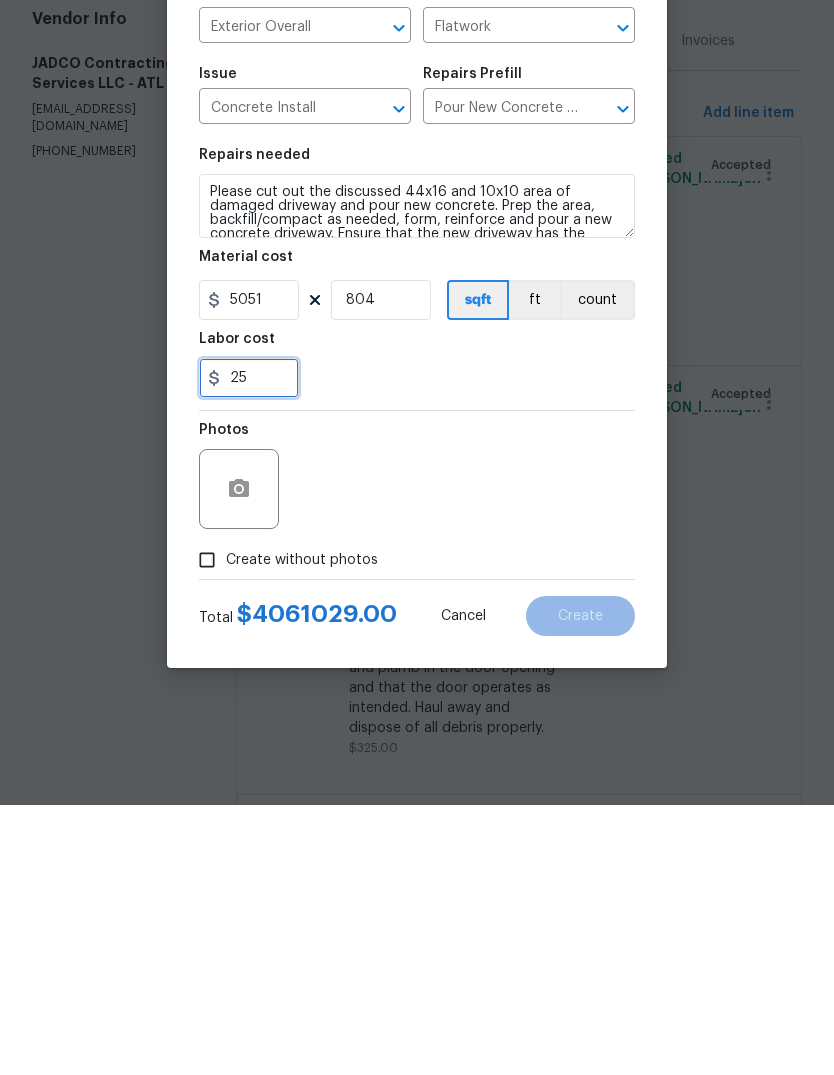 type on "2" 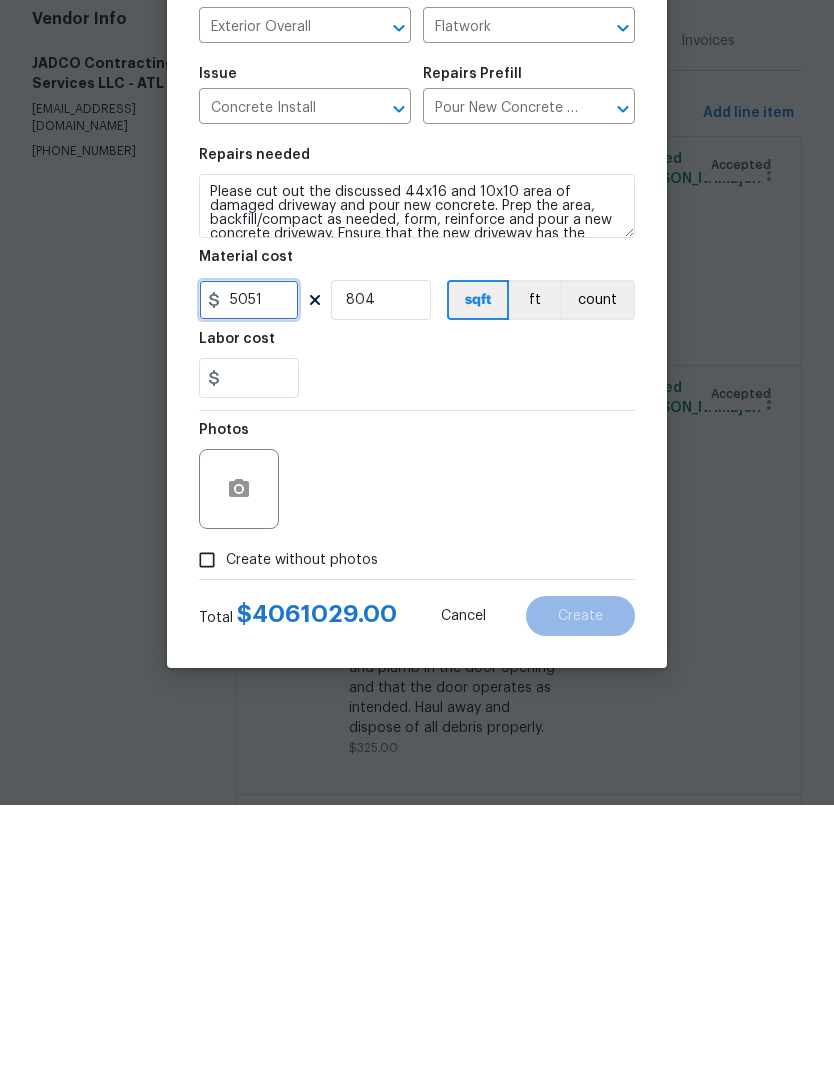 click on "5051" at bounding box center (249, 570) 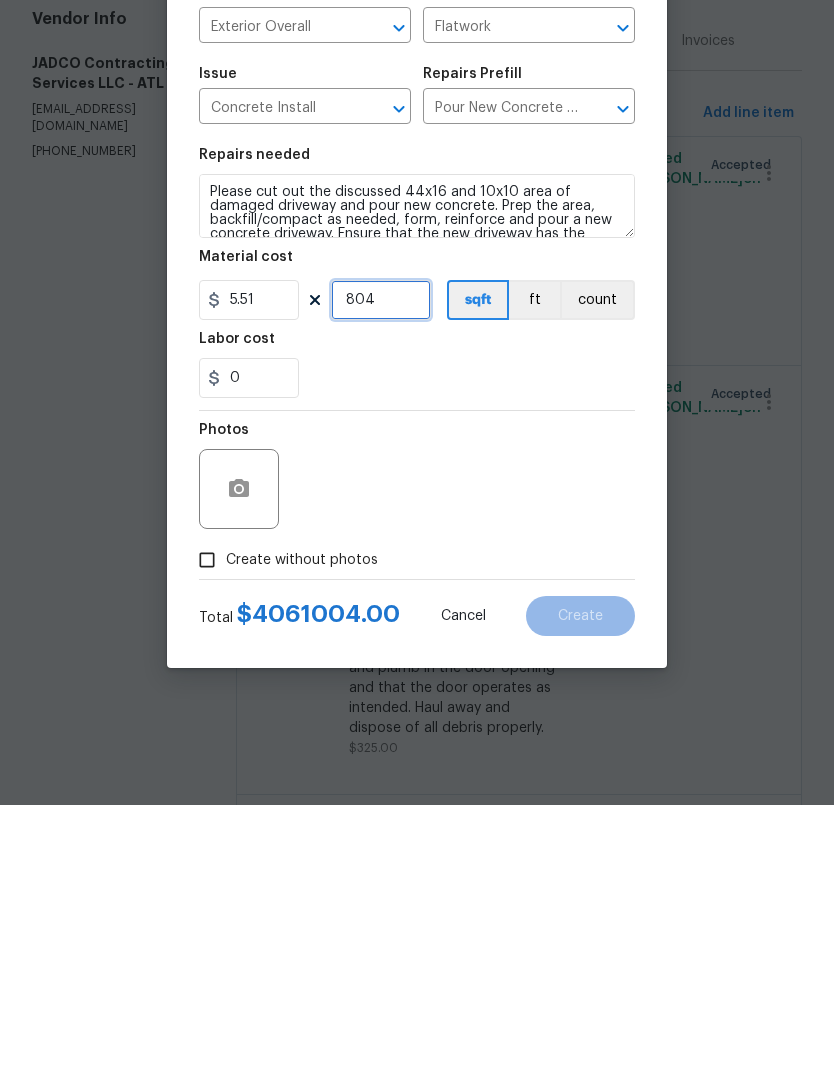 click on "804" at bounding box center (381, 570) 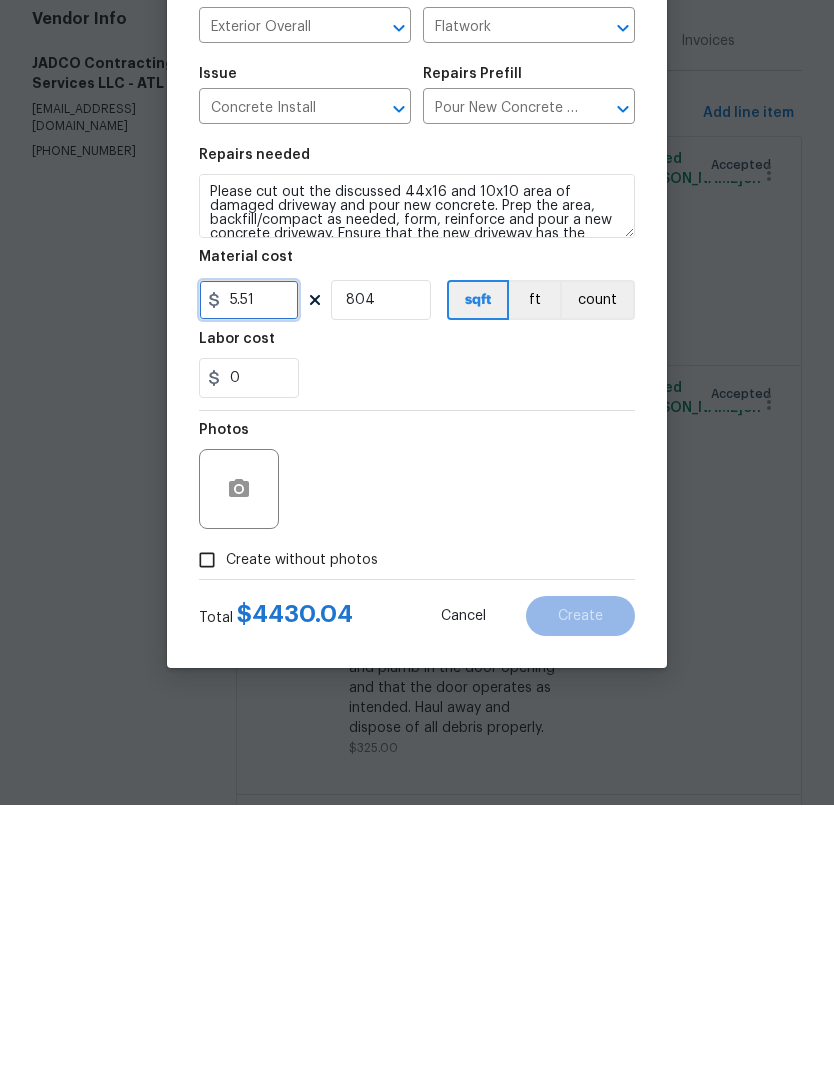 click on "5.51" at bounding box center (249, 570) 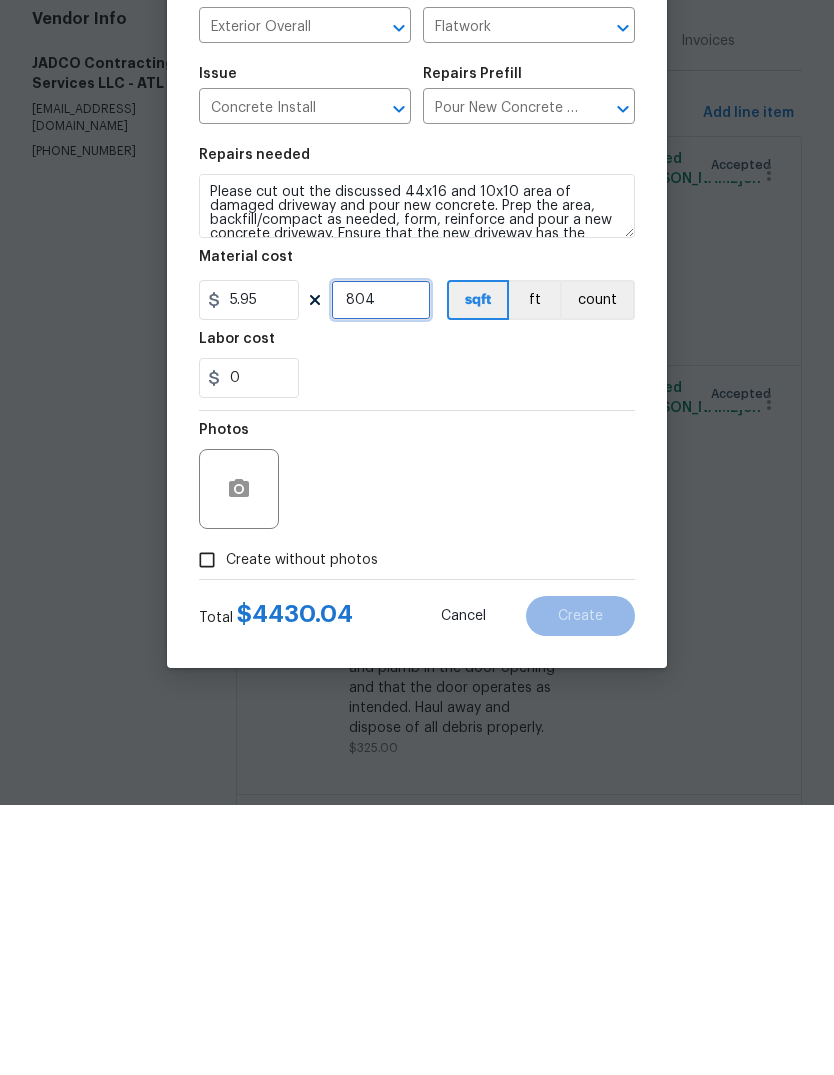 click on "804" at bounding box center [381, 570] 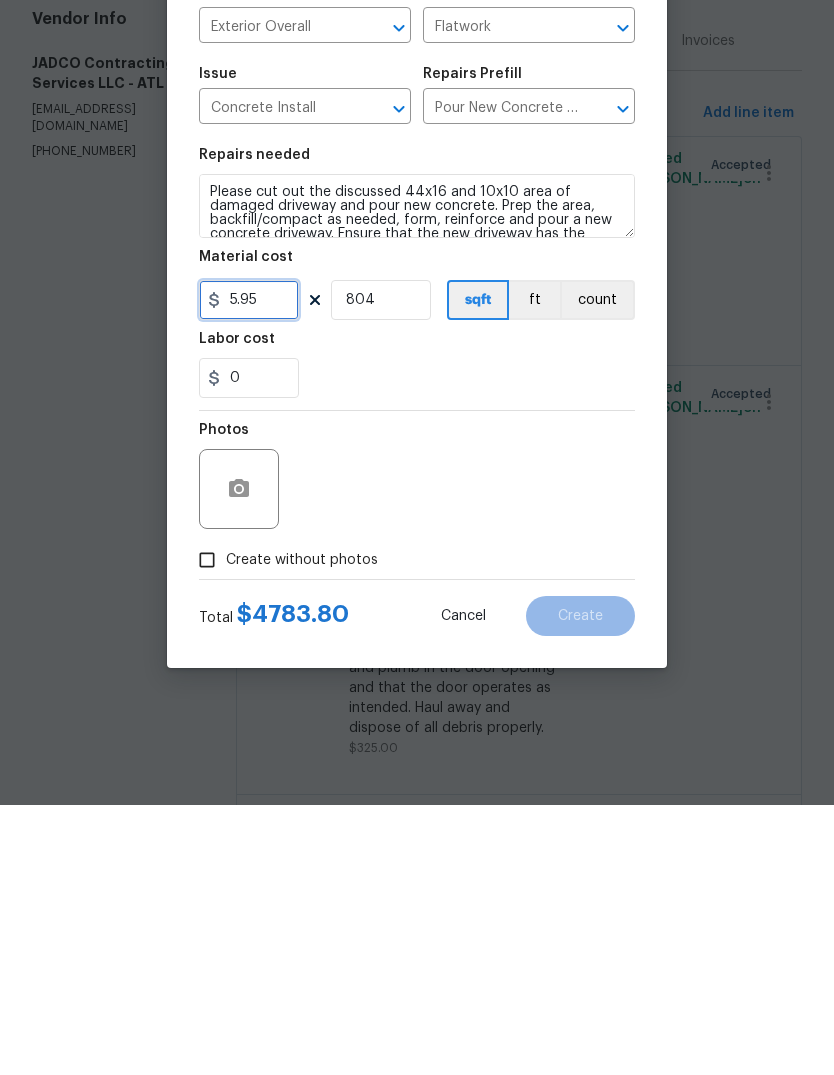 click on "5.95" at bounding box center [249, 570] 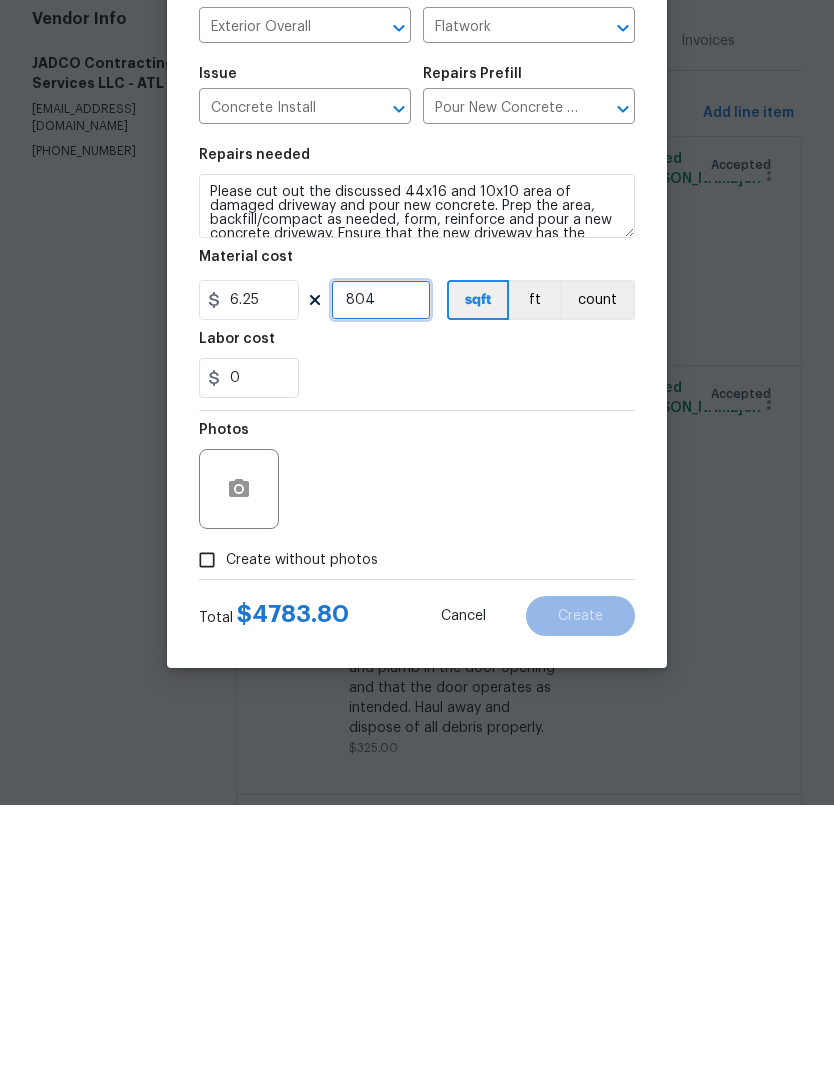 click on "804" at bounding box center (381, 570) 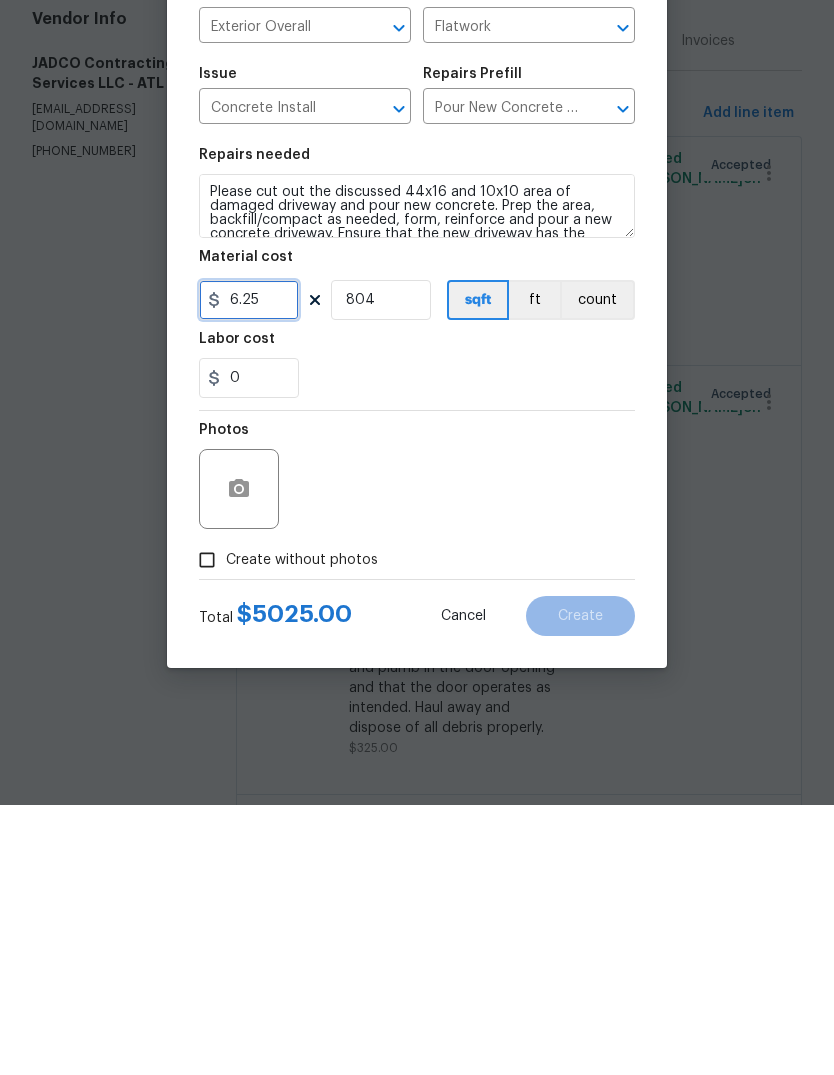 click on "6.25" at bounding box center (249, 570) 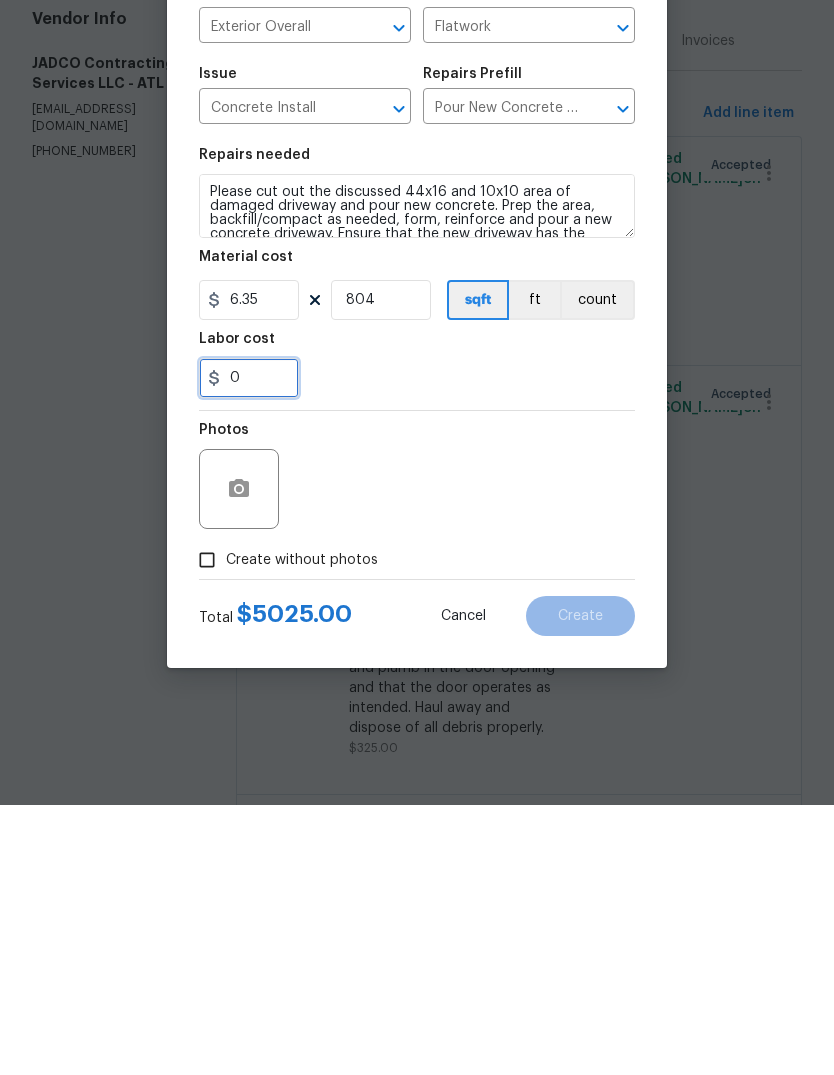 click on "0" at bounding box center (249, 648) 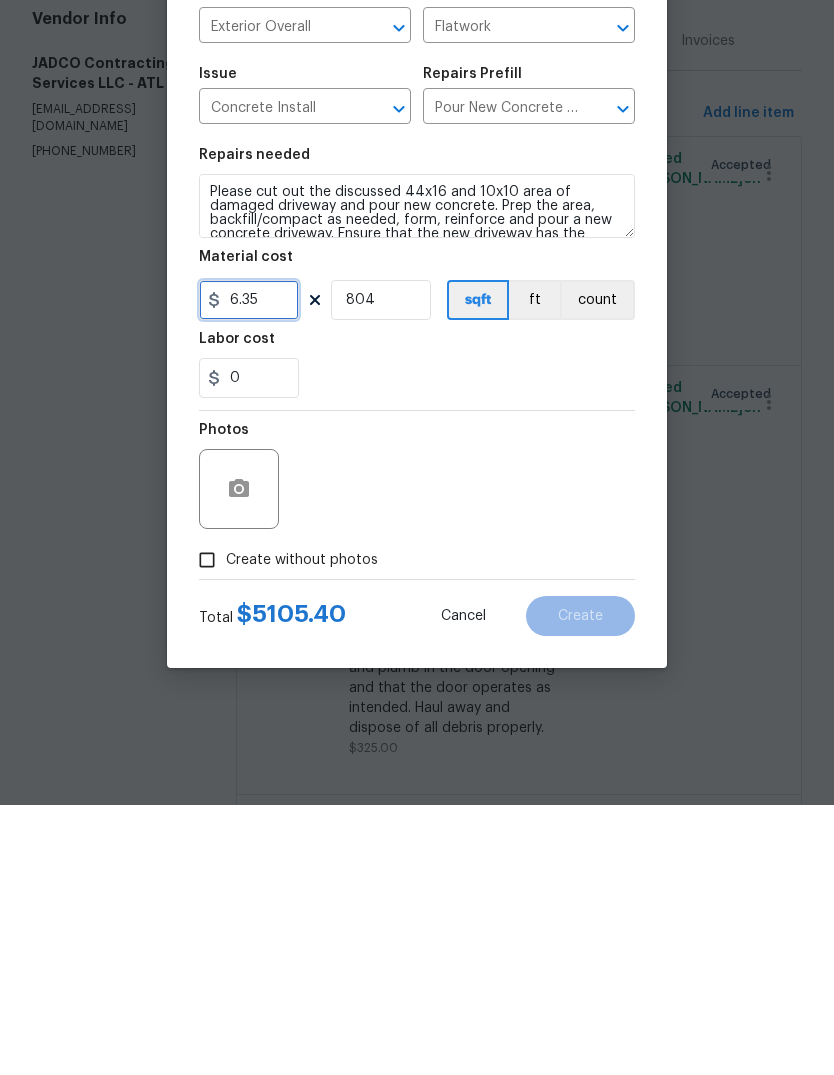 click on "6.35" at bounding box center [249, 570] 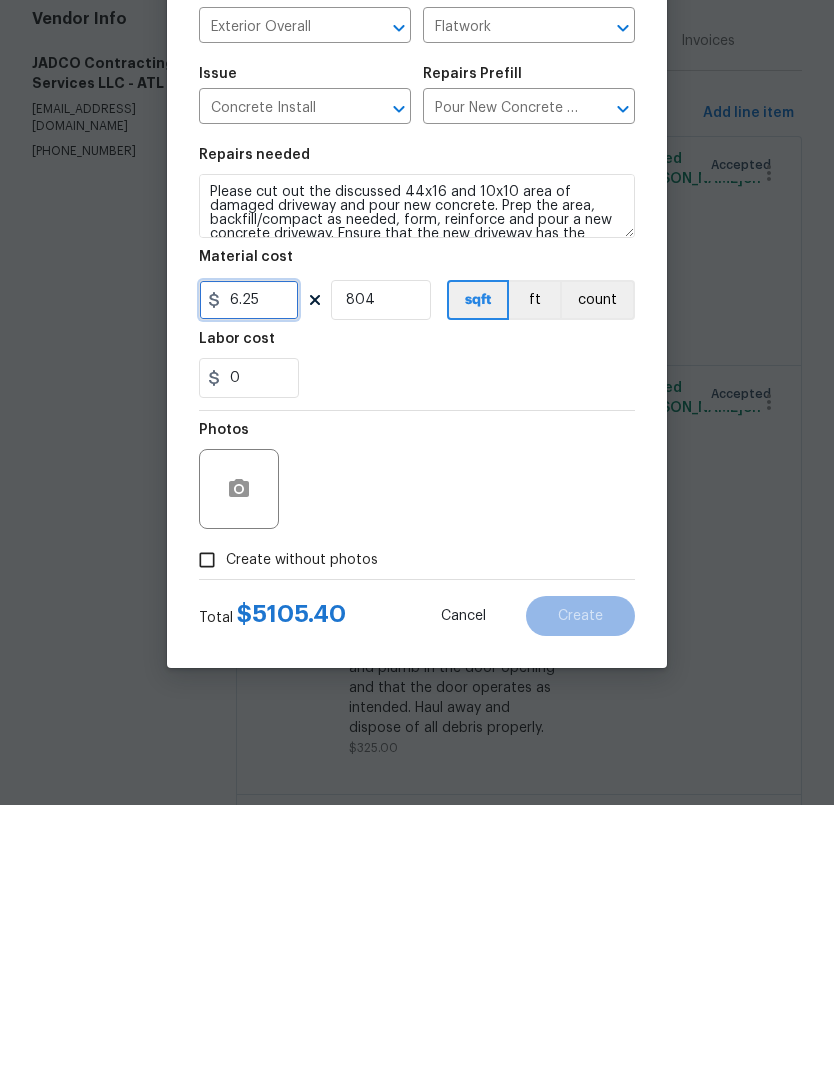 type on "6.25" 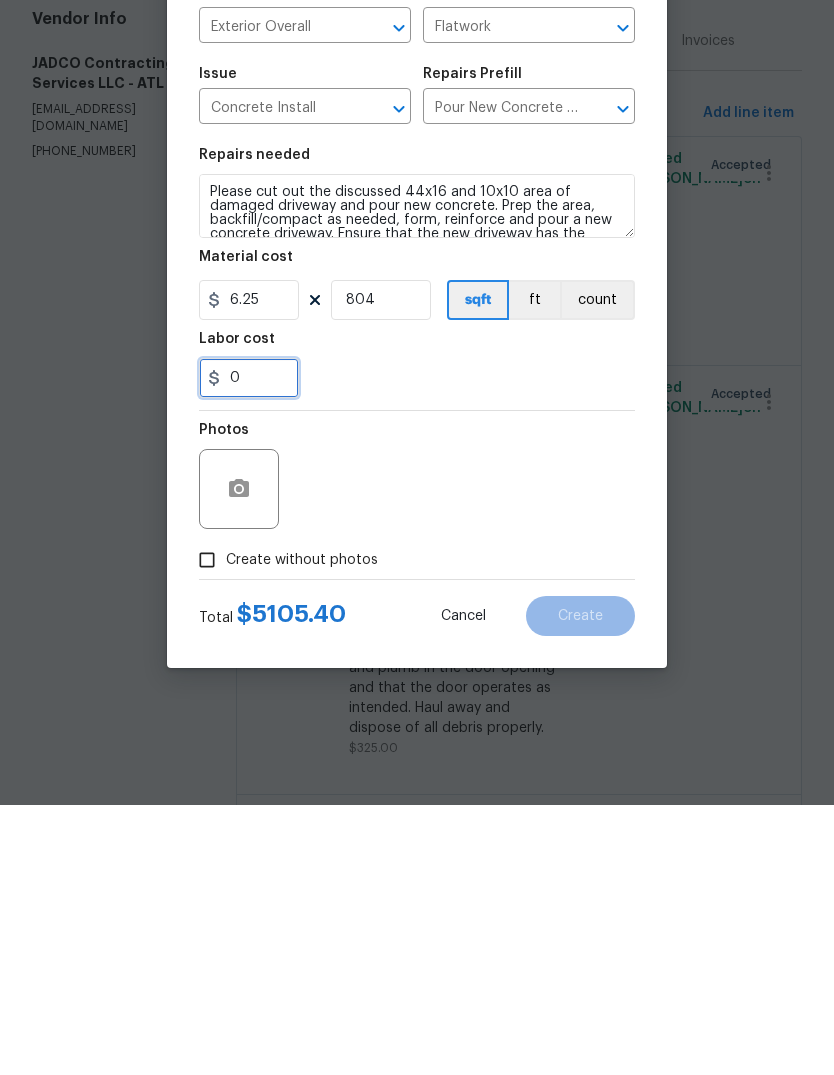 click on "0" at bounding box center [249, 648] 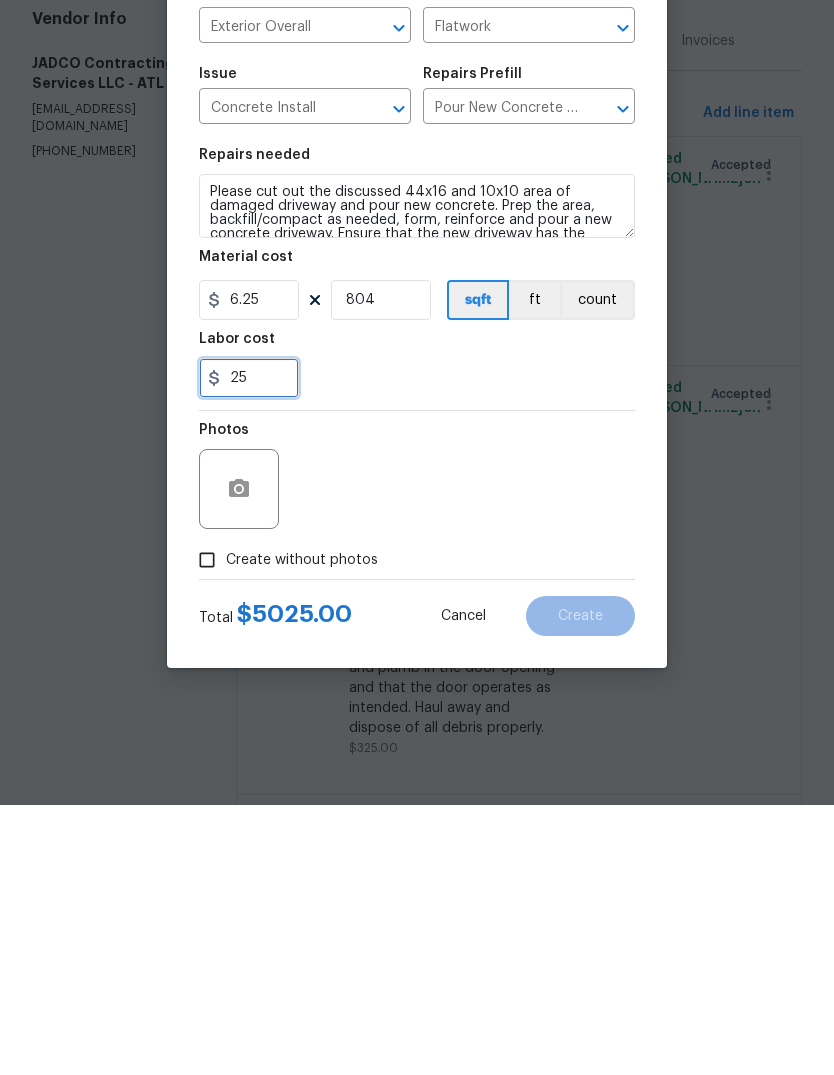 type on "25" 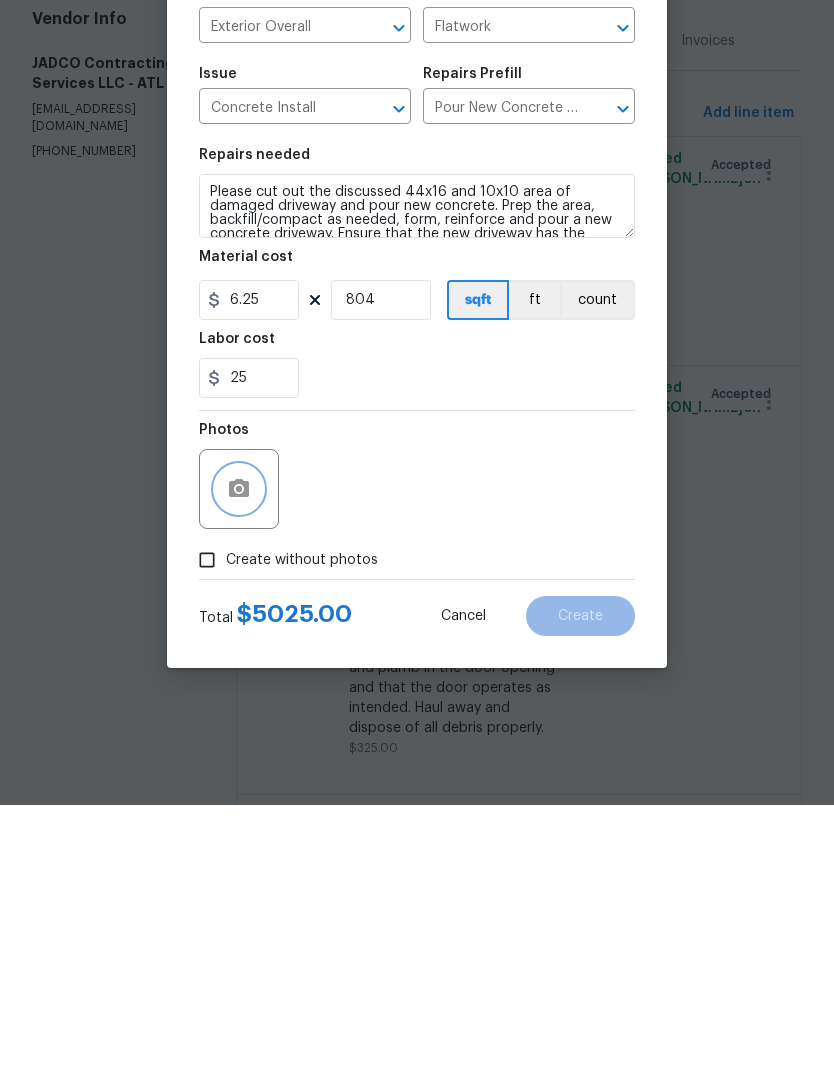 click 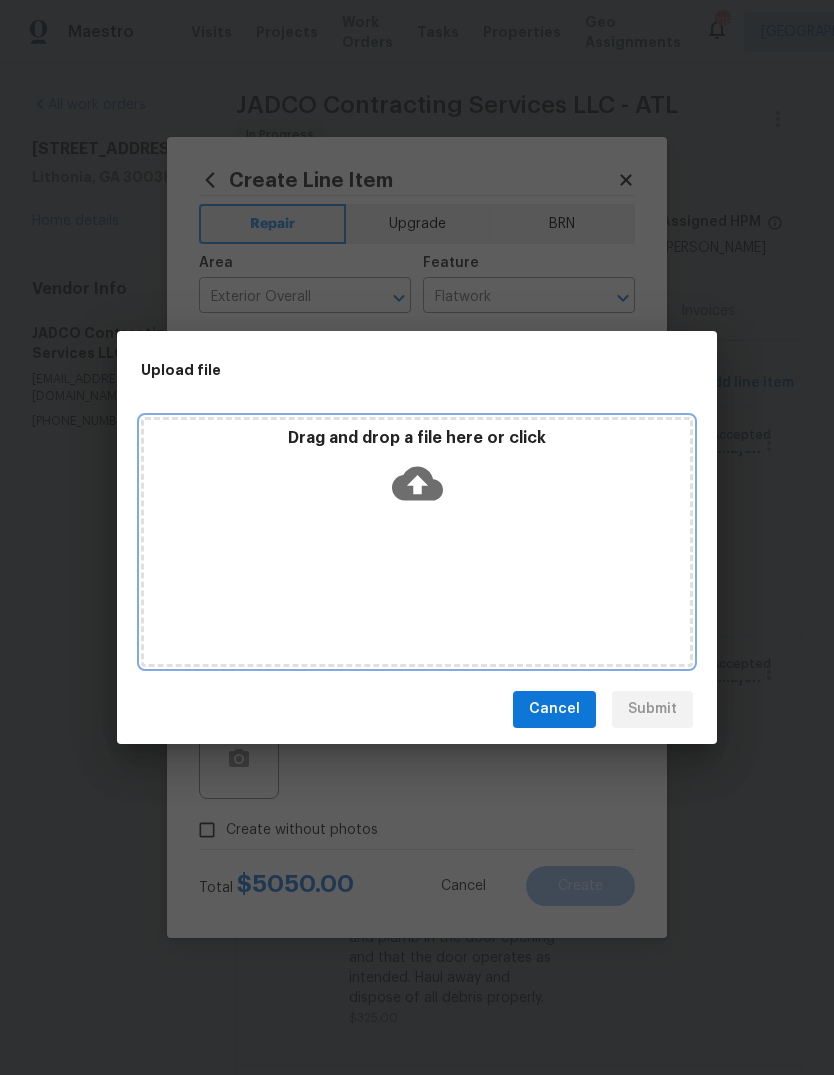 click on "Drag and drop a file here or click" at bounding box center (417, 471) 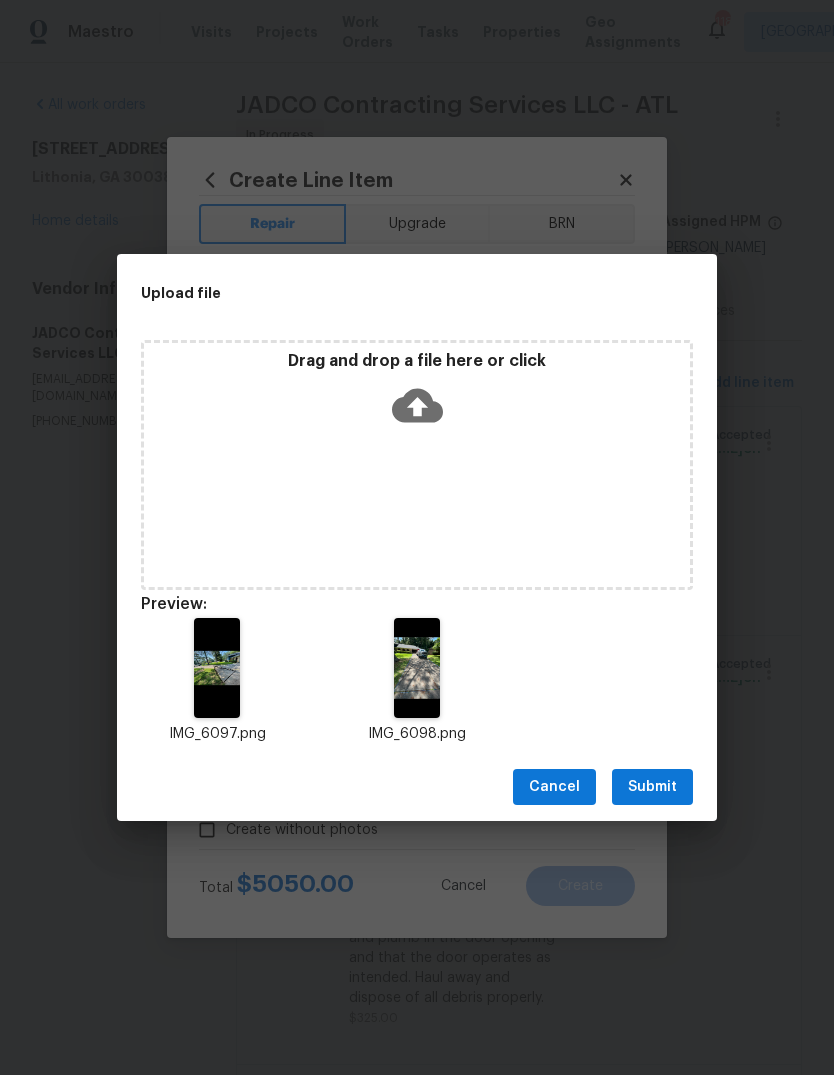 click on "Submit" at bounding box center [652, 787] 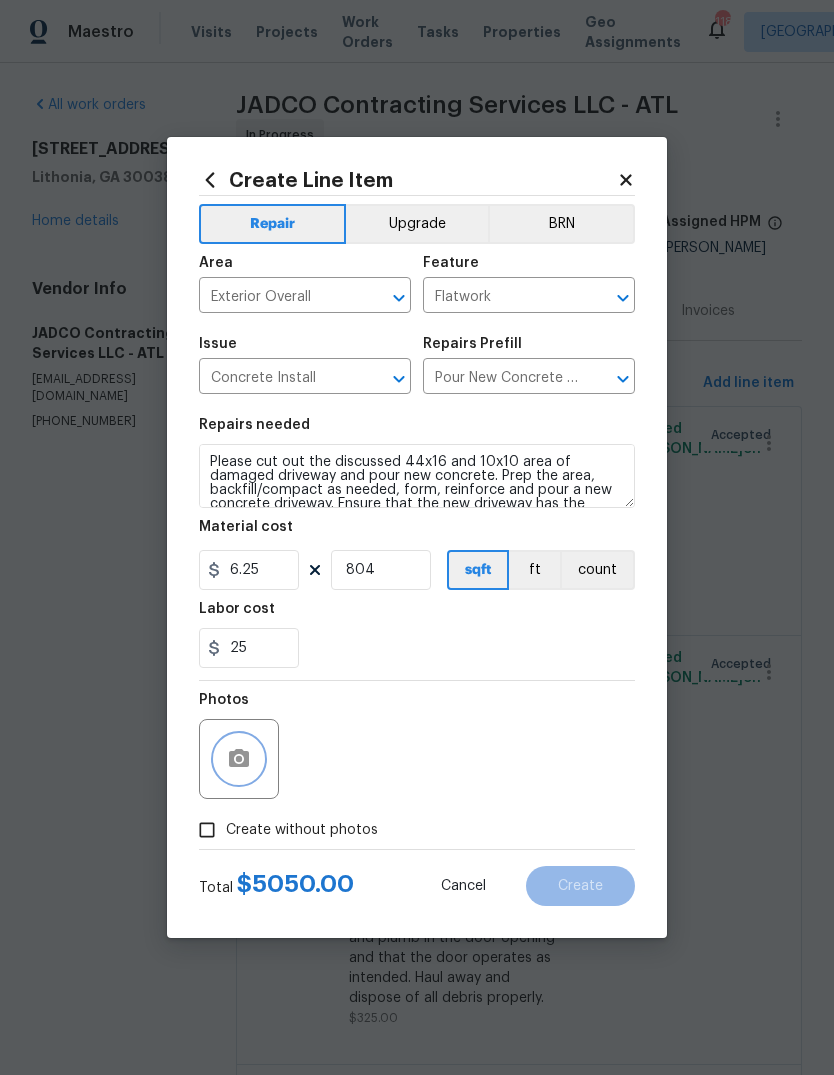 scroll, scrollTop: 0, scrollLeft: 0, axis: both 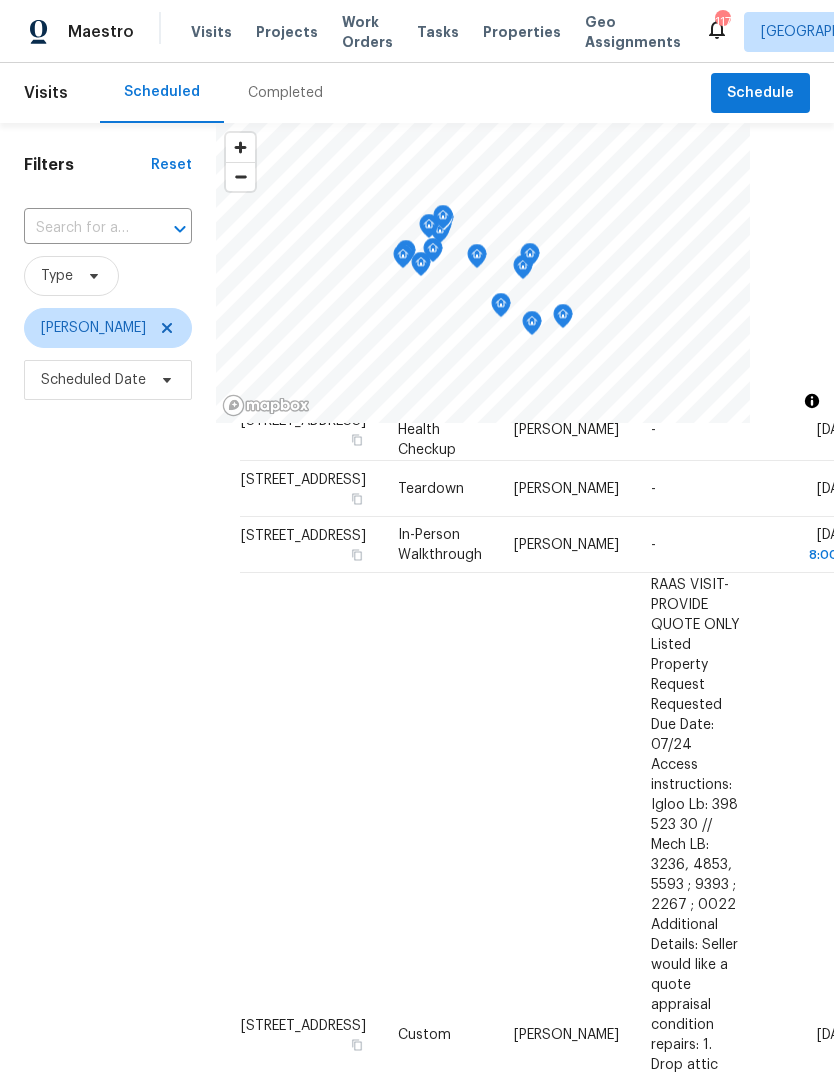 click 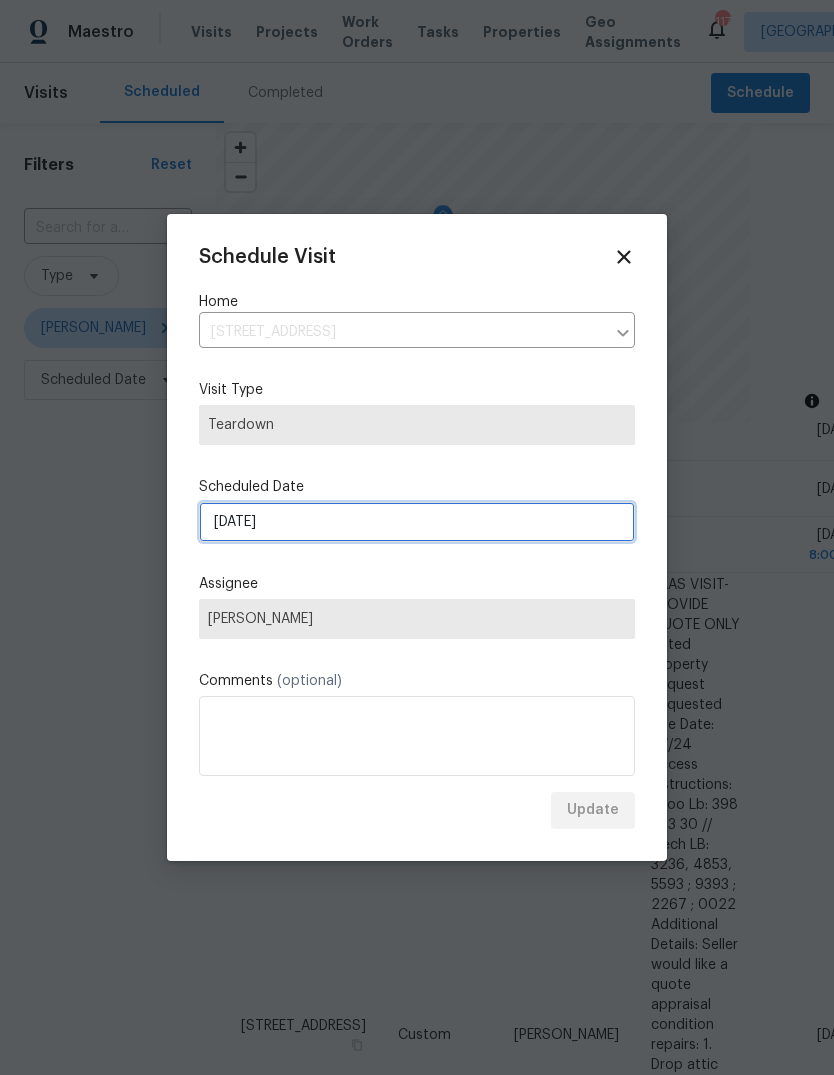 click on "[DATE]" at bounding box center [417, 522] 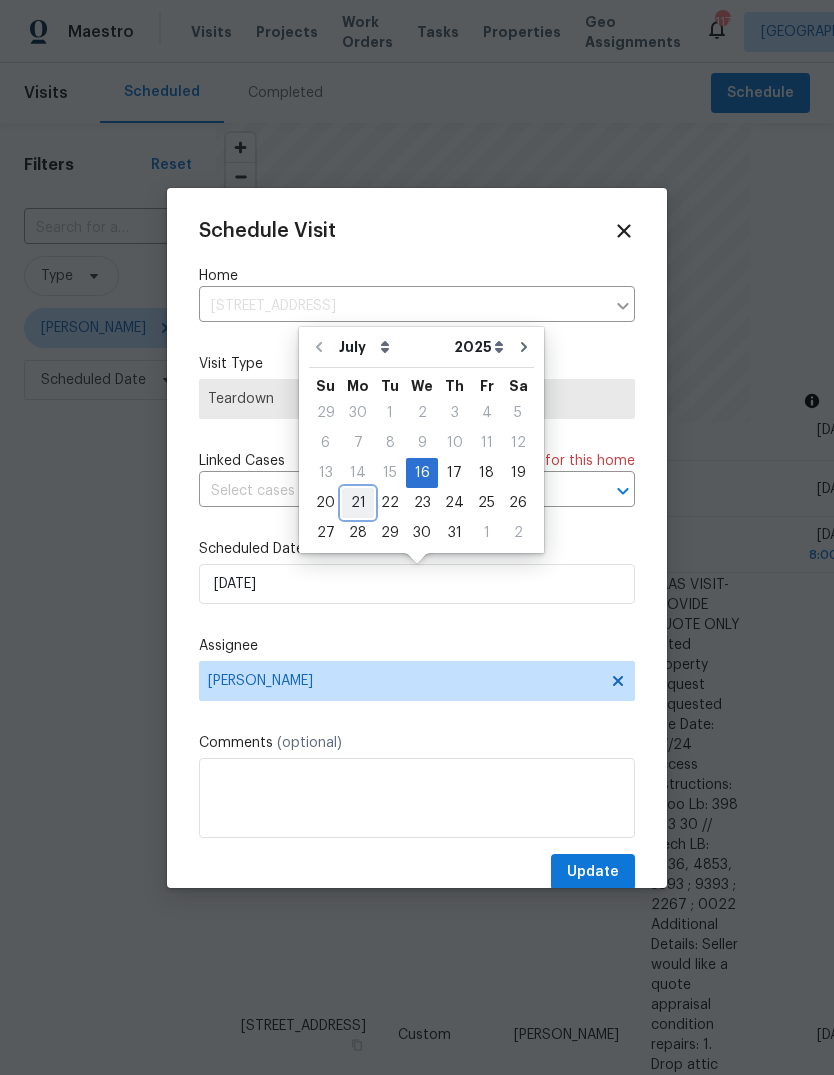 click on "21" at bounding box center (358, 503) 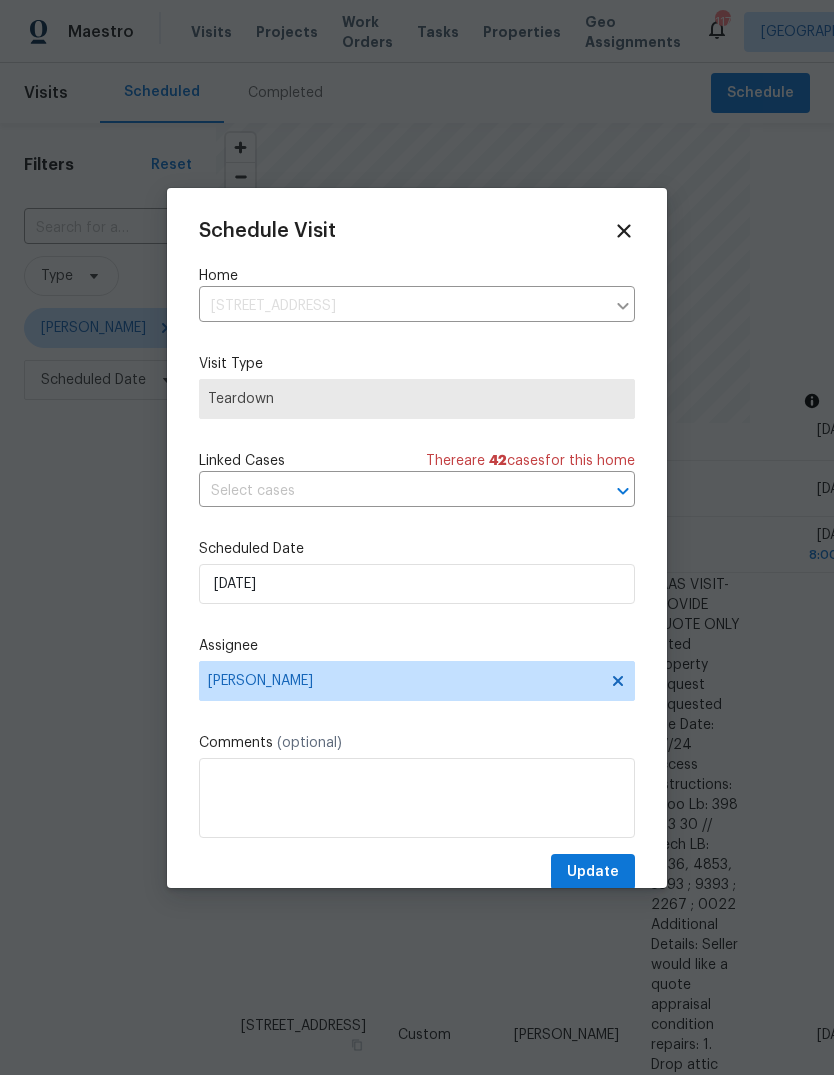 type on "7/21/2025" 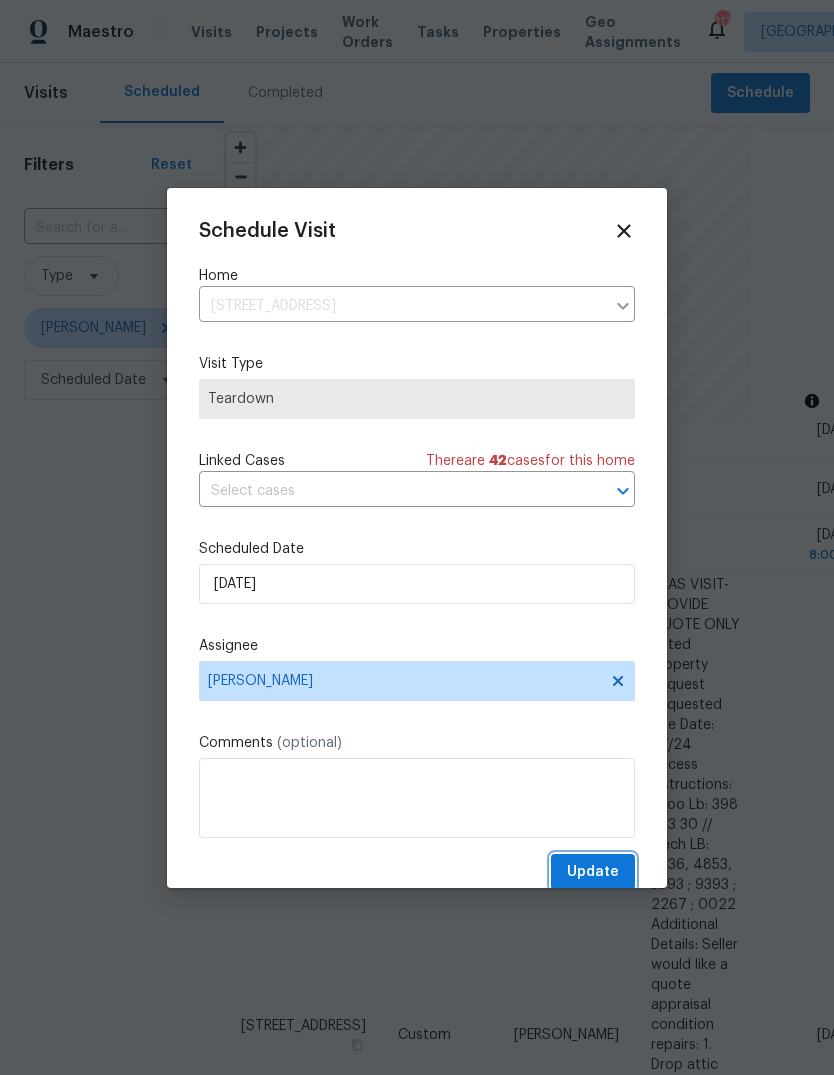 click on "Update" at bounding box center [593, 872] 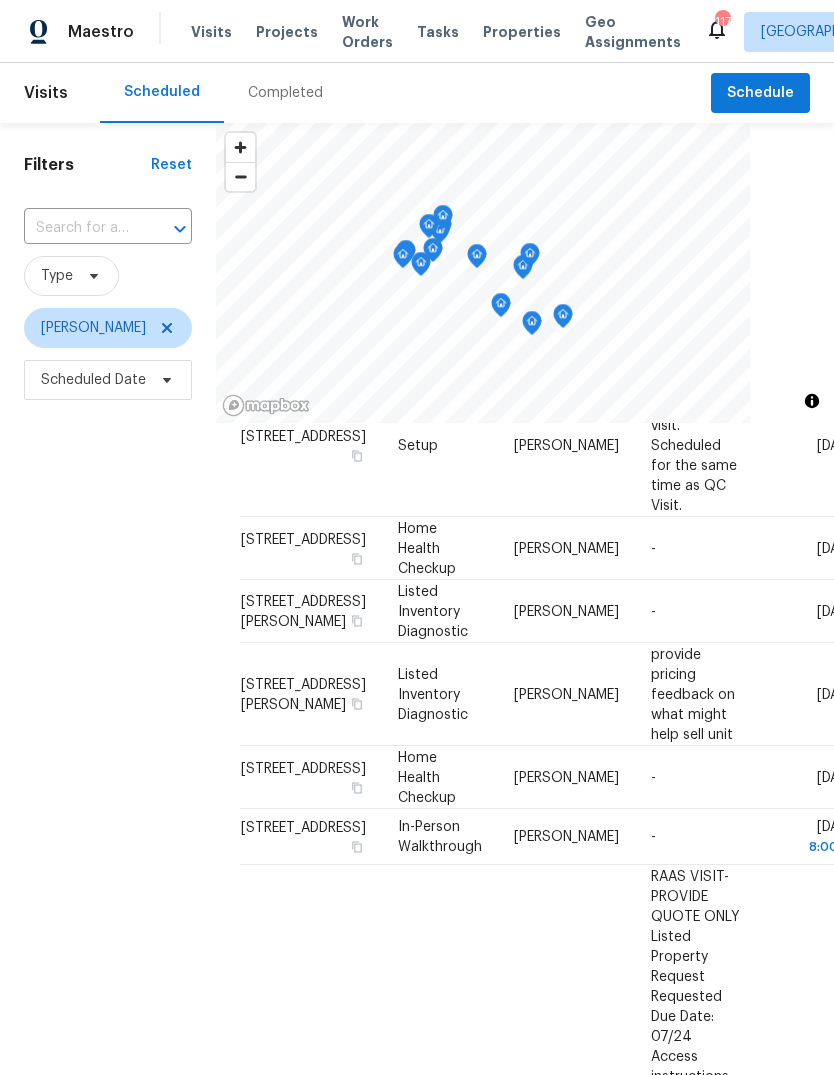 scroll, scrollTop: 240, scrollLeft: 0, axis: vertical 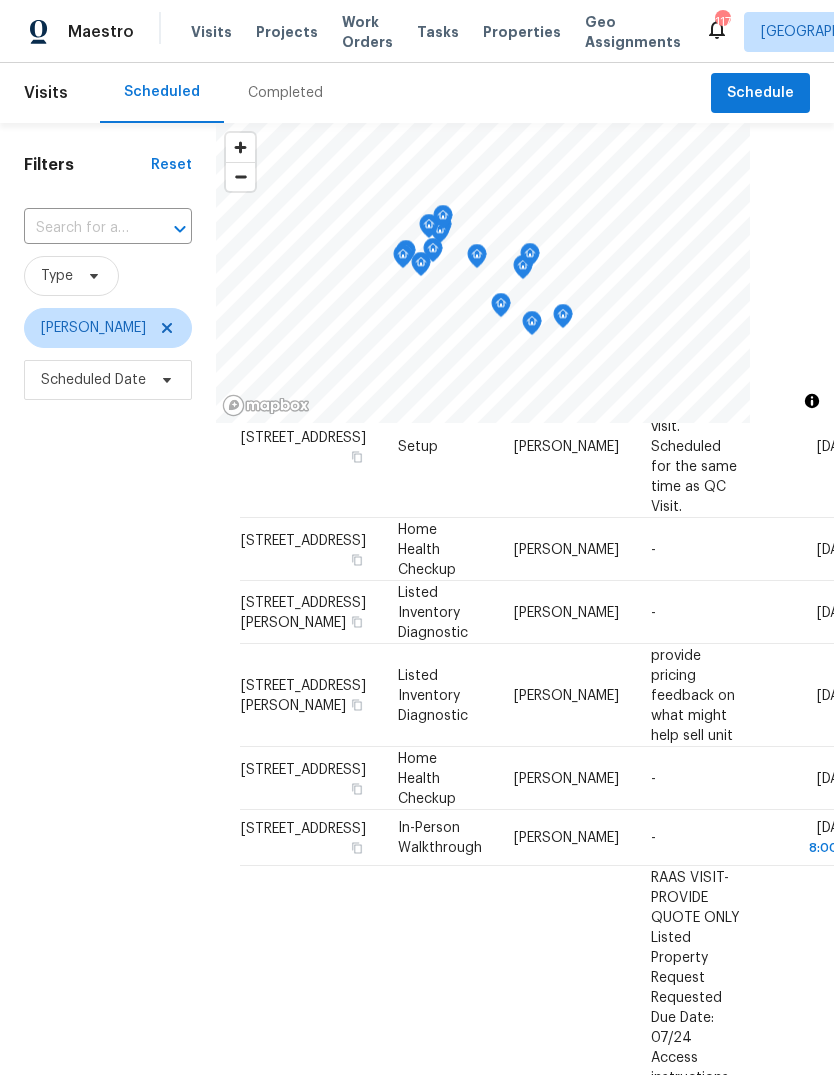 click 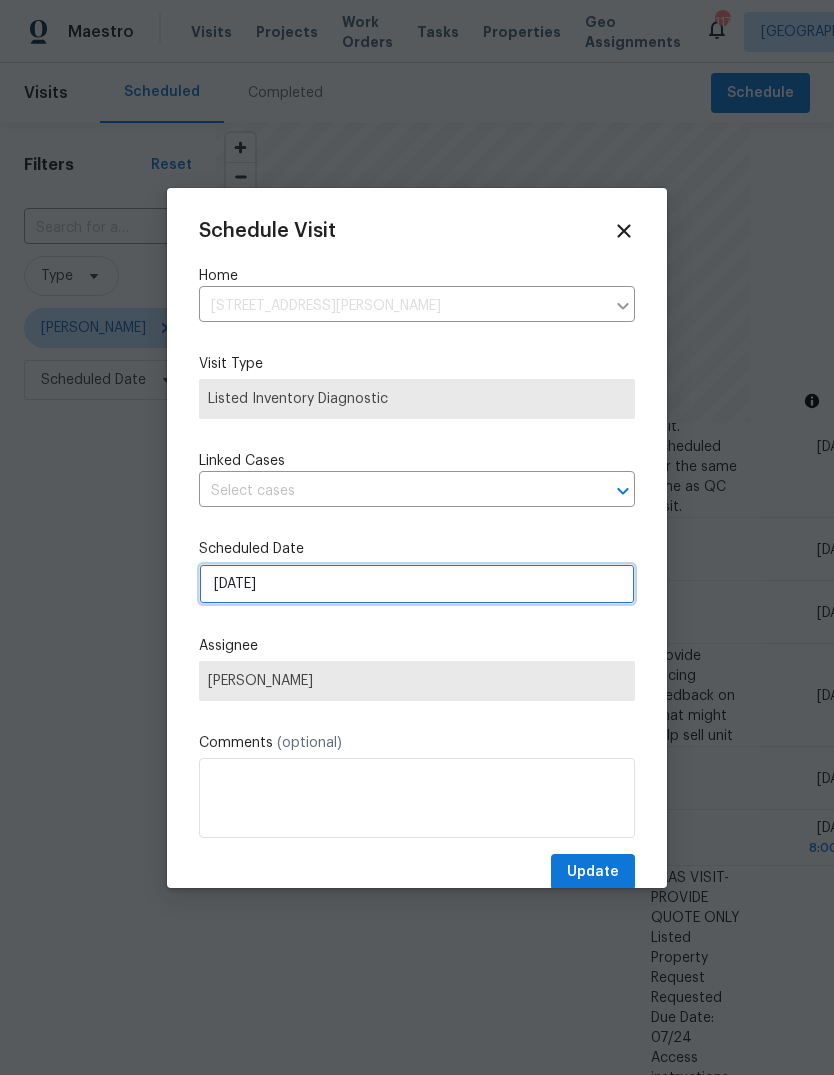 click on "[DATE]" at bounding box center [417, 584] 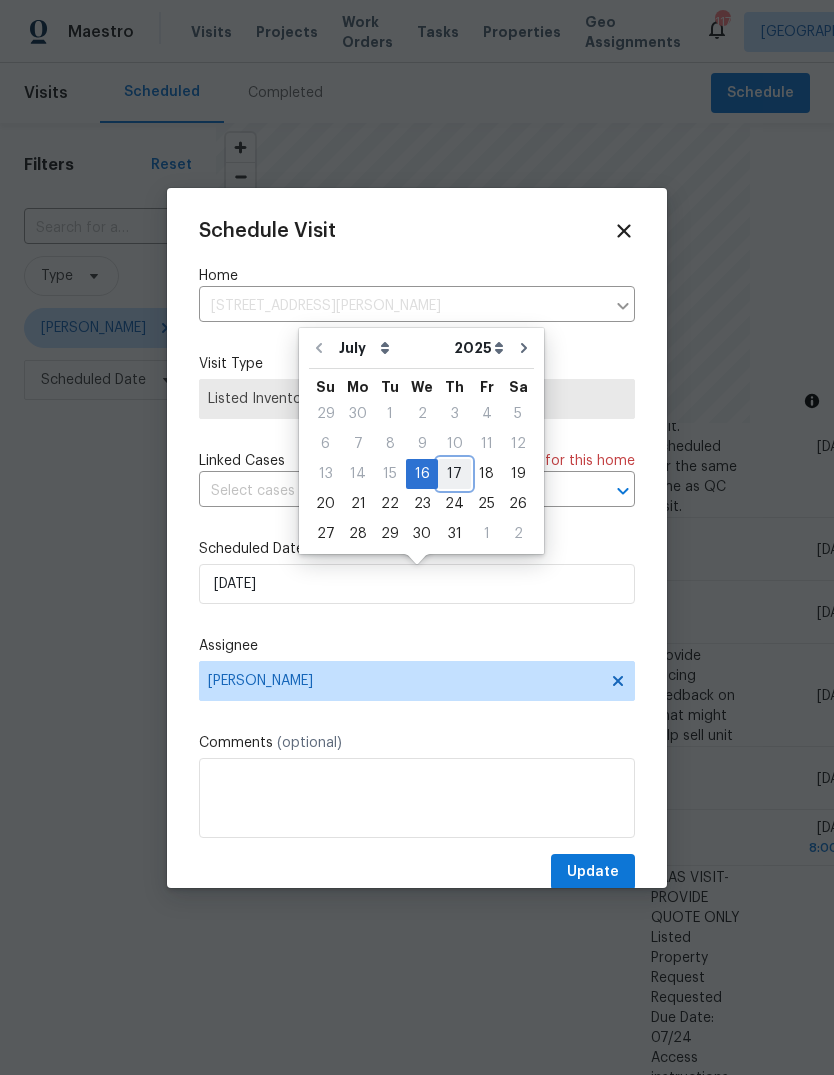 click on "17" at bounding box center [454, 474] 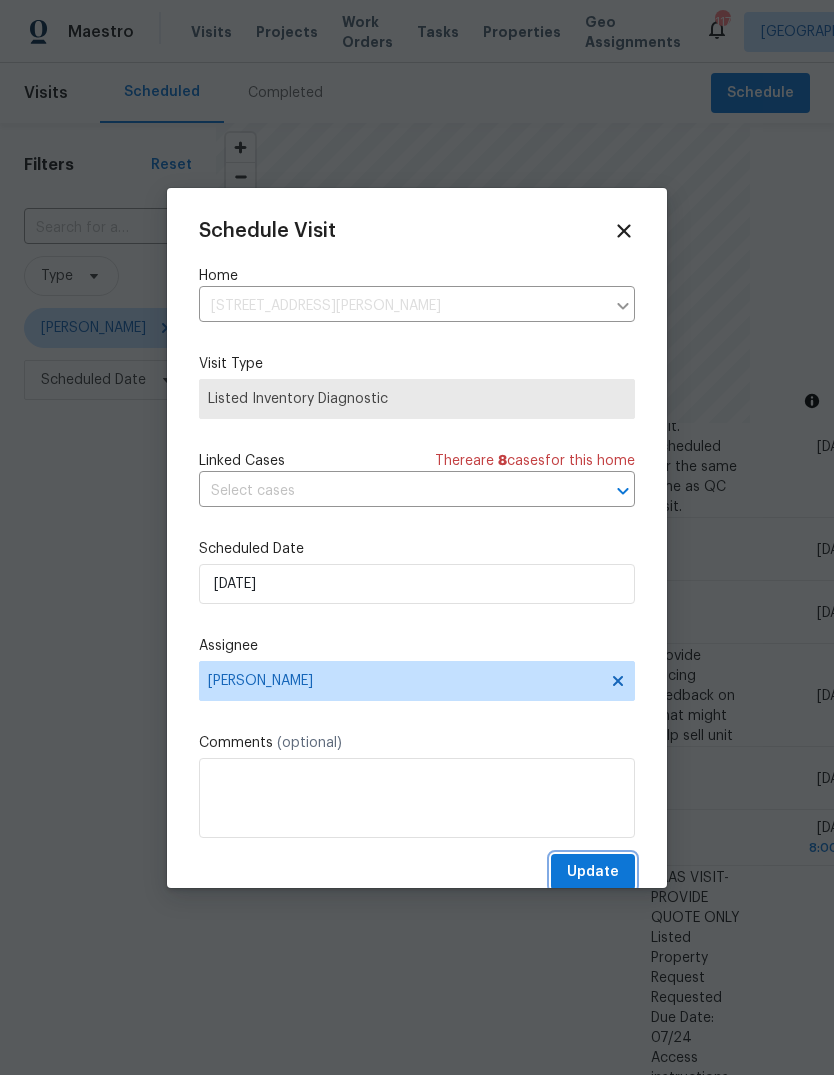 click on "Update" at bounding box center [593, 872] 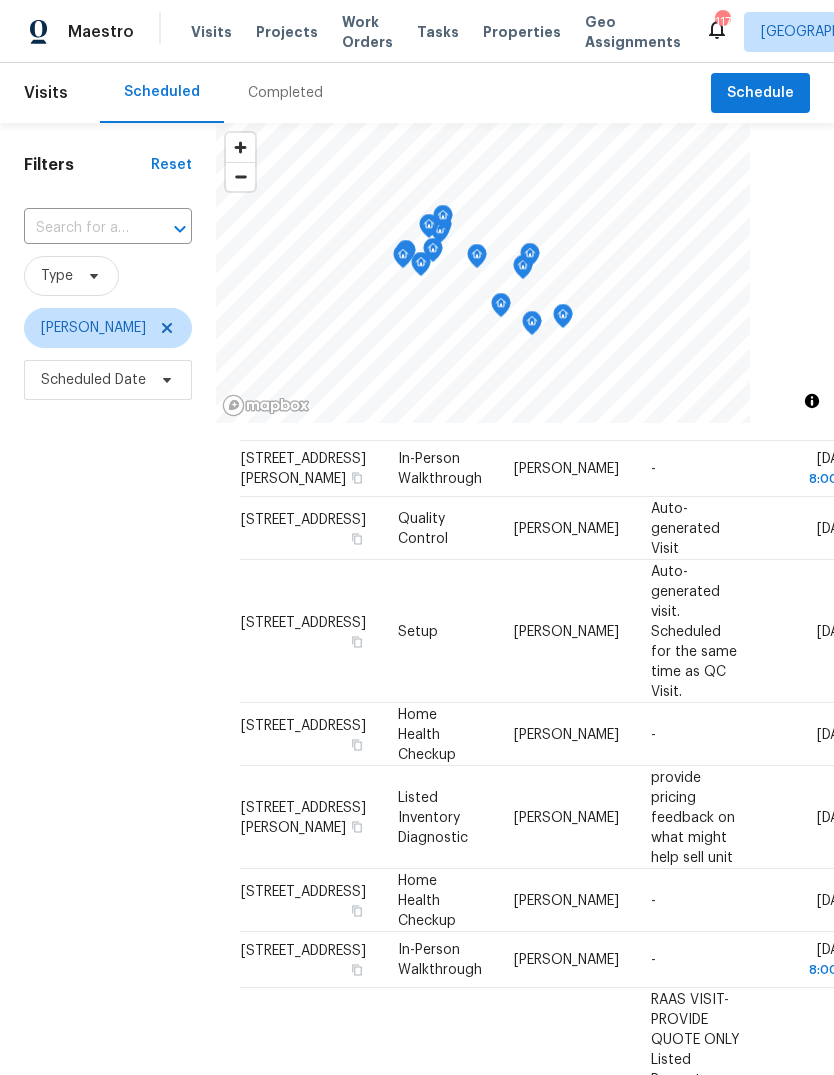 scroll, scrollTop: 54, scrollLeft: 0, axis: vertical 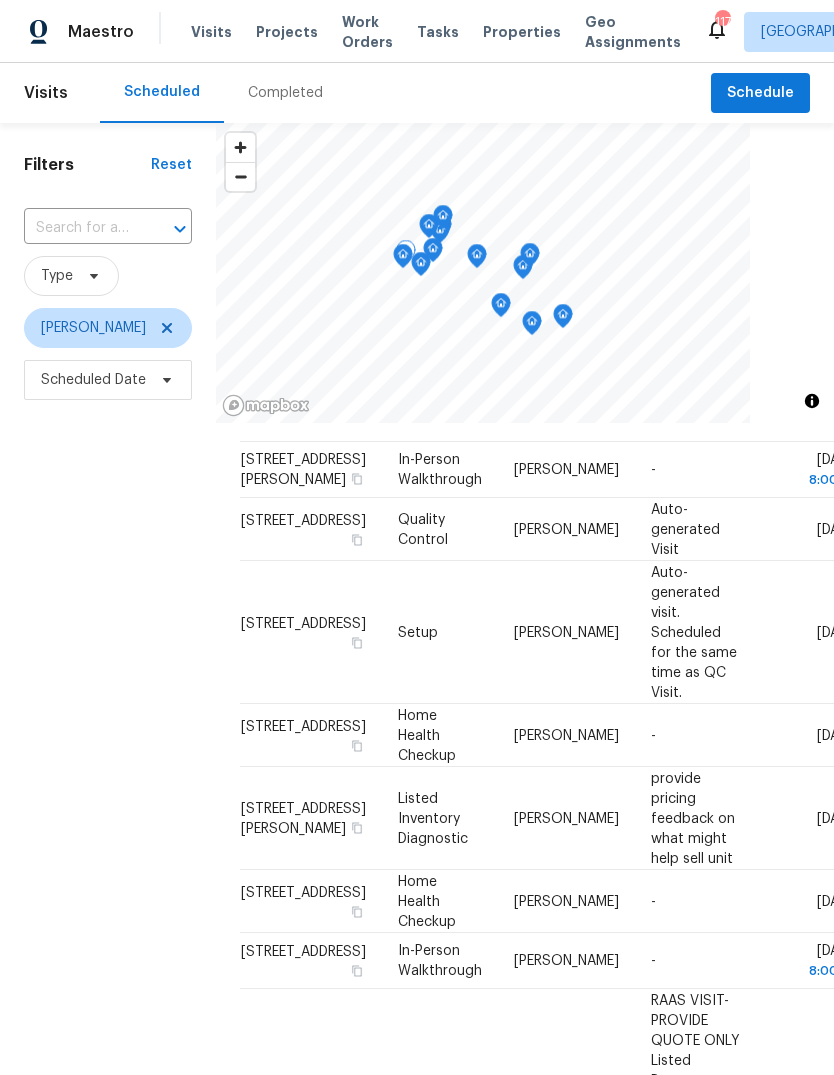 click 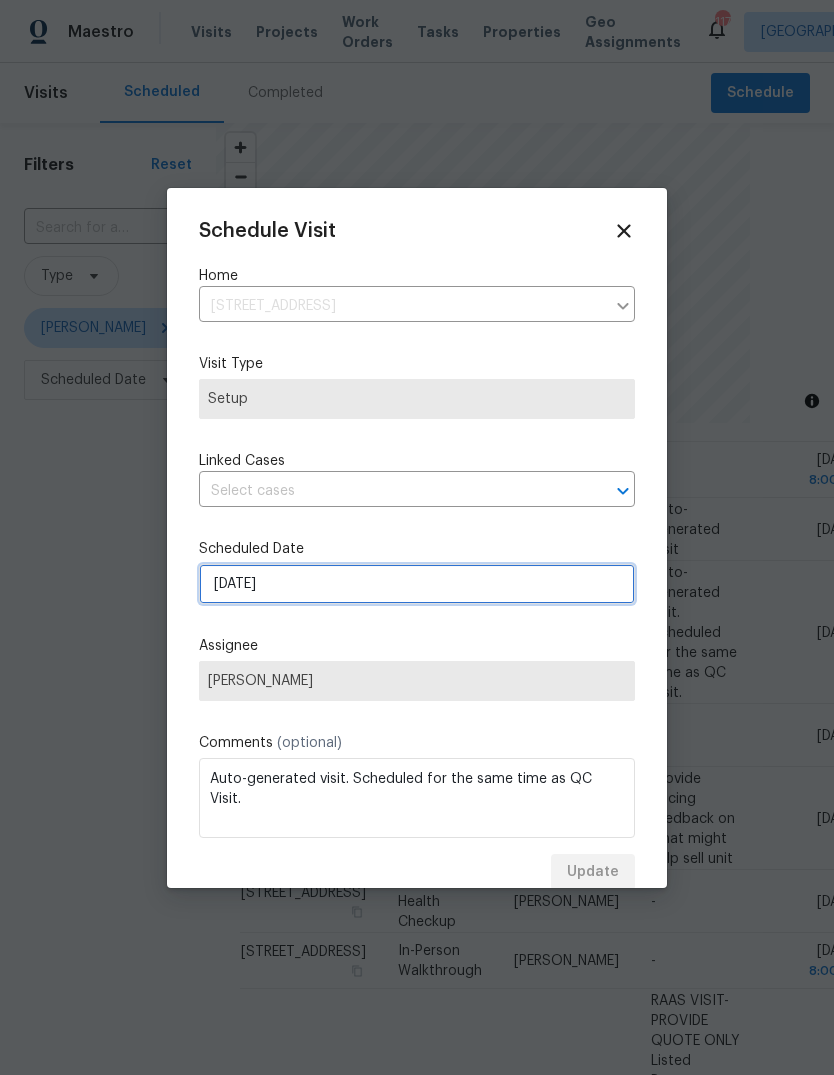 click on "[DATE]" at bounding box center [417, 584] 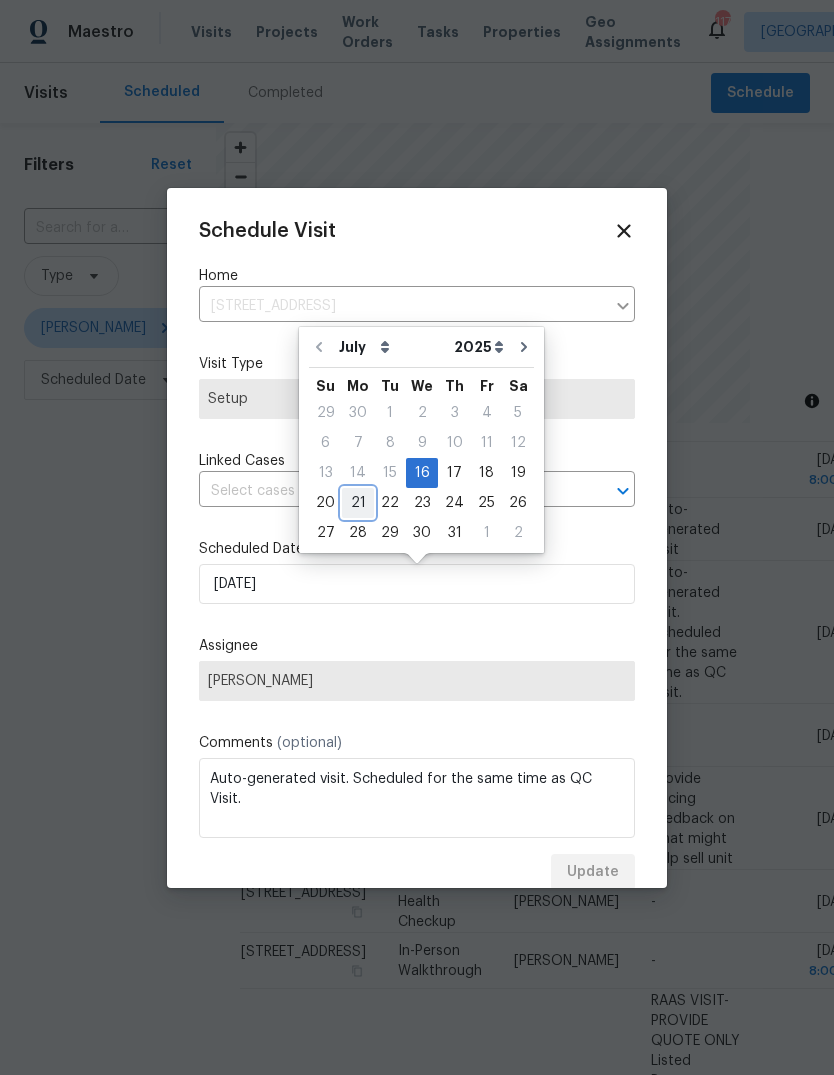 click on "21" at bounding box center (358, 503) 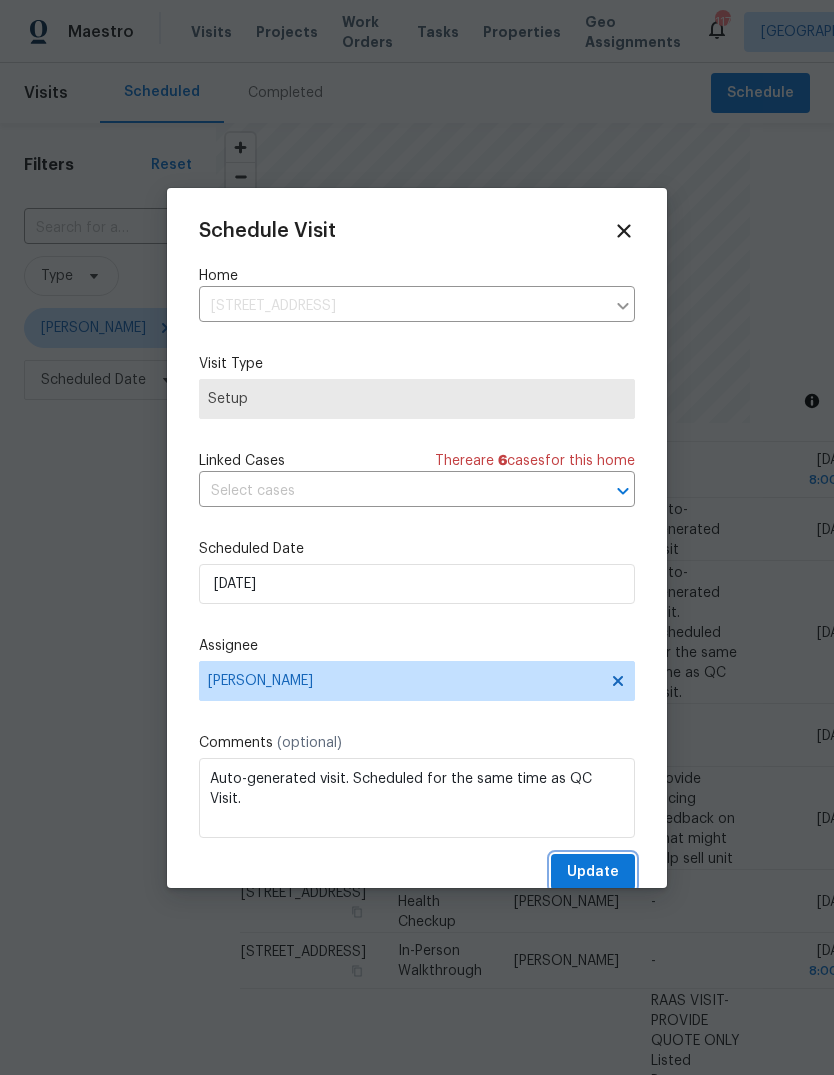 click on "Update" at bounding box center [593, 872] 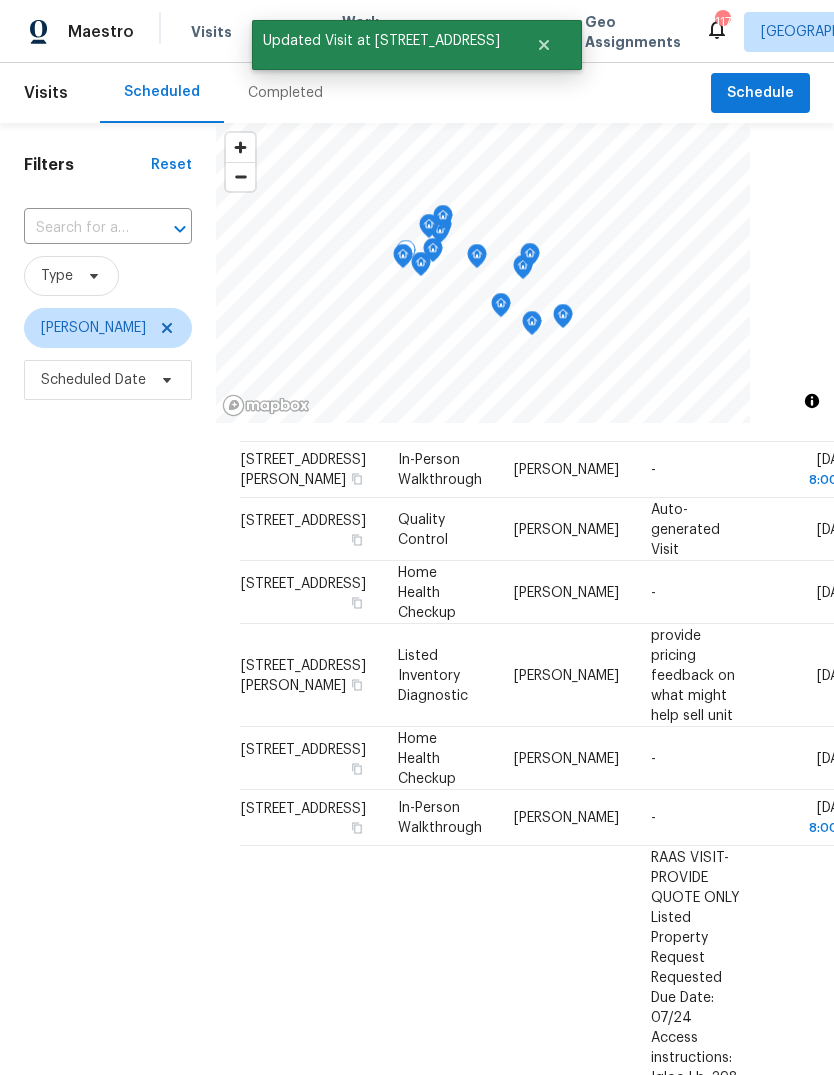 click 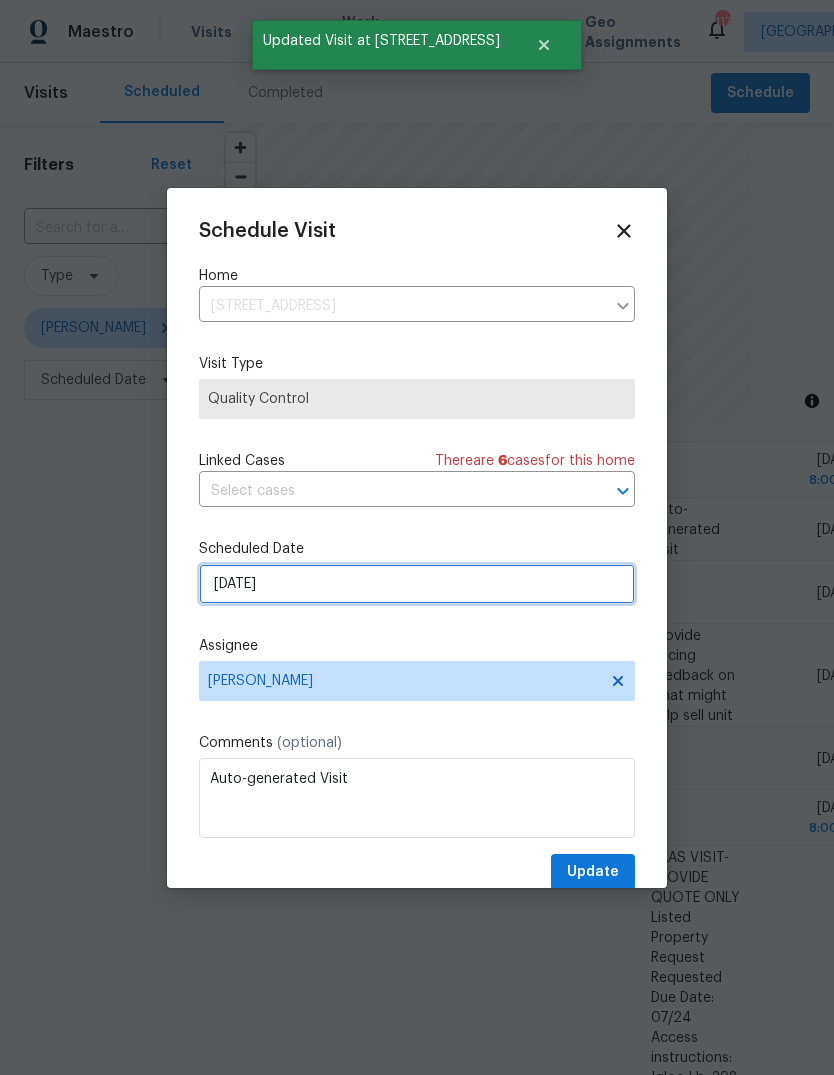click on "[DATE]" at bounding box center [417, 584] 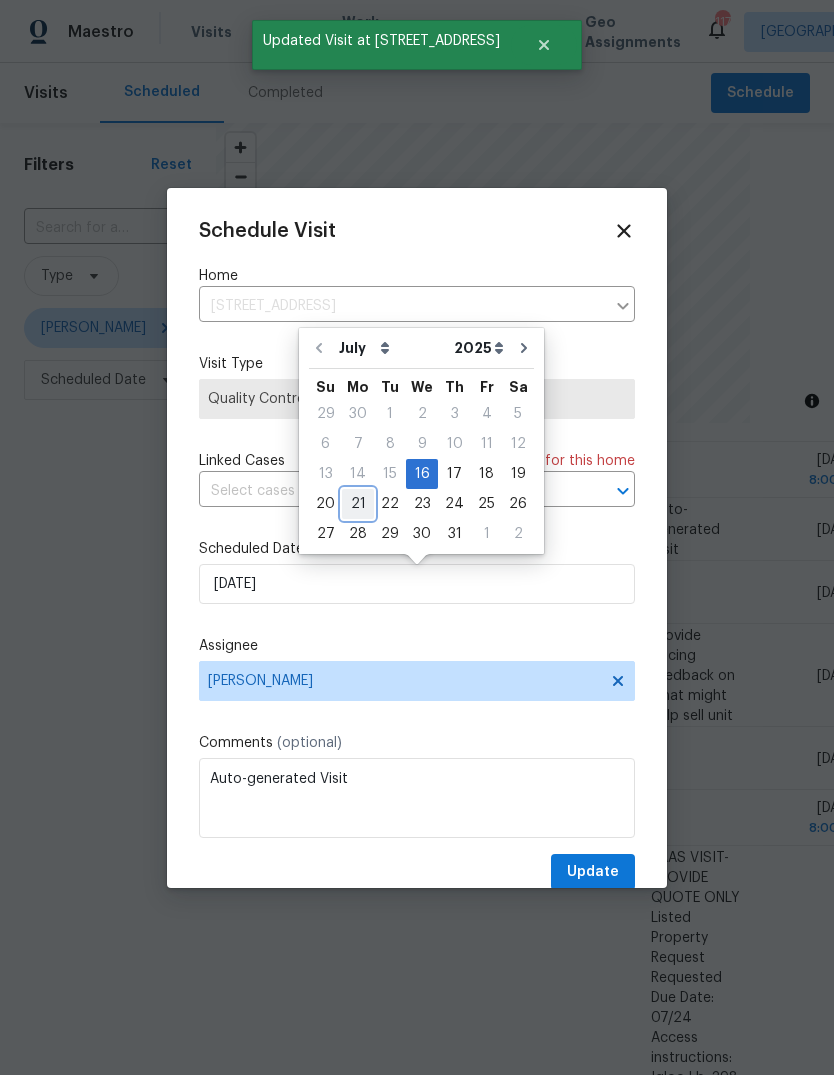 click on "21" at bounding box center [358, 504] 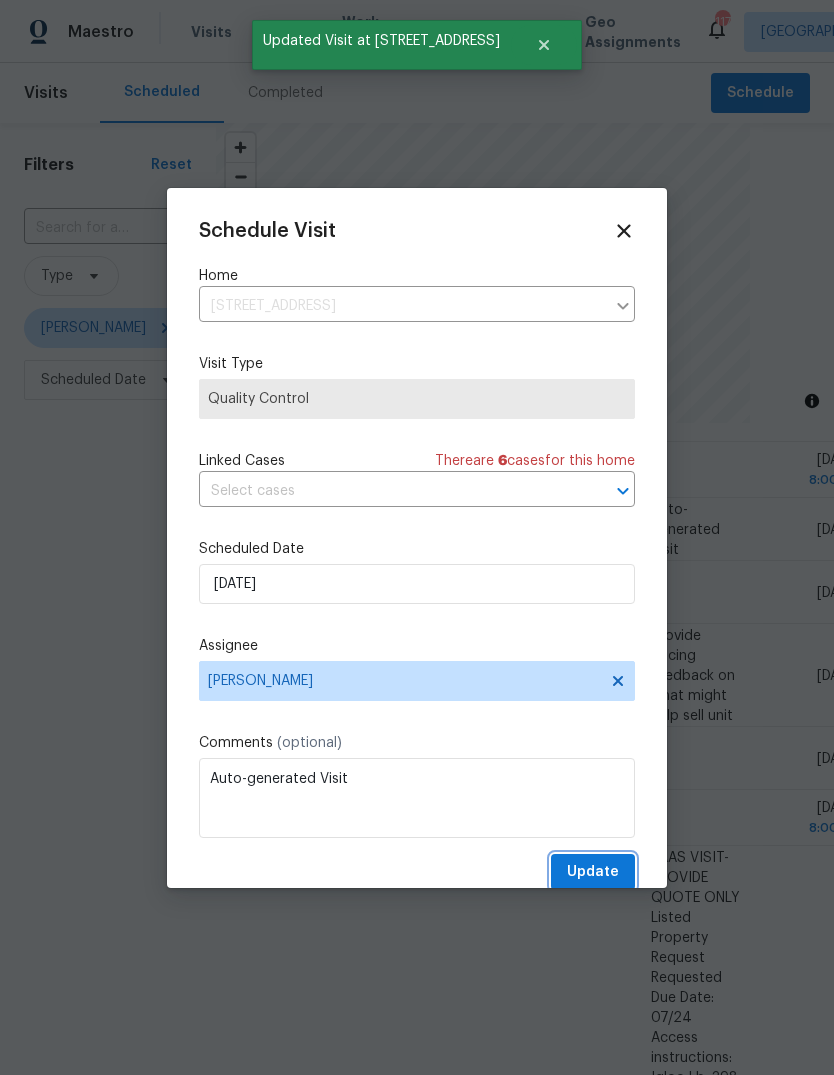 click on "Update" at bounding box center (593, 872) 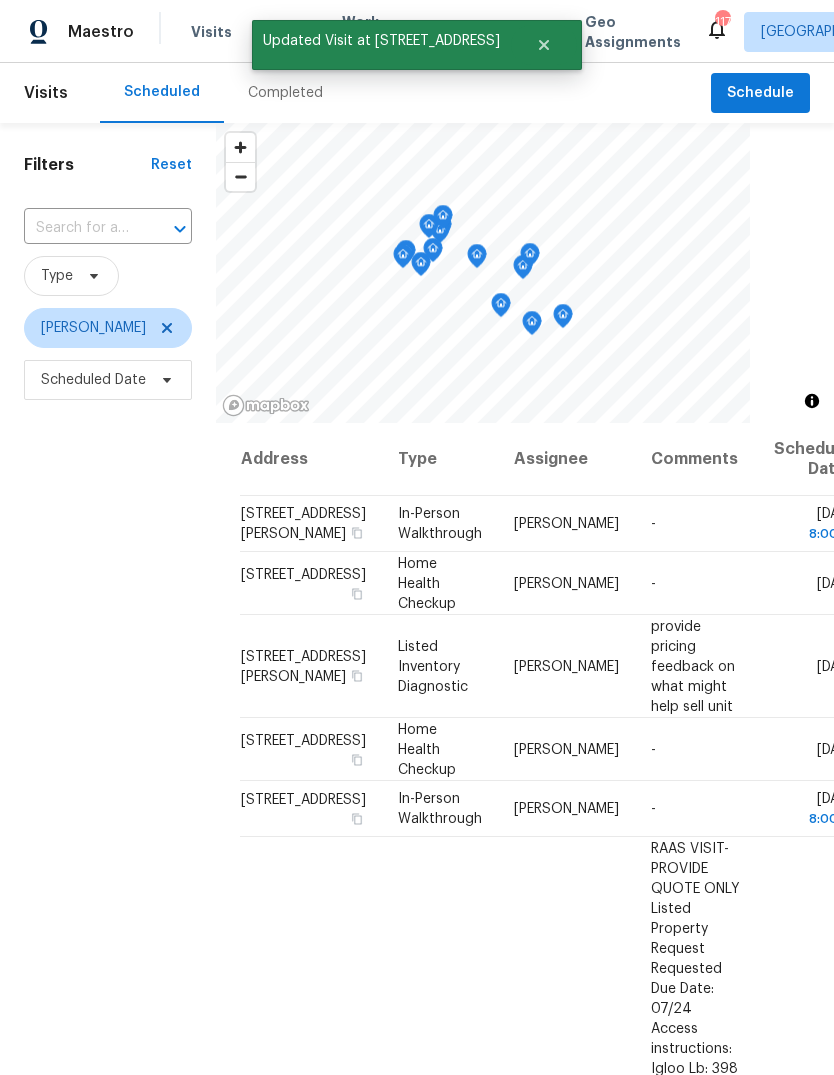 scroll, scrollTop: -1, scrollLeft: 0, axis: vertical 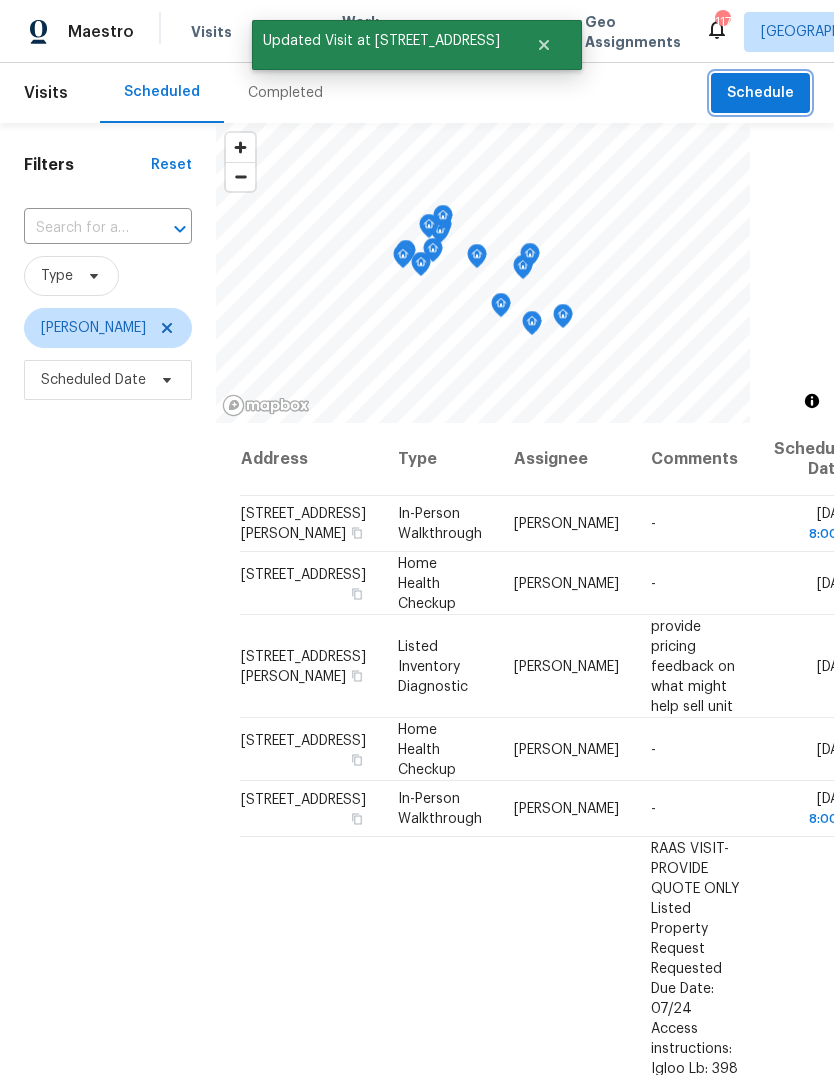 click on "Schedule" at bounding box center [760, 93] 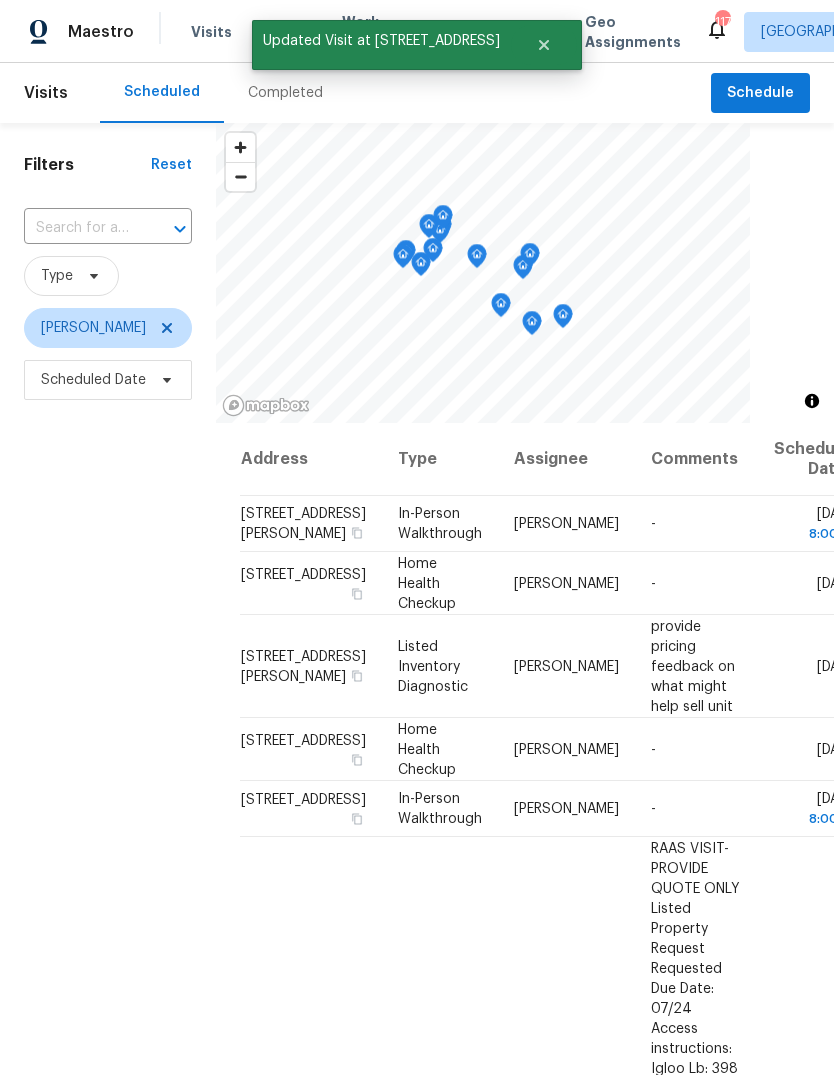 scroll, scrollTop: 0, scrollLeft: 0, axis: both 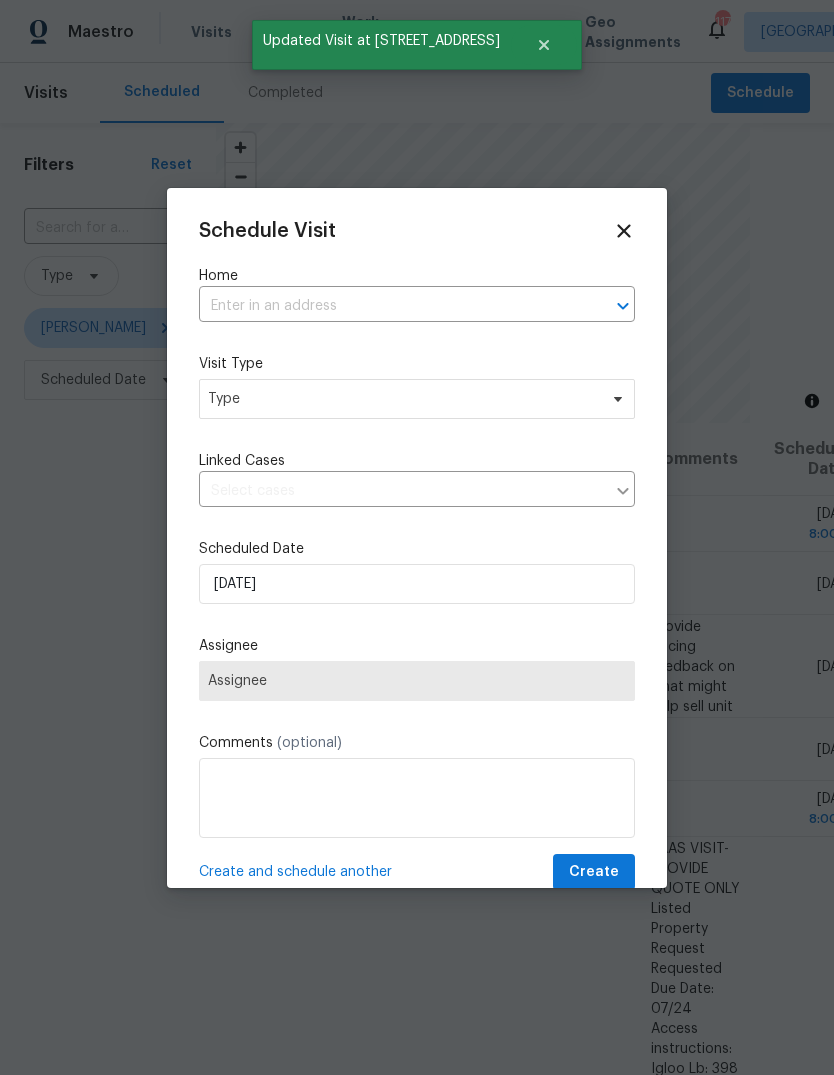 click at bounding box center [389, 306] 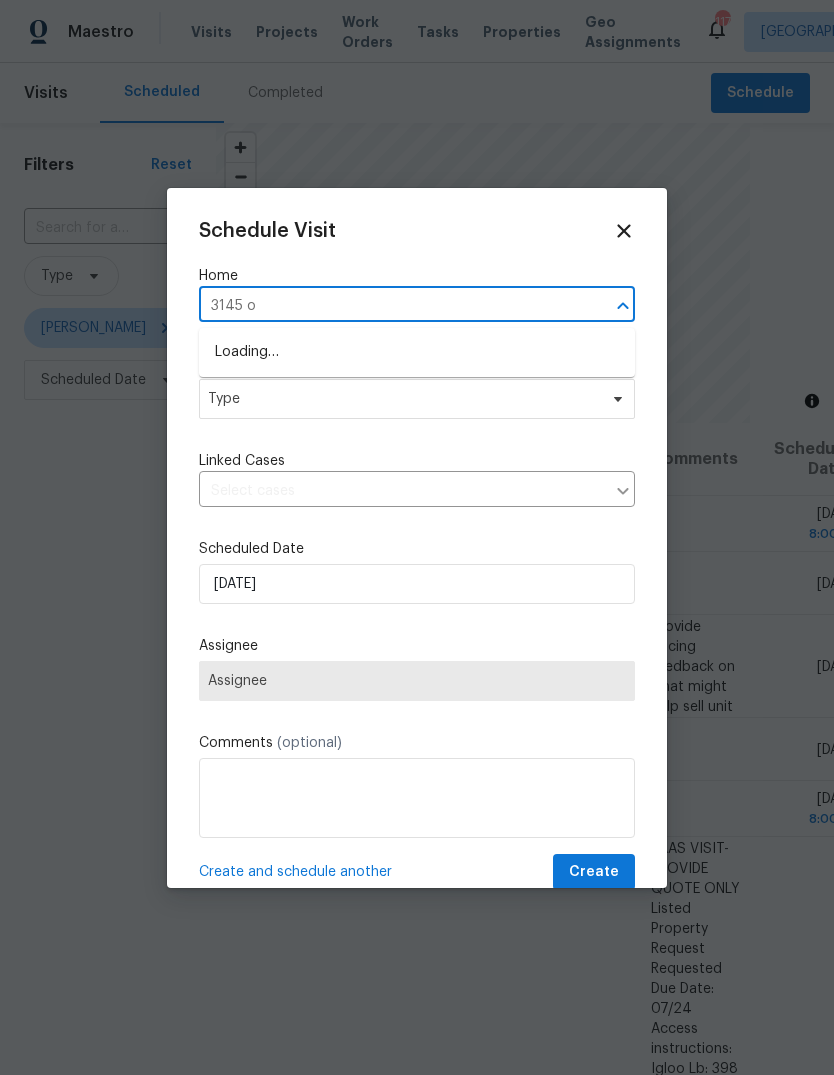 type on "3145 ox" 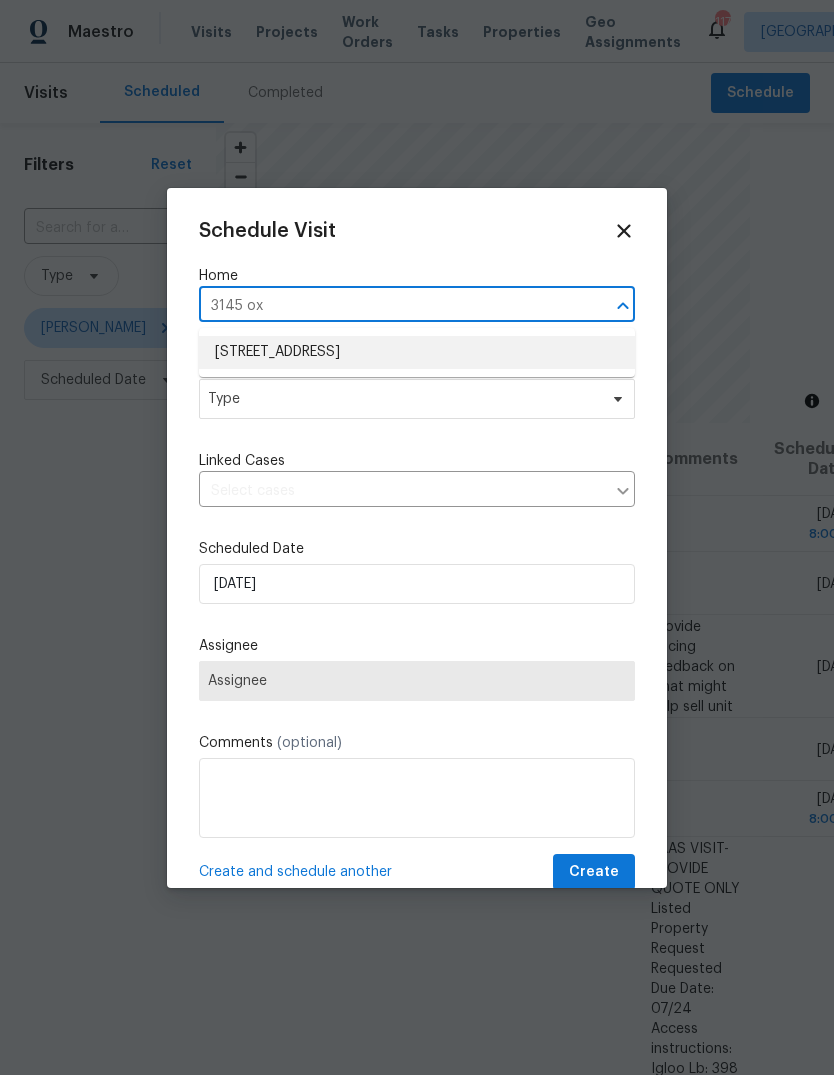 click on "[STREET_ADDRESS]" at bounding box center [417, 352] 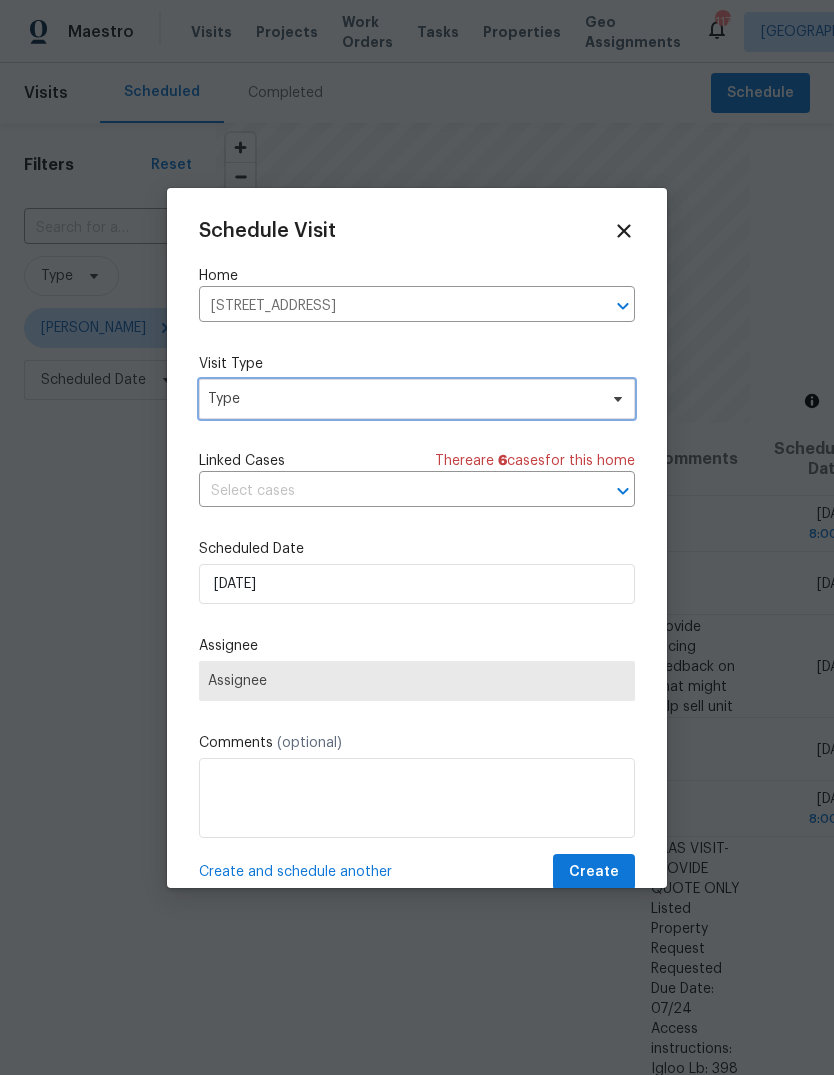 click on "Type" at bounding box center (402, 399) 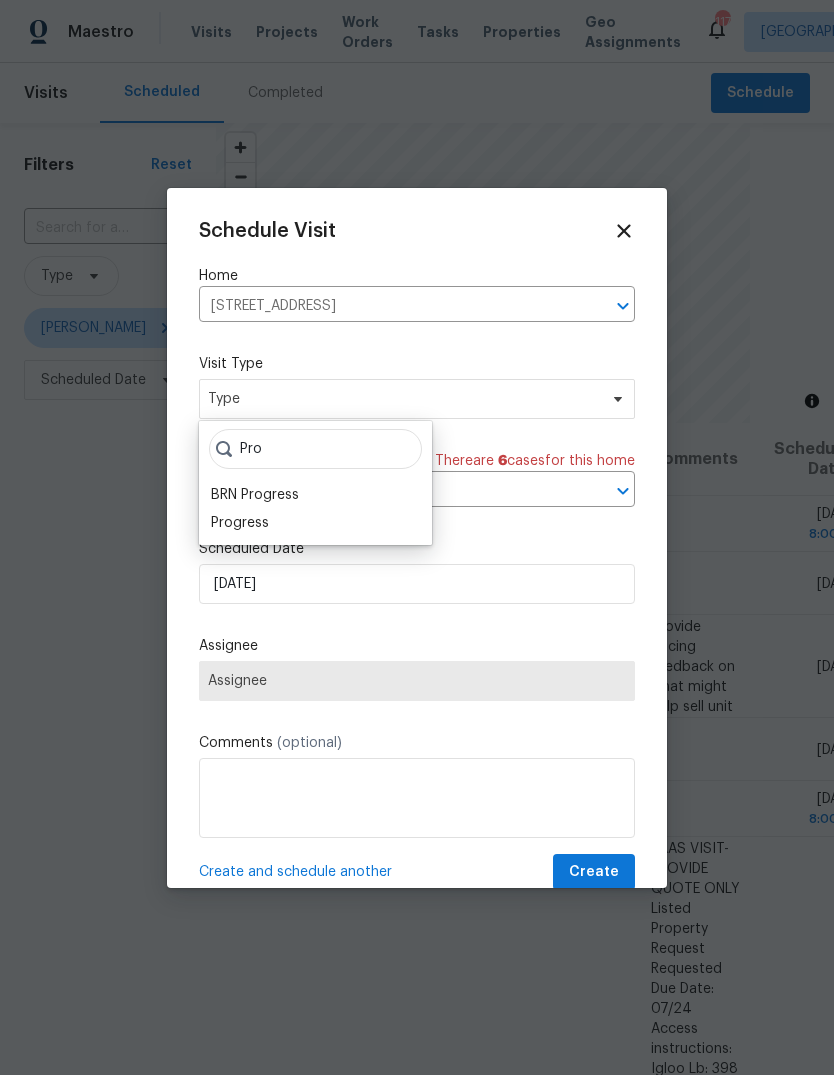 type on "Pro" 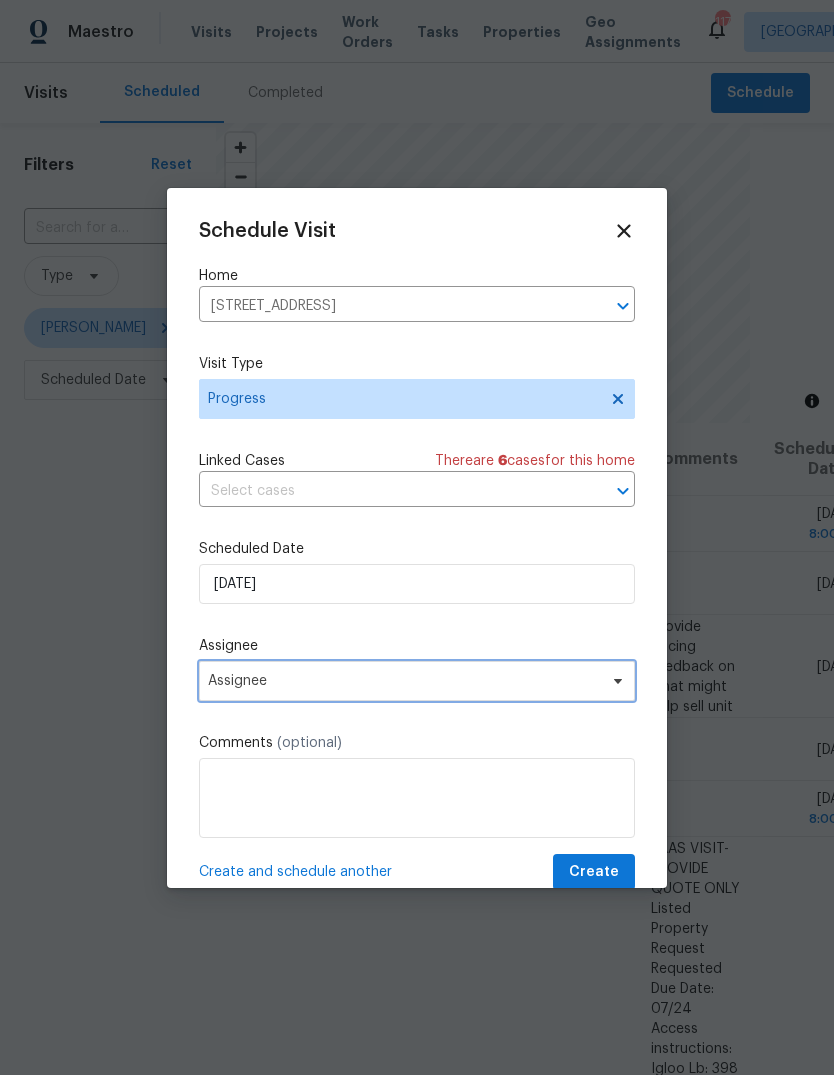 click on "Assignee" at bounding box center [404, 681] 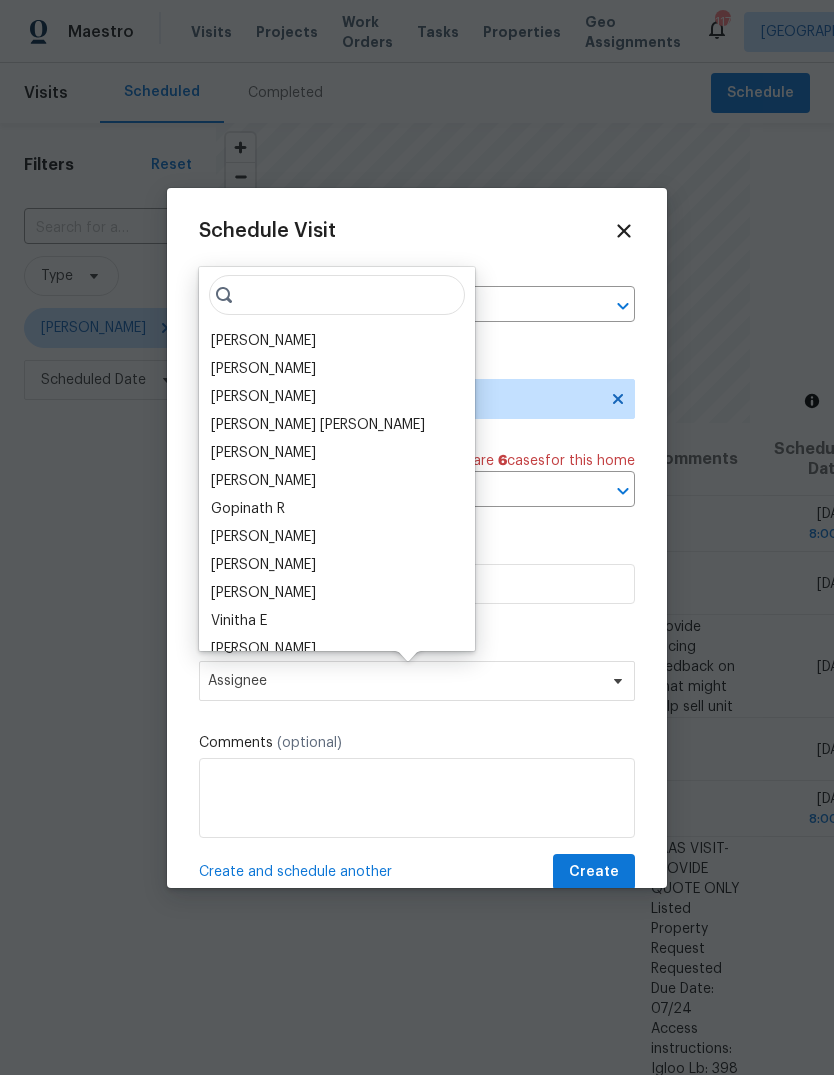 click on "[PERSON_NAME]" at bounding box center (263, 341) 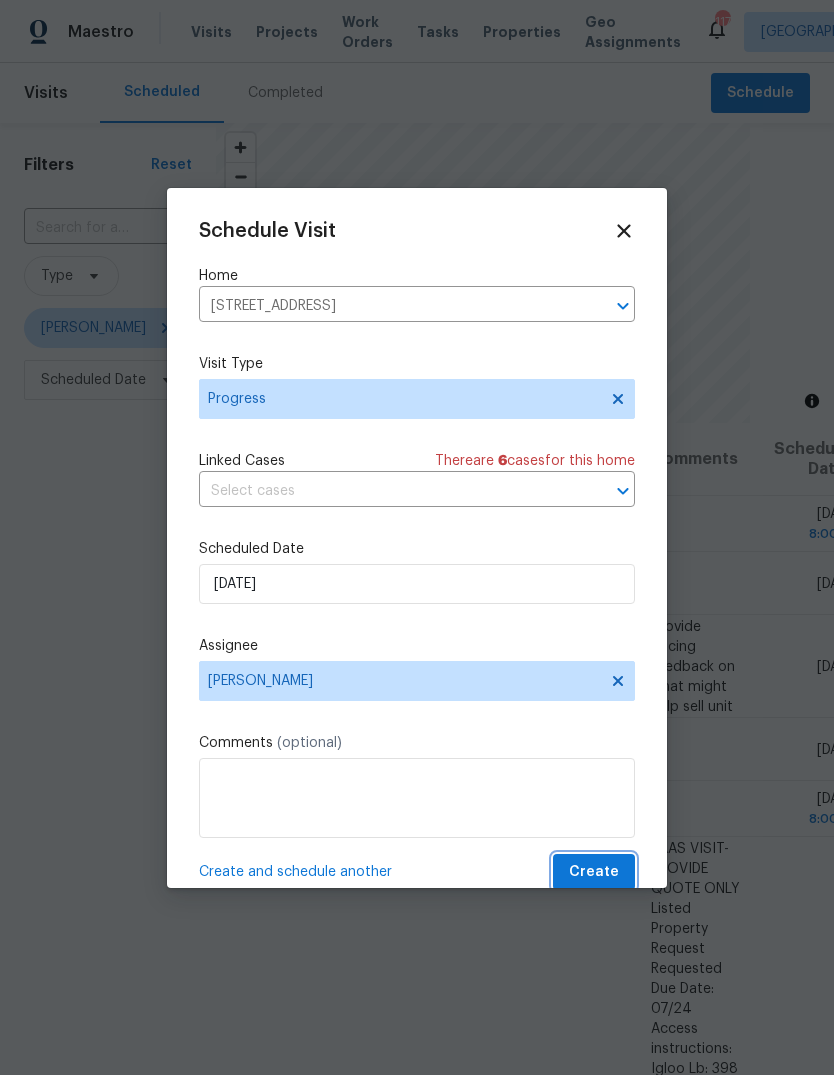 click on "Create" at bounding box center (594, 872) 